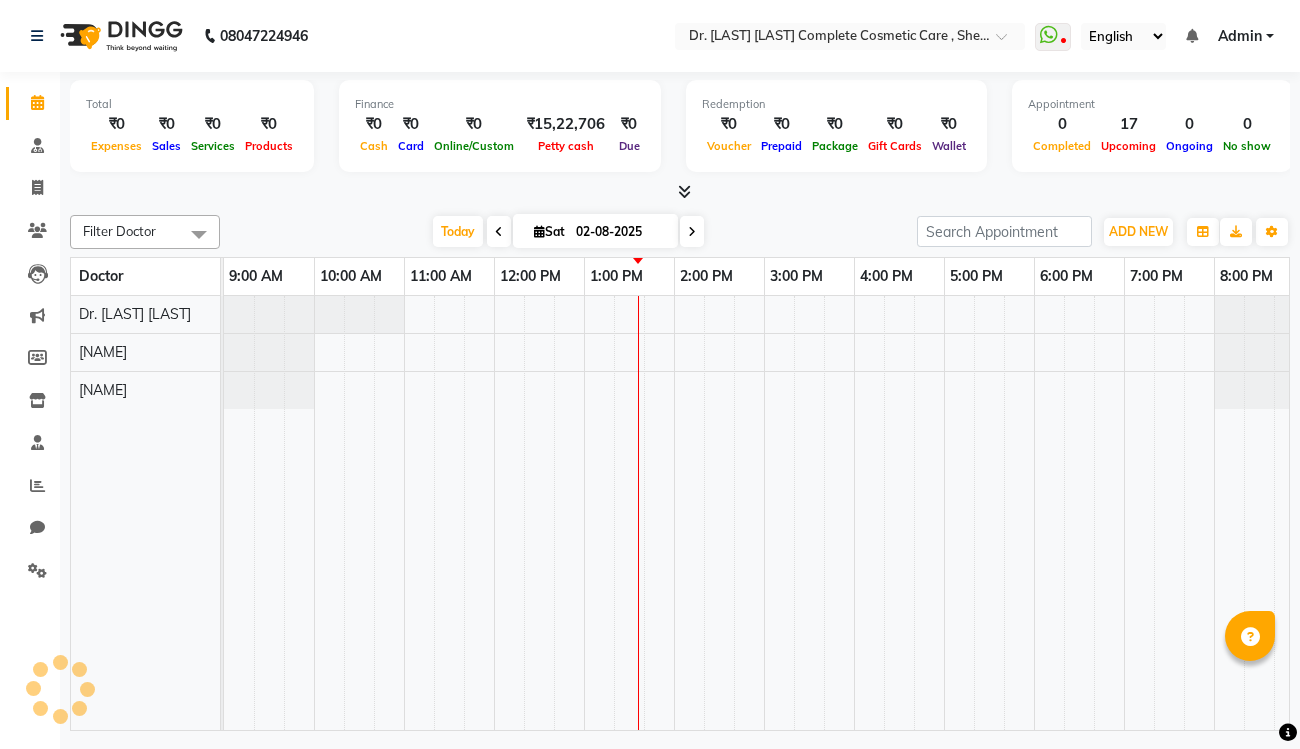 scroll, scrollTop: 0, scrollLeft: 0, axis: both 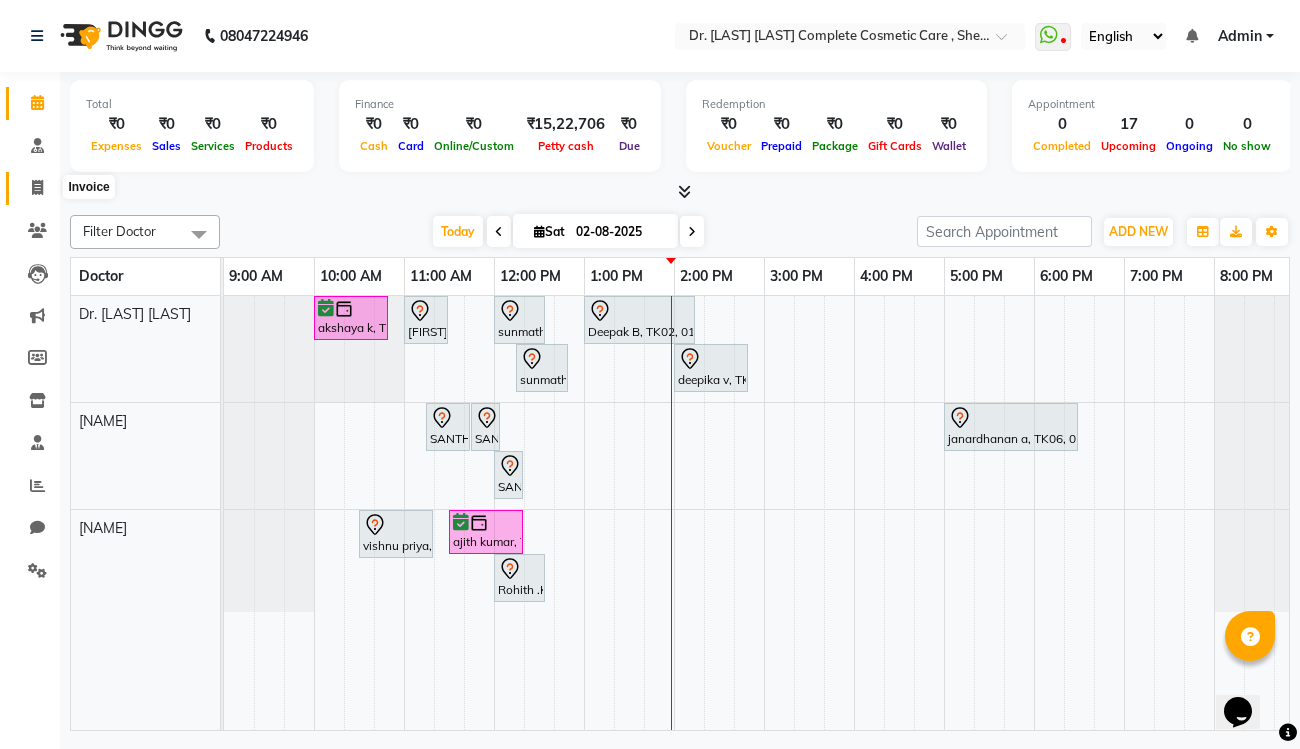 click 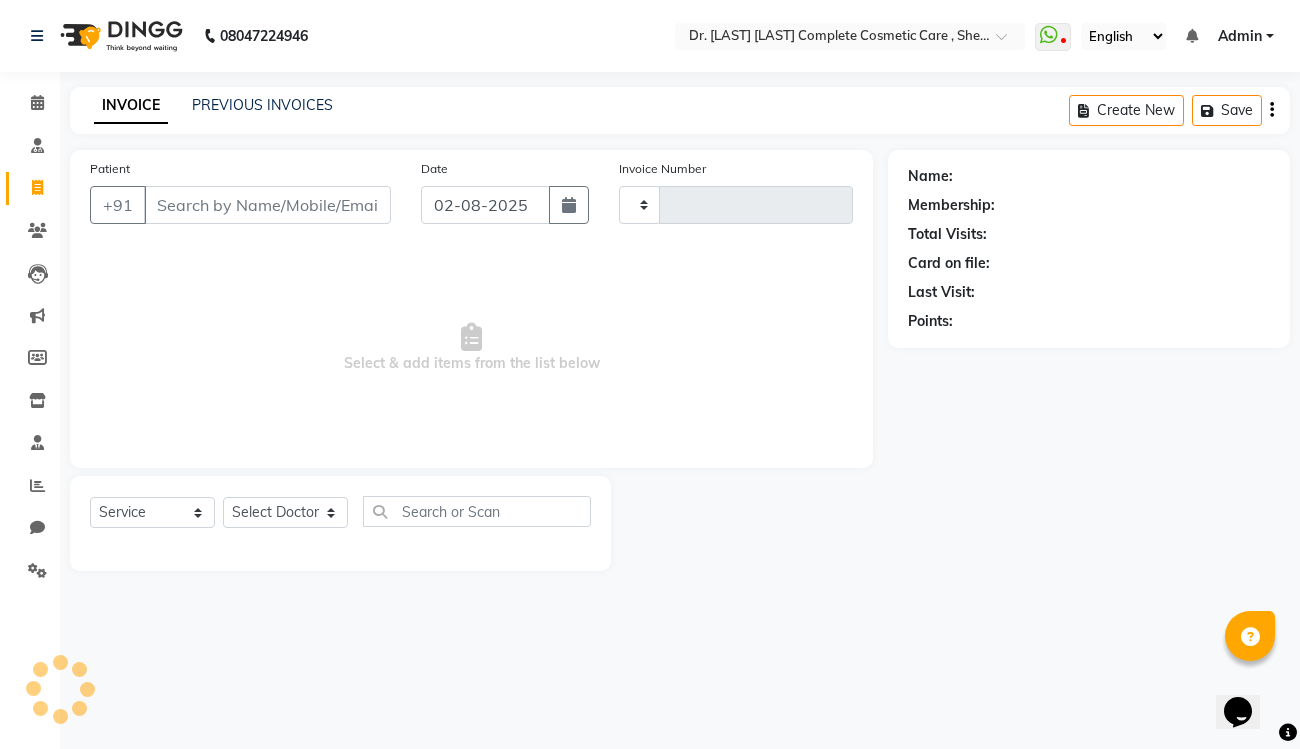type on "0457" 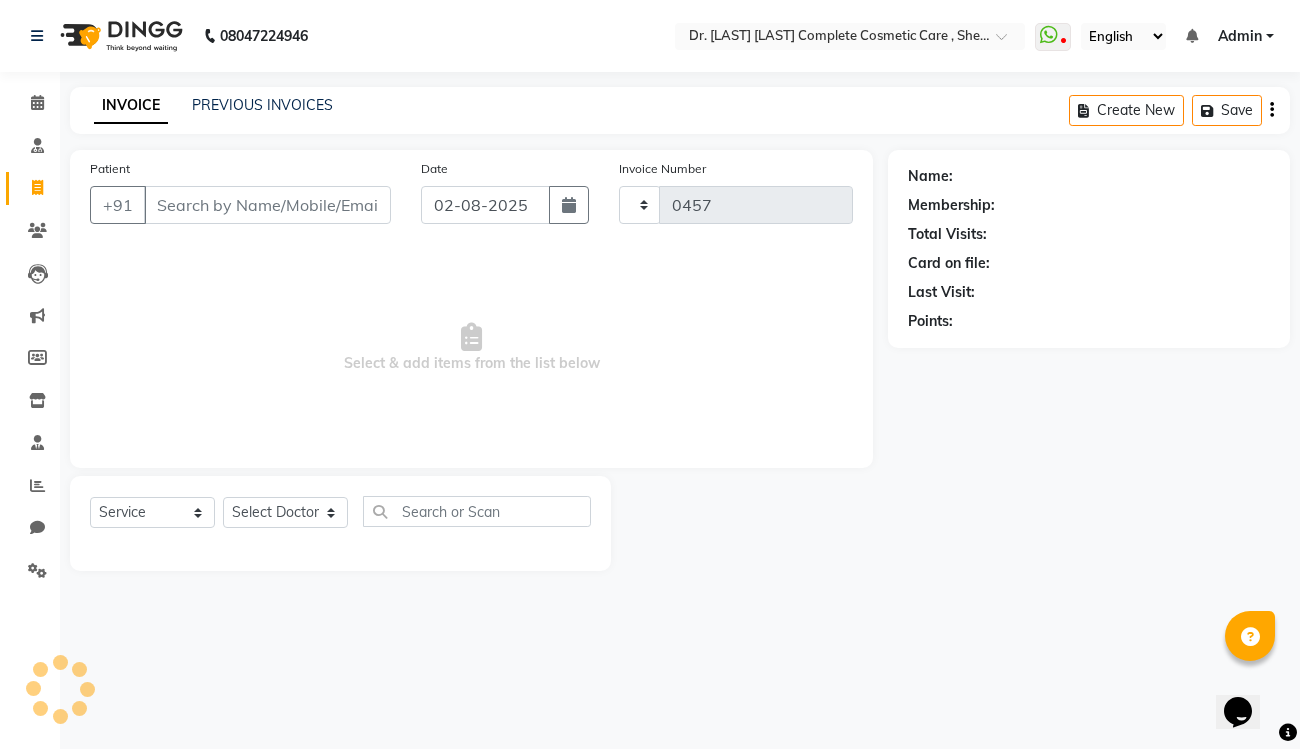 select on "7560" 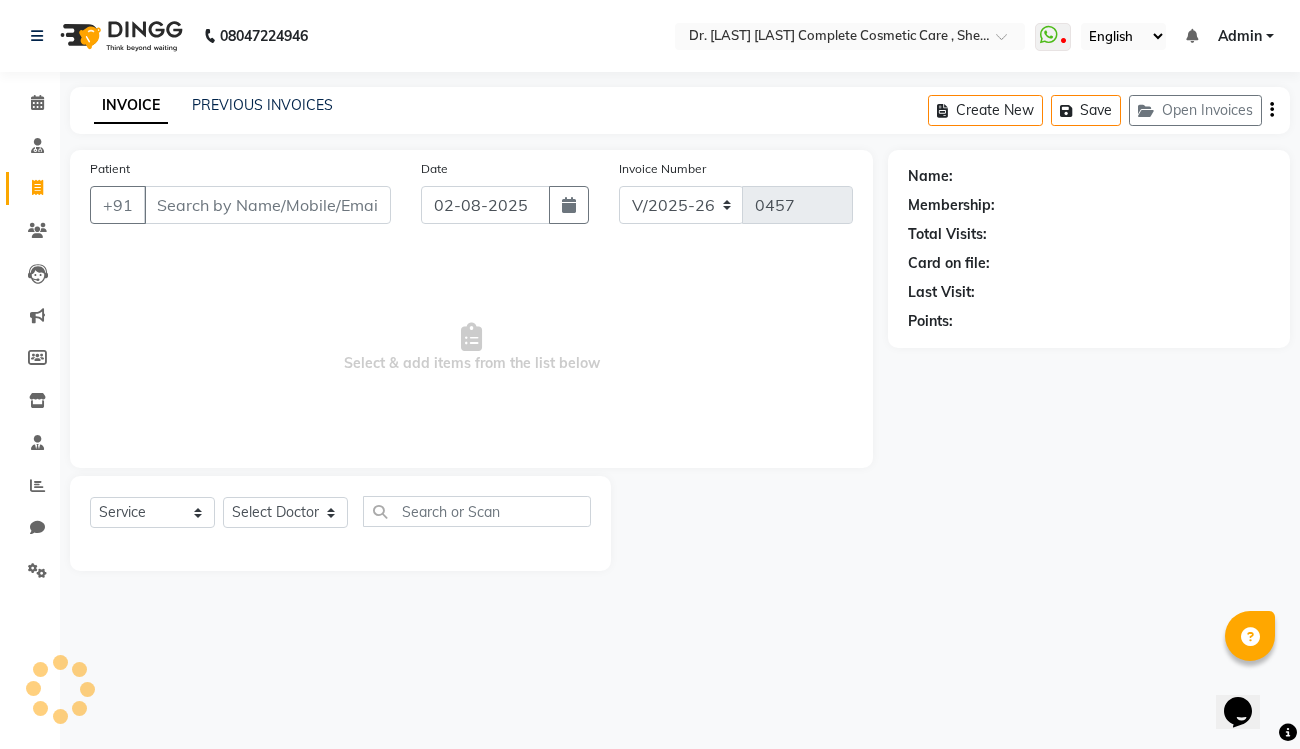 select on "product" 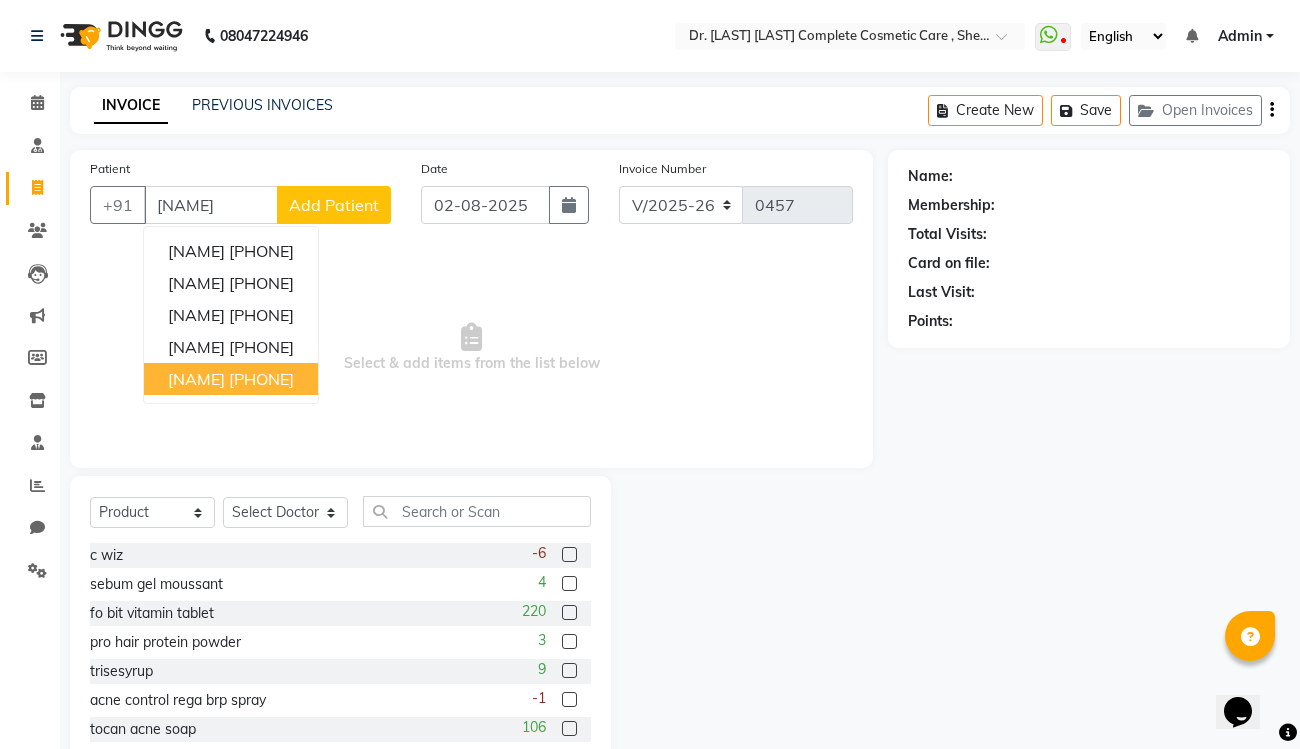click on "[PHONE]" at bounding box center [261, 379] 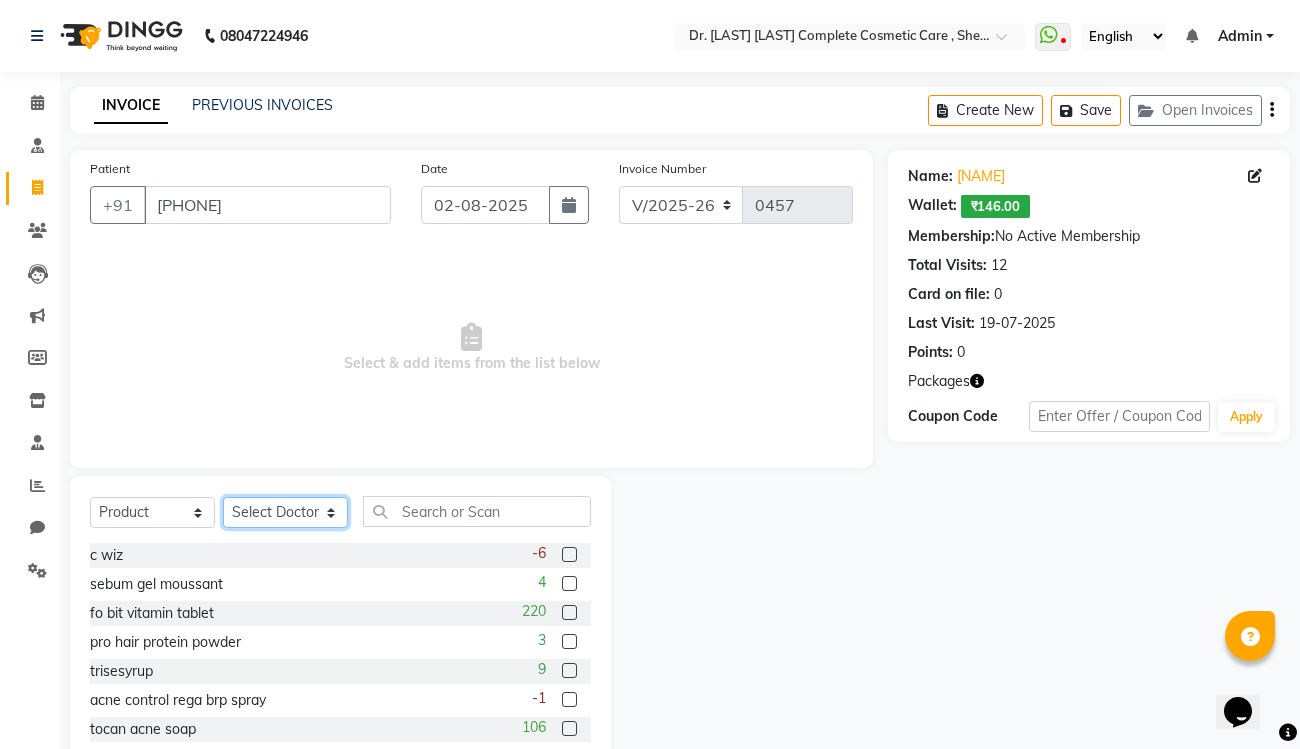 select on "67035" 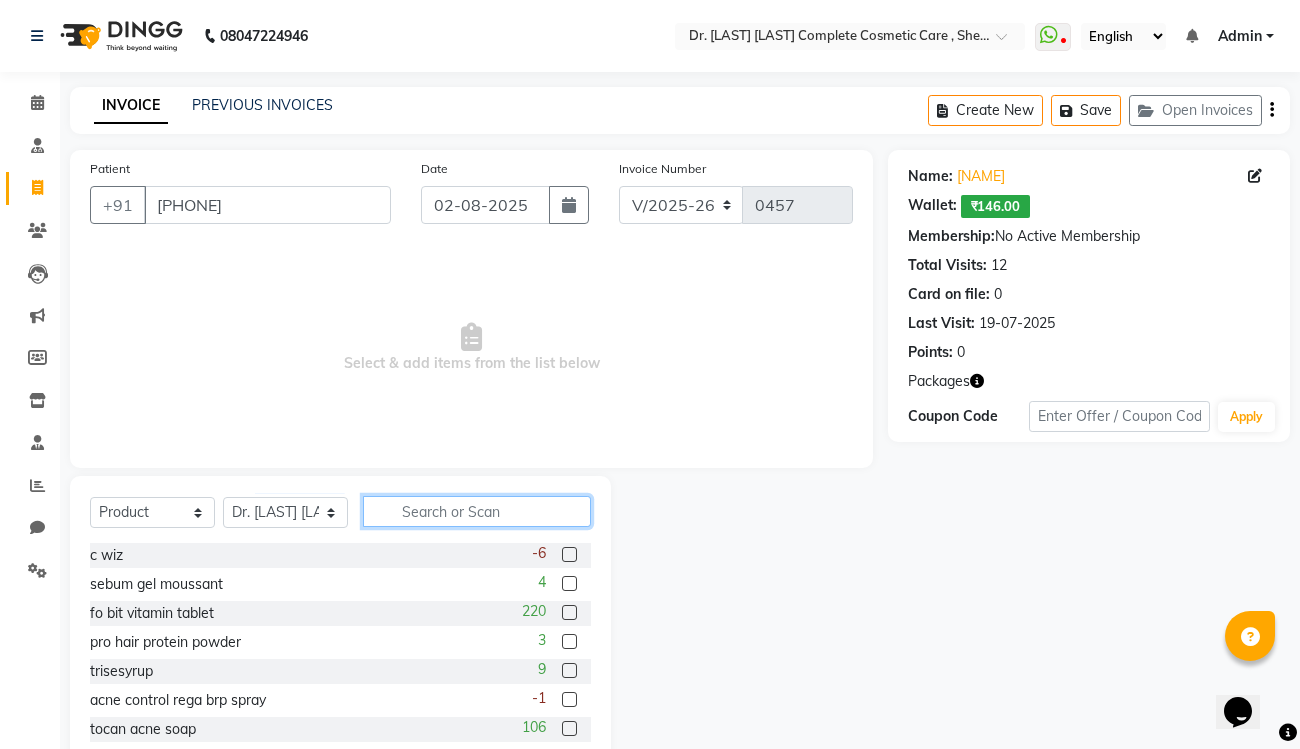 click 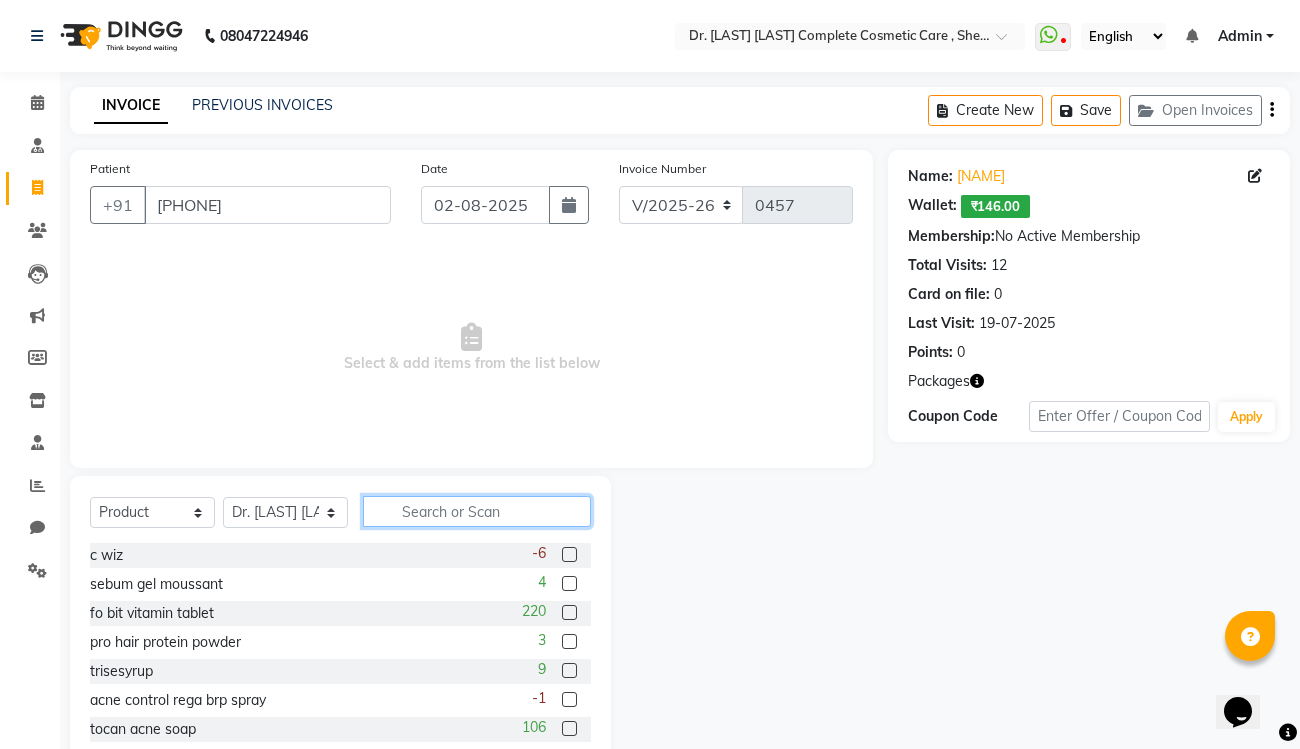 scroll, scrollTop: 0, scrollLeft: 0, axis: both 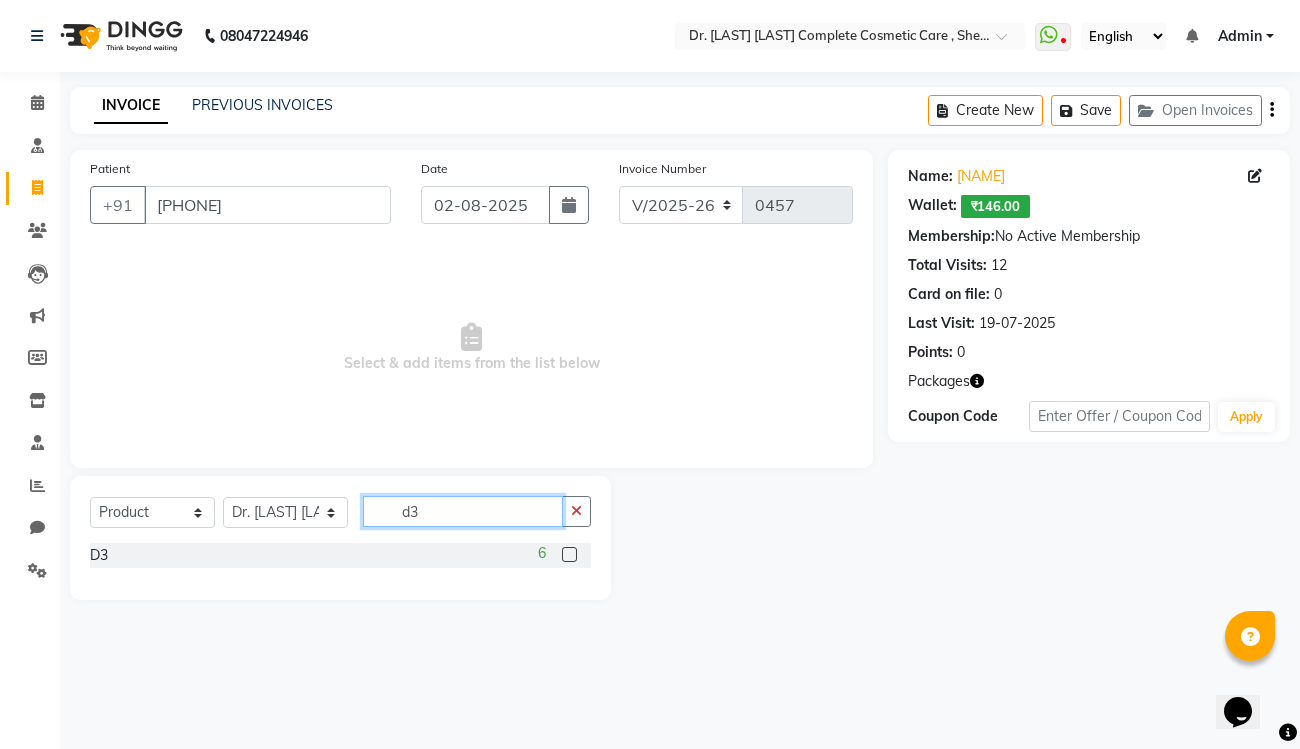 type on "d3" 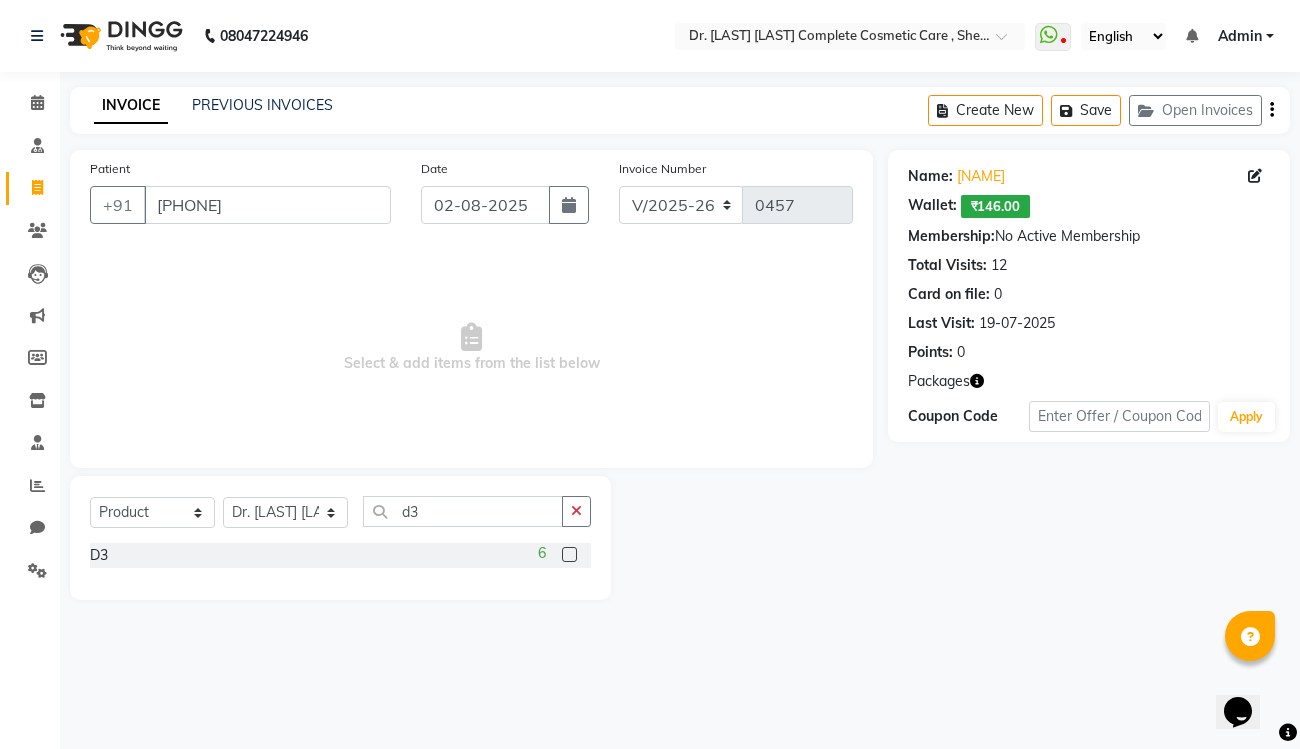 click 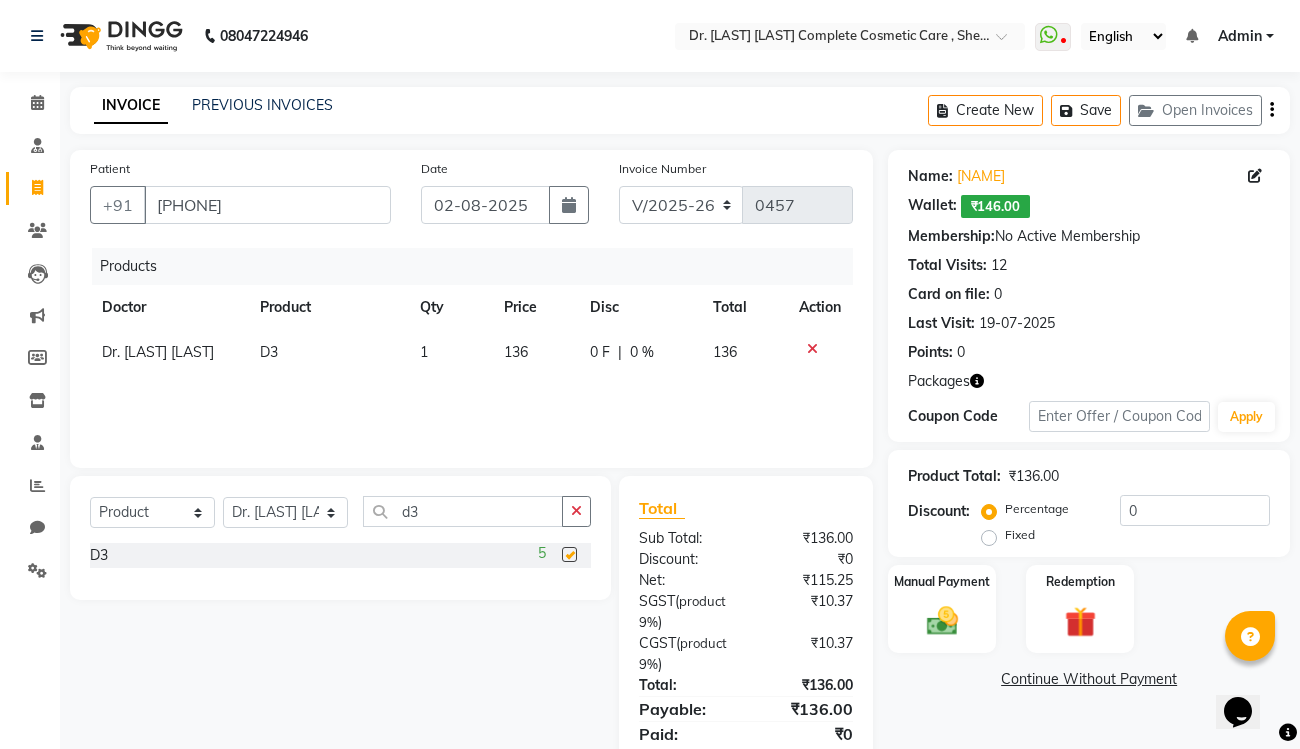 checkbox on "false" 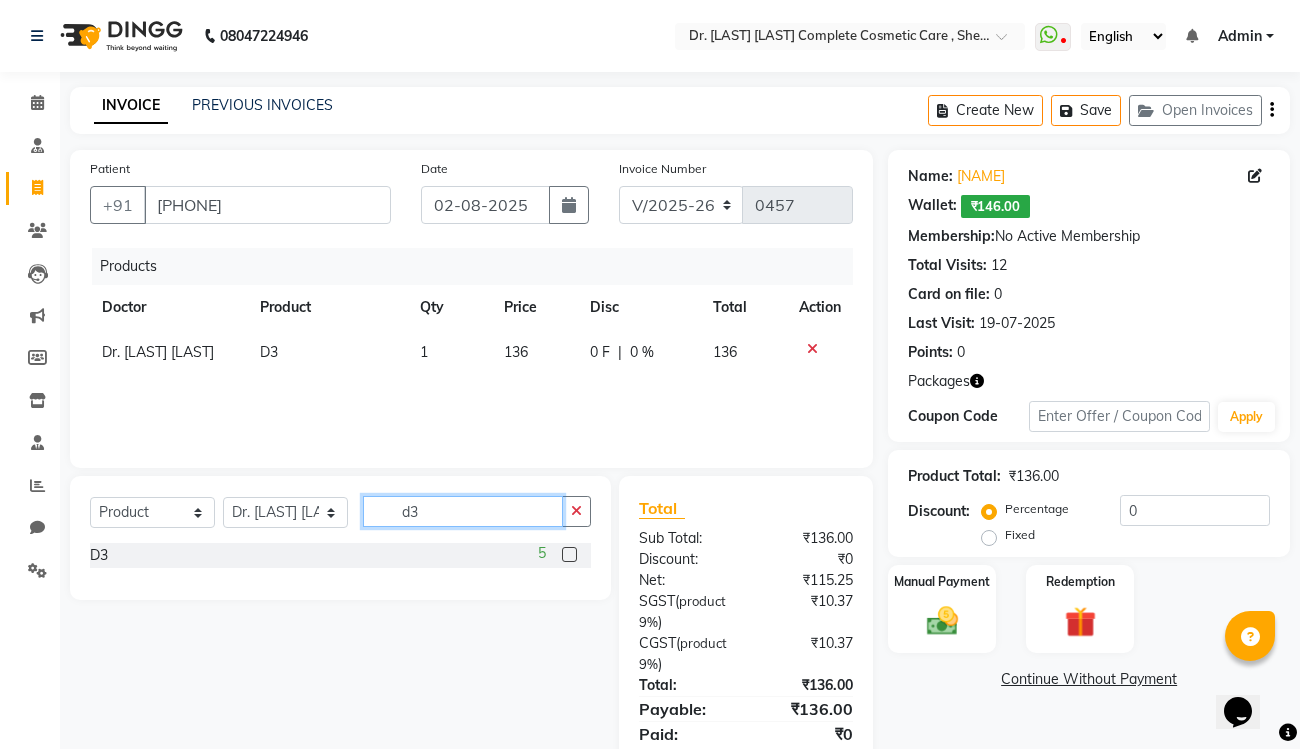 click on "d3" 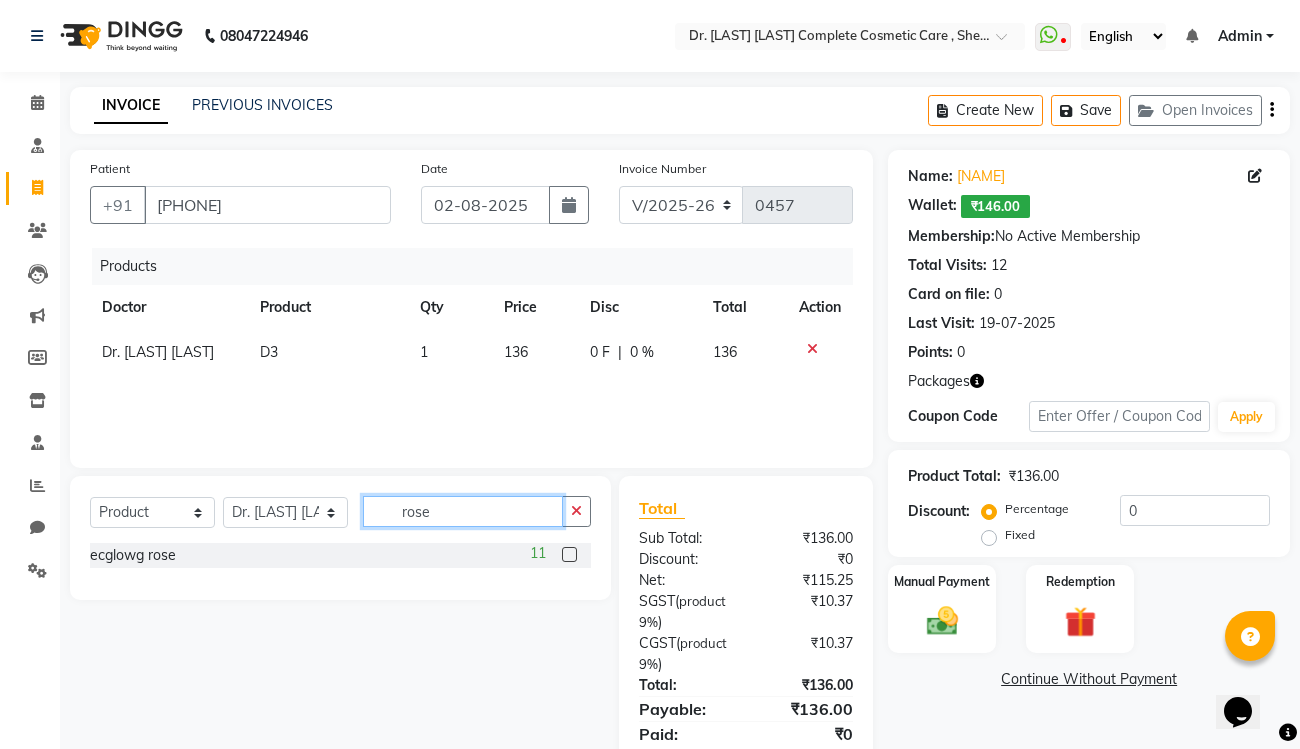 type on "rose" 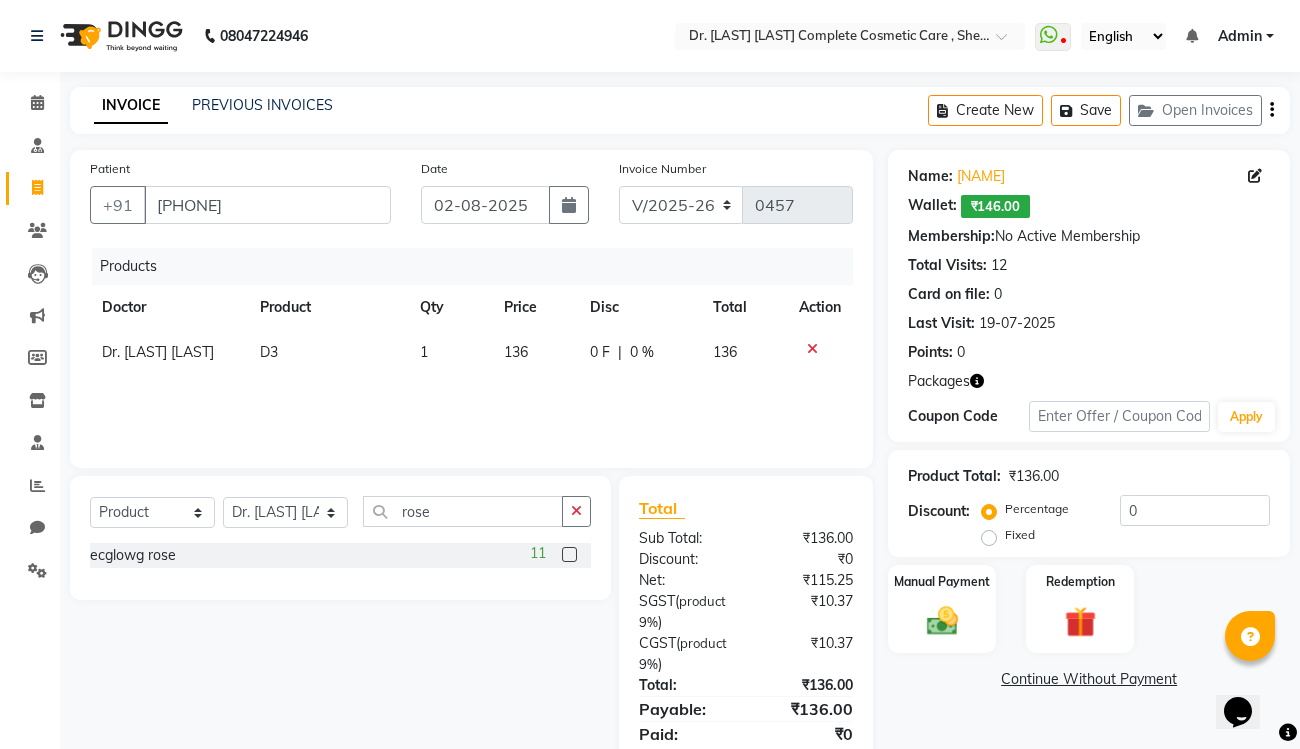 click 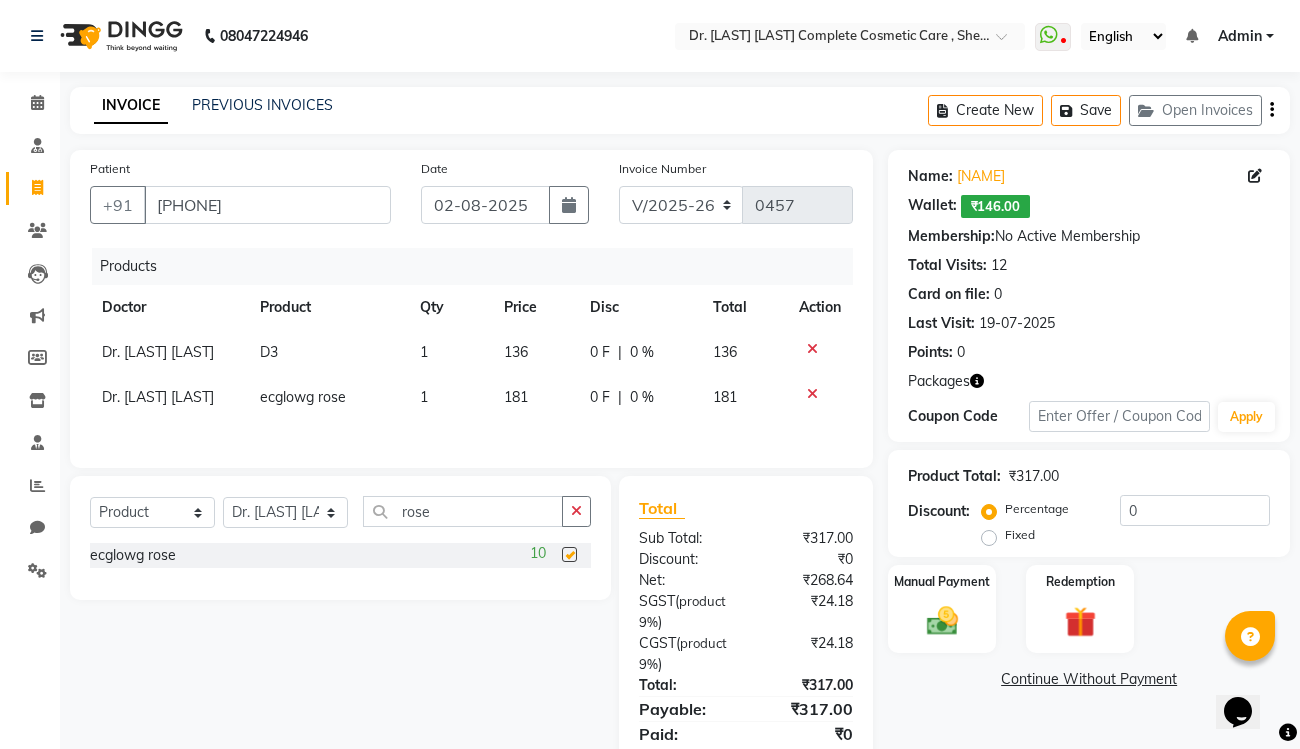 checkbox on "false" 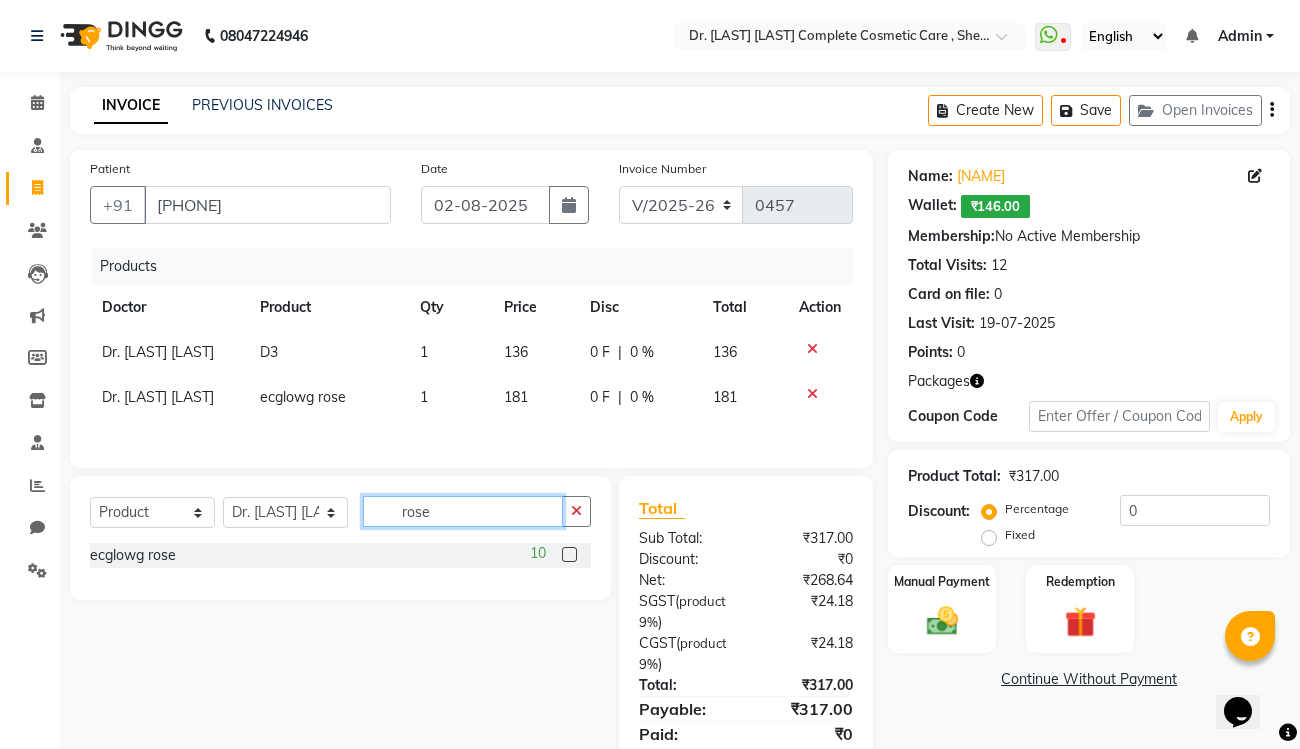 click on "rose" 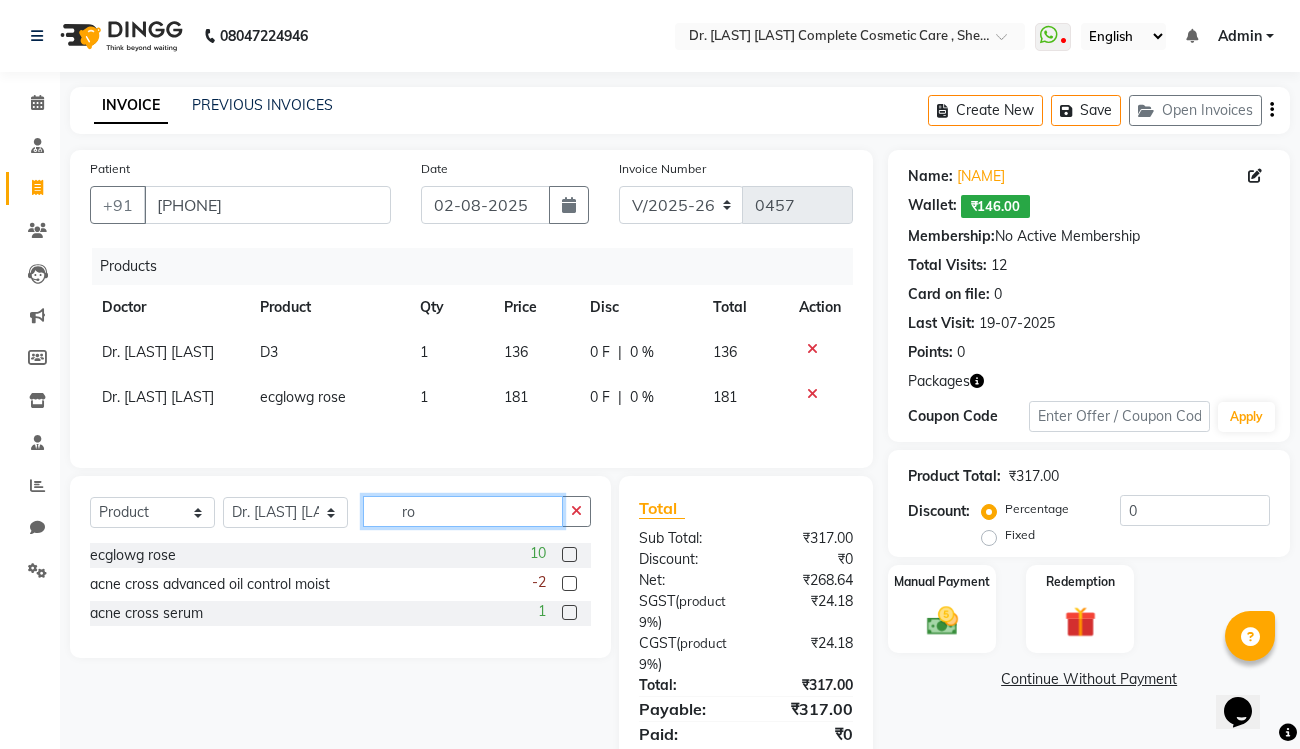 type on "r" 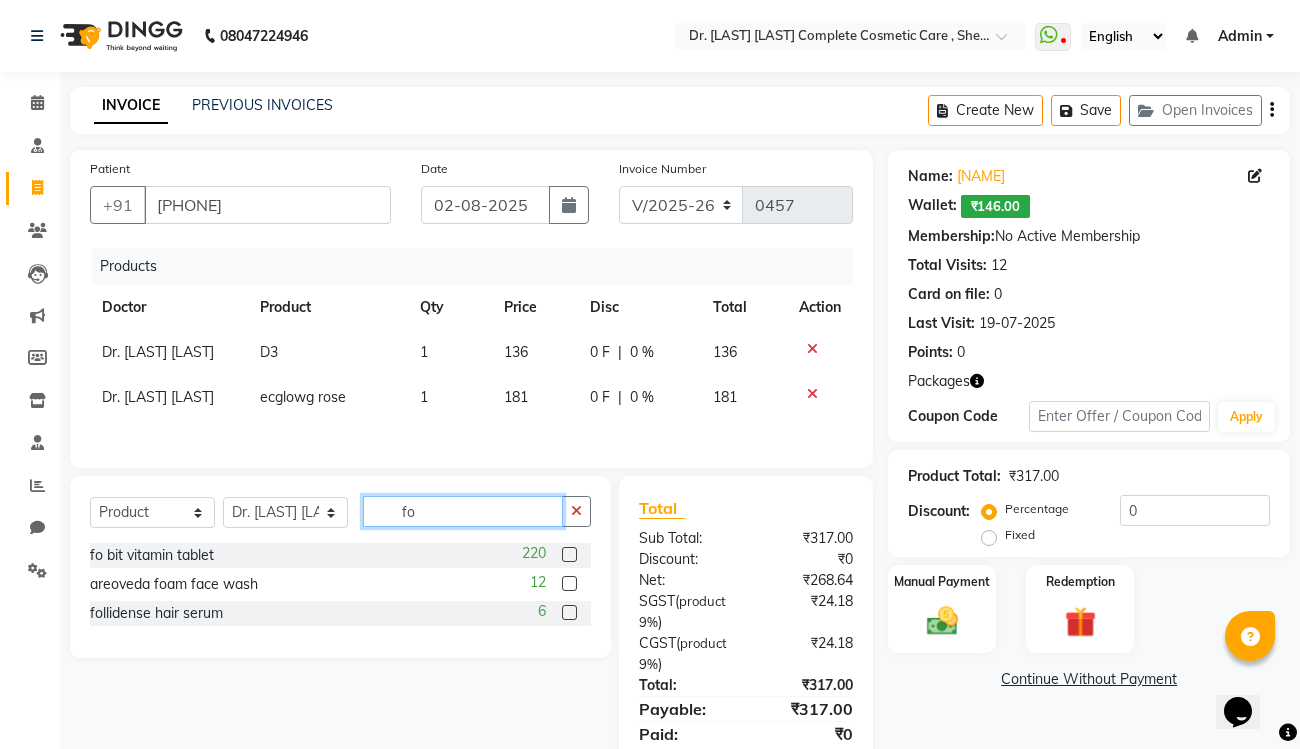 type on "fo" 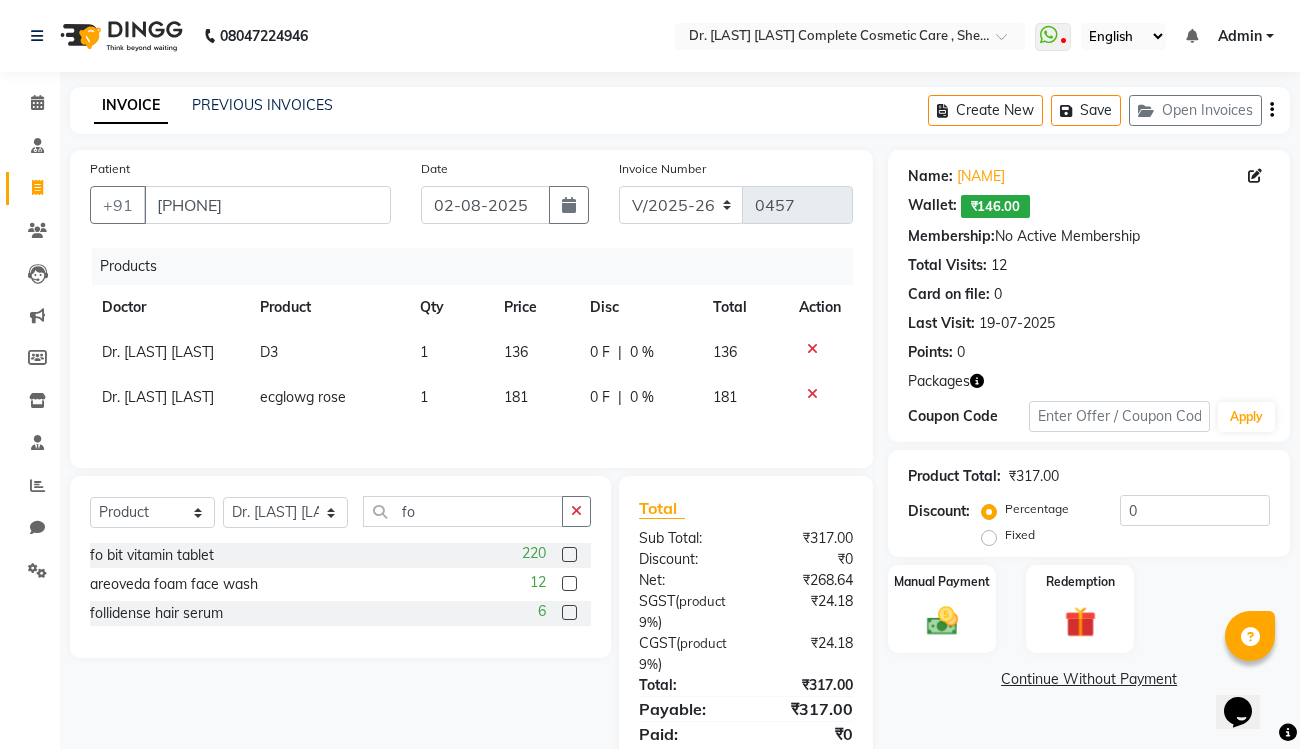click 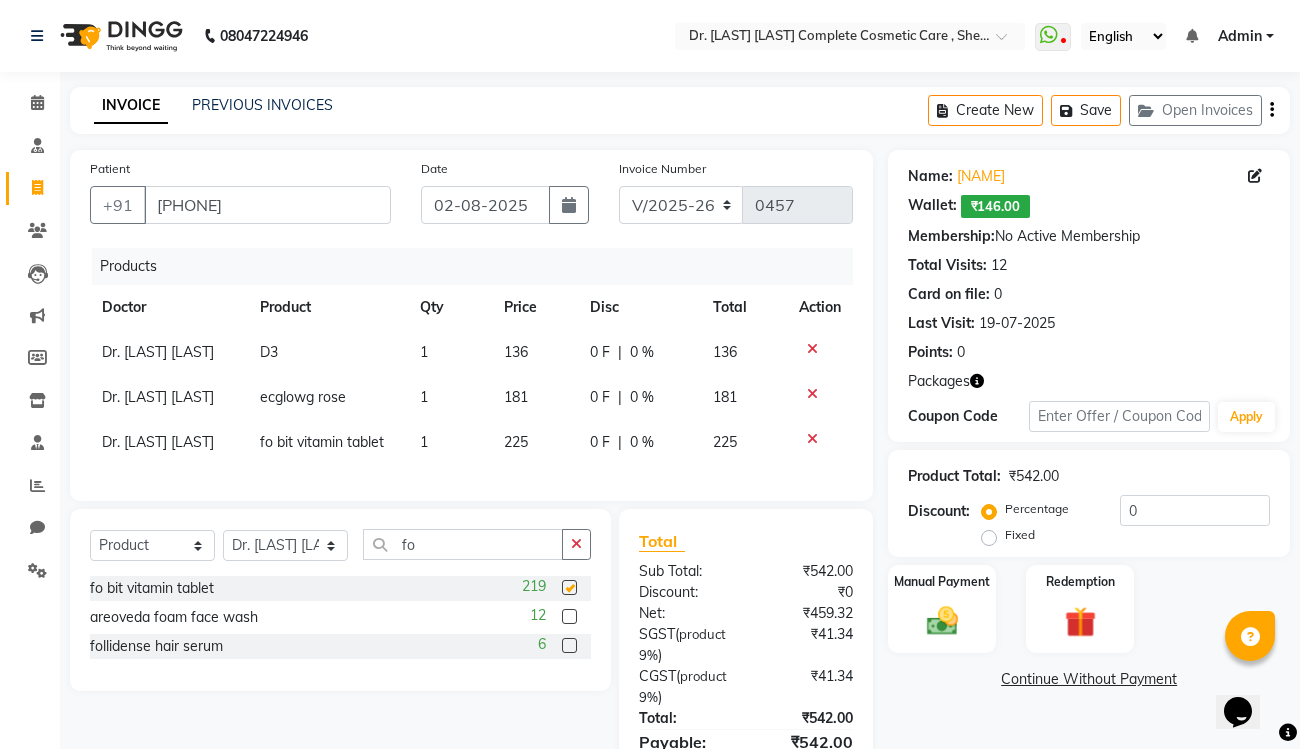 checkbox on "false" 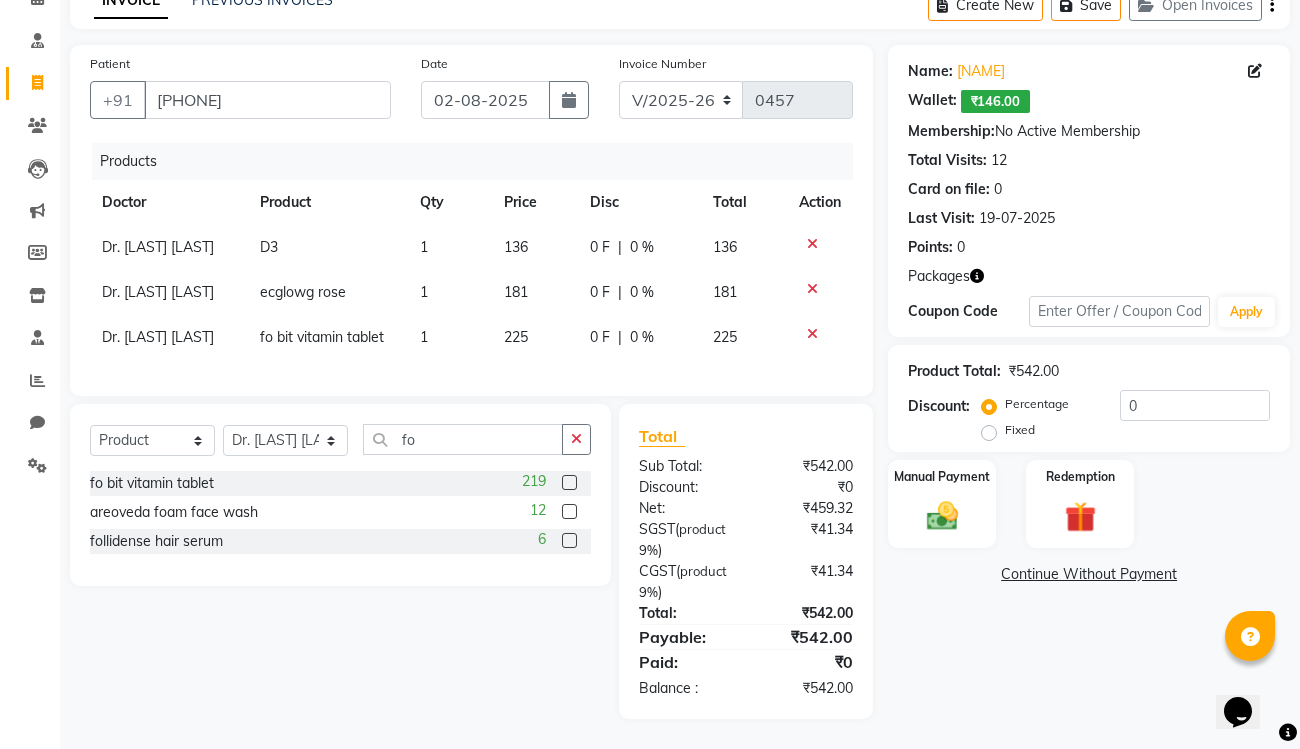 scroll, scrollTop: 105, scrollLeft: 0, axis: vertical 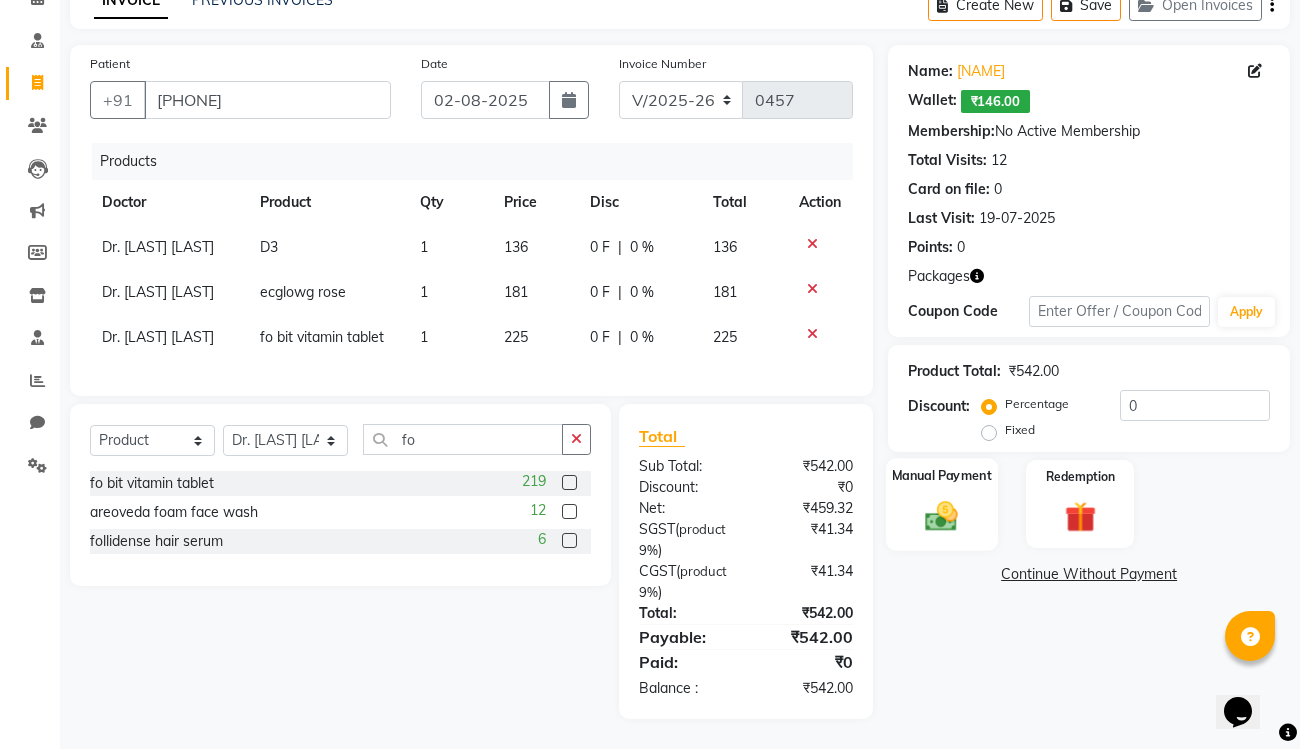 click 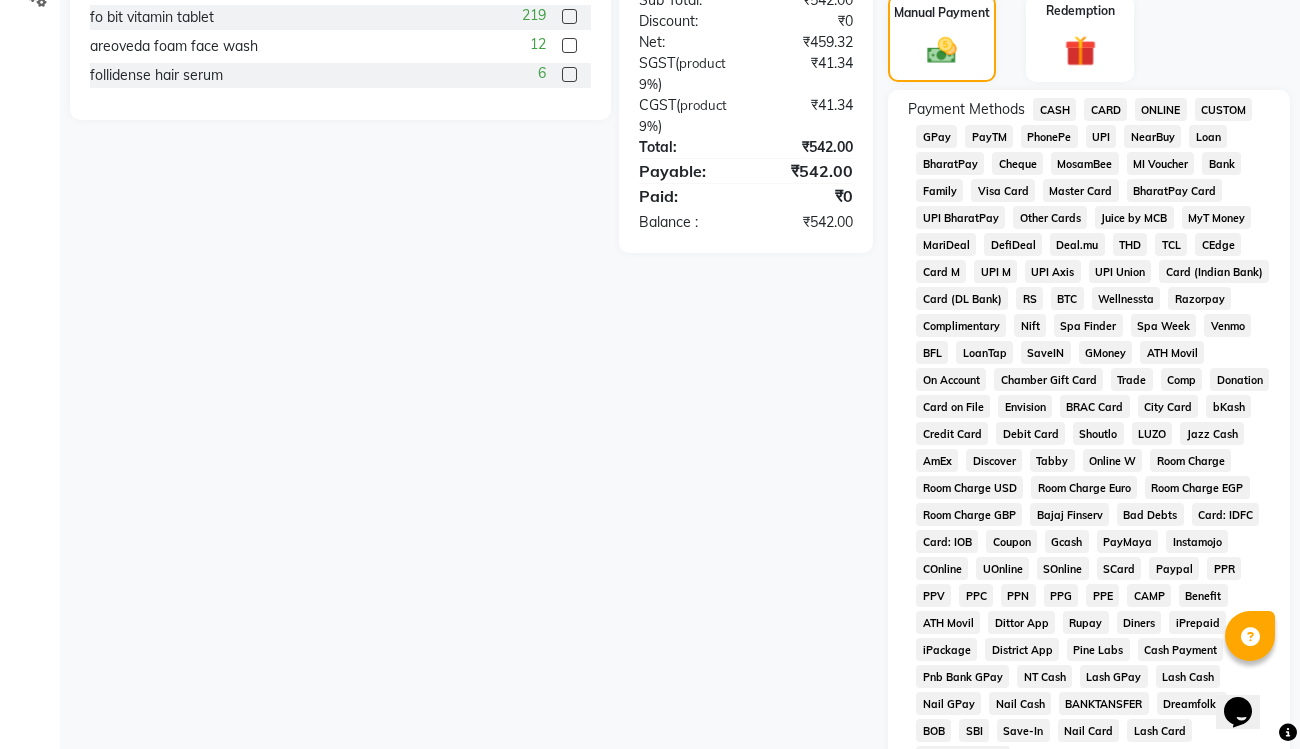scroll, scrollTop: 537, scrollLeft: 0, axis: vertical 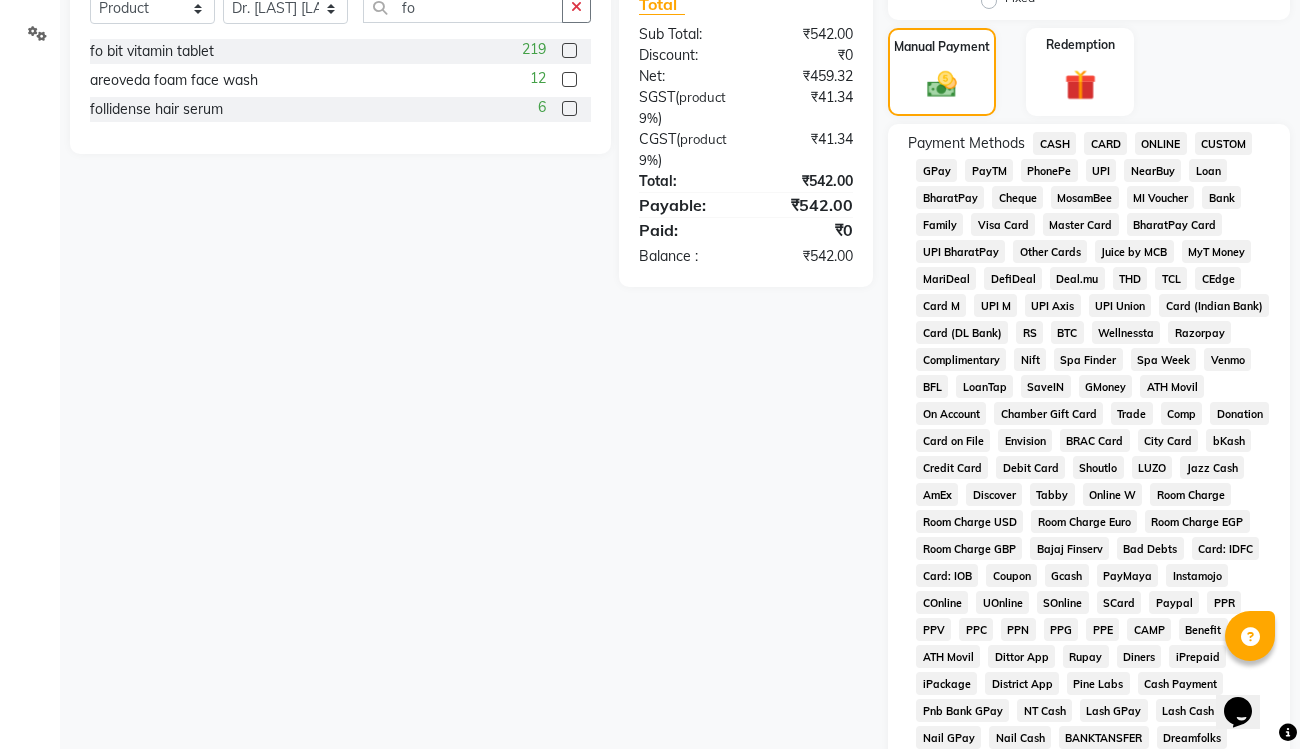 click on "CASH" 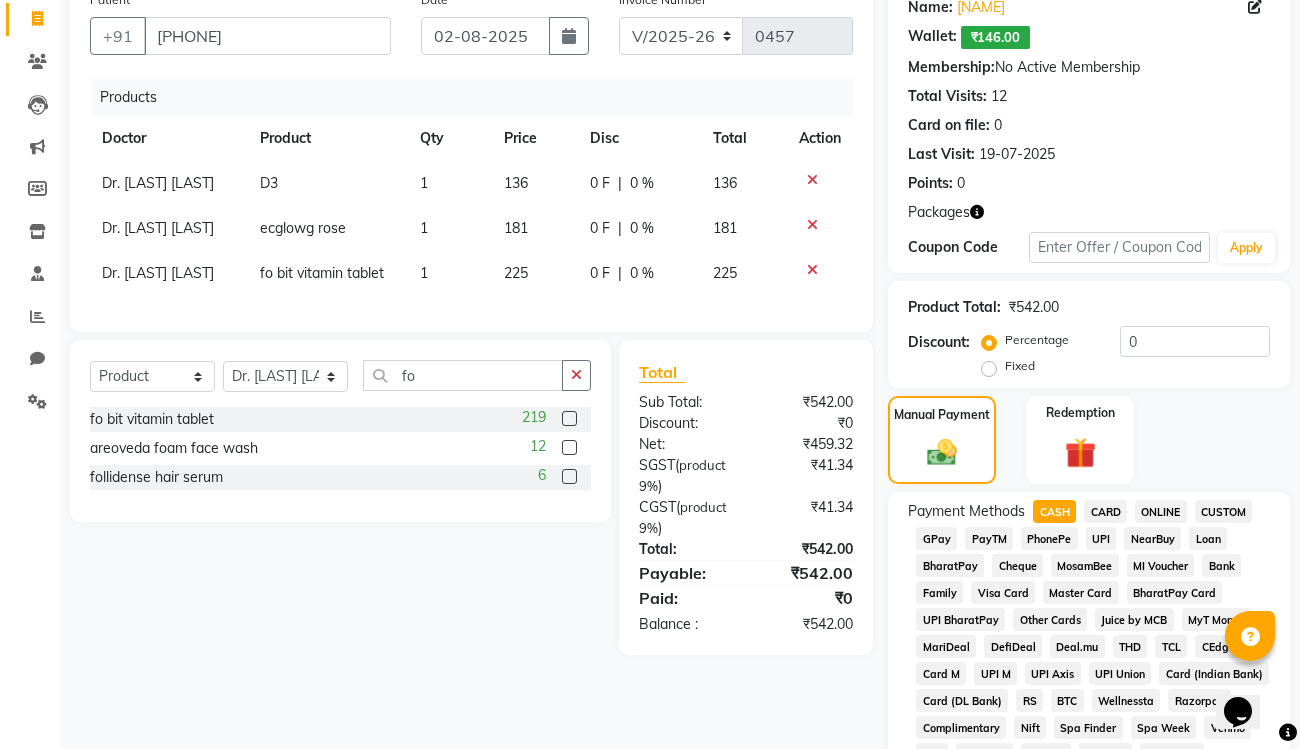 scroll, scrollTop: 168, scrollLeft: 0, axis: vertical 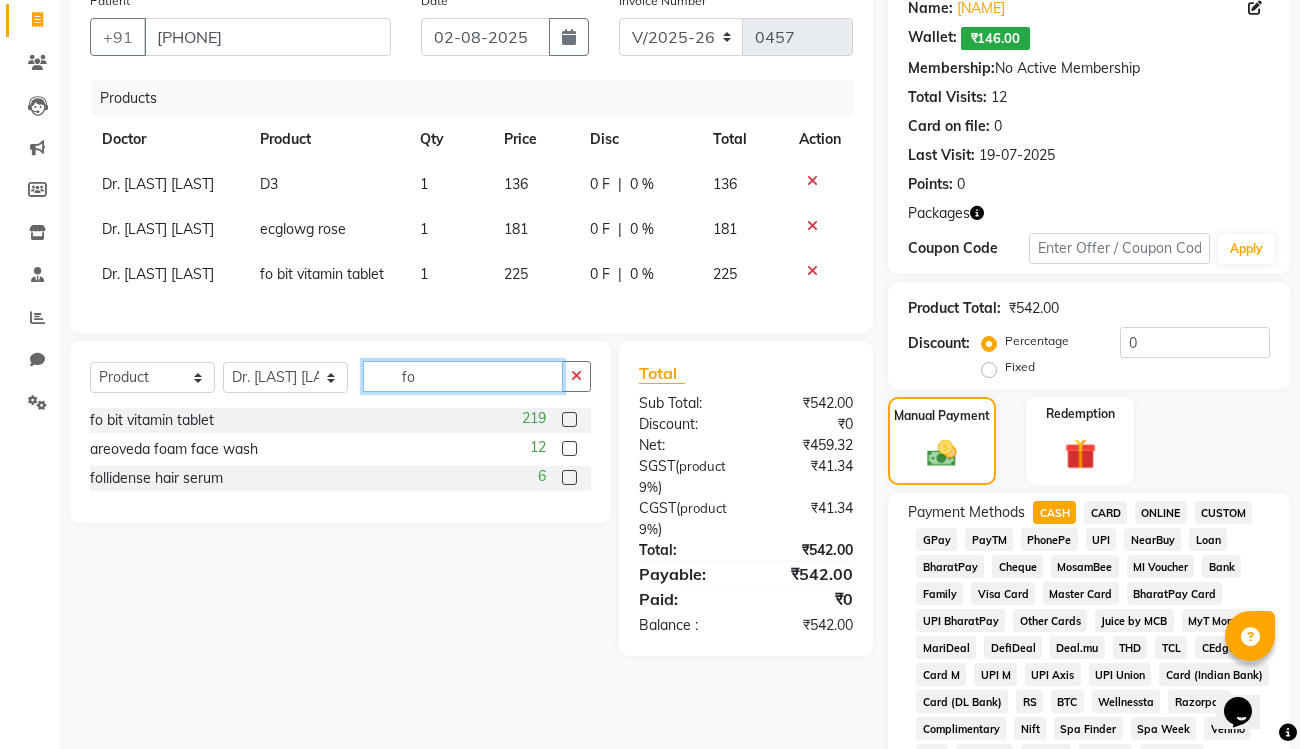 click on "fo" 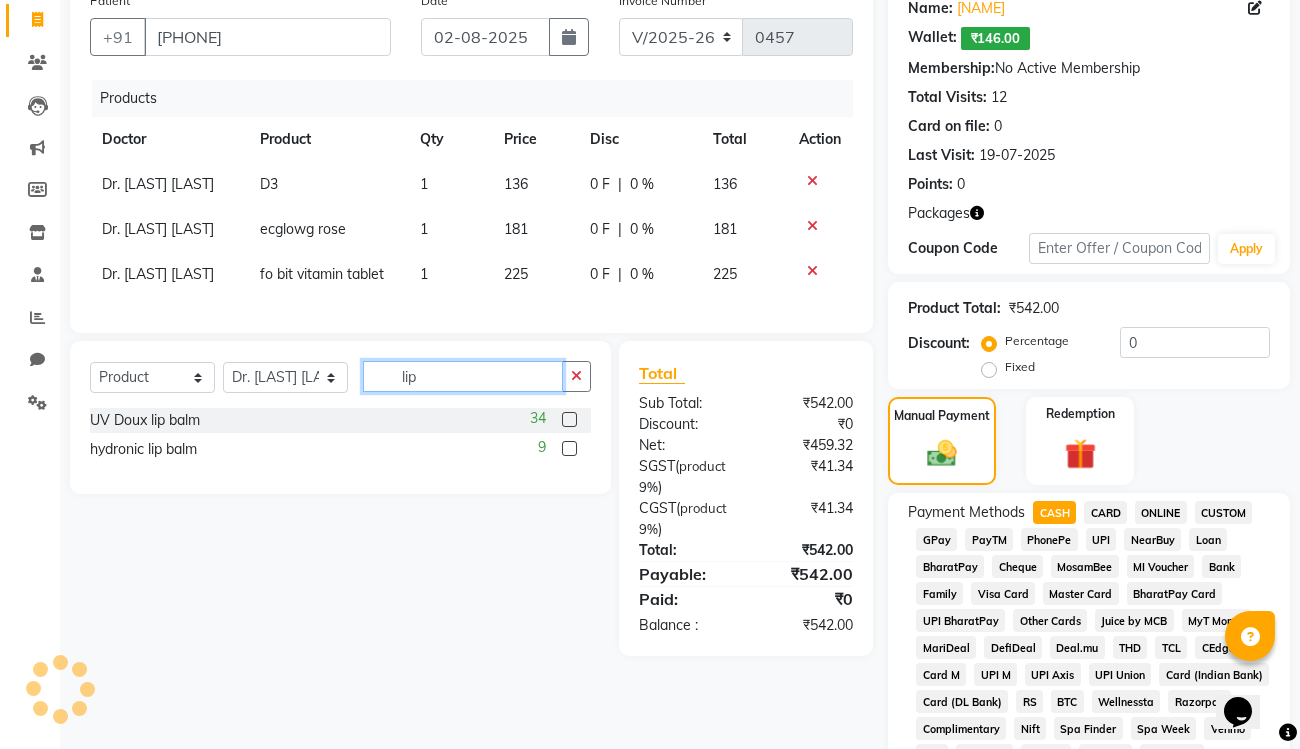 type on "lip" 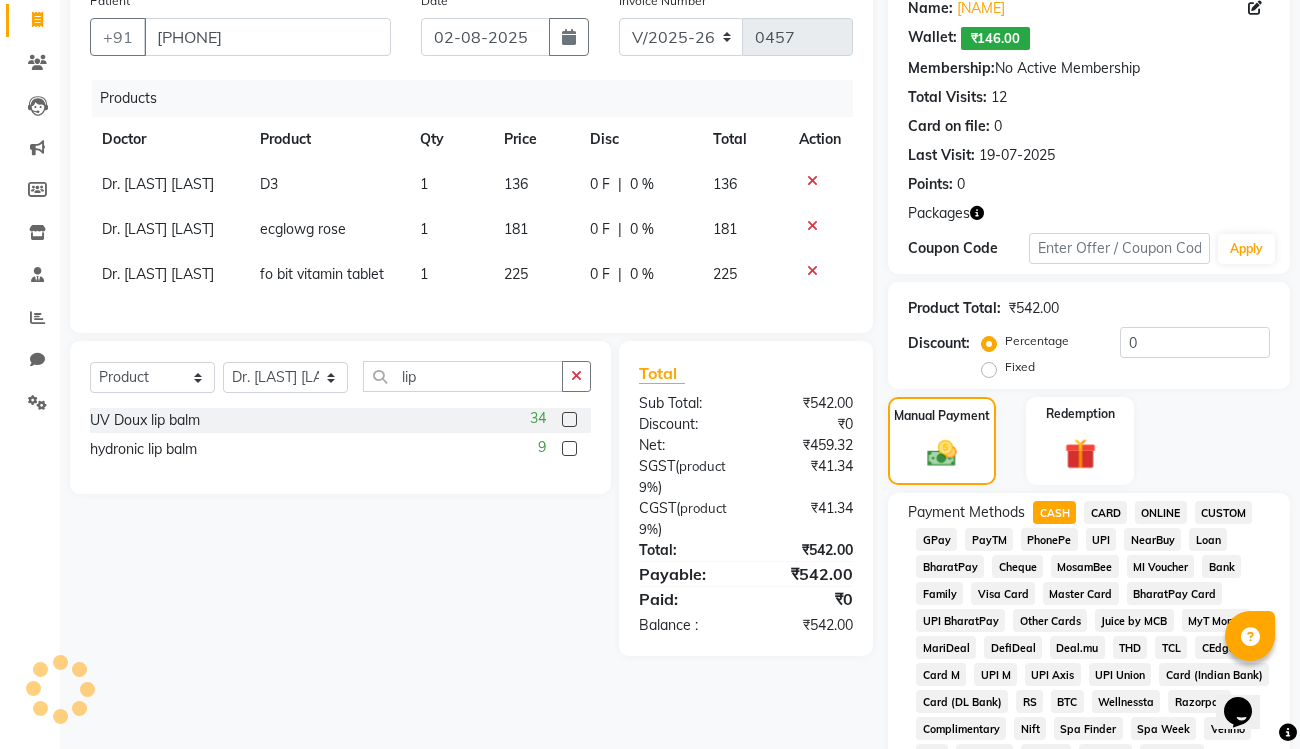 click 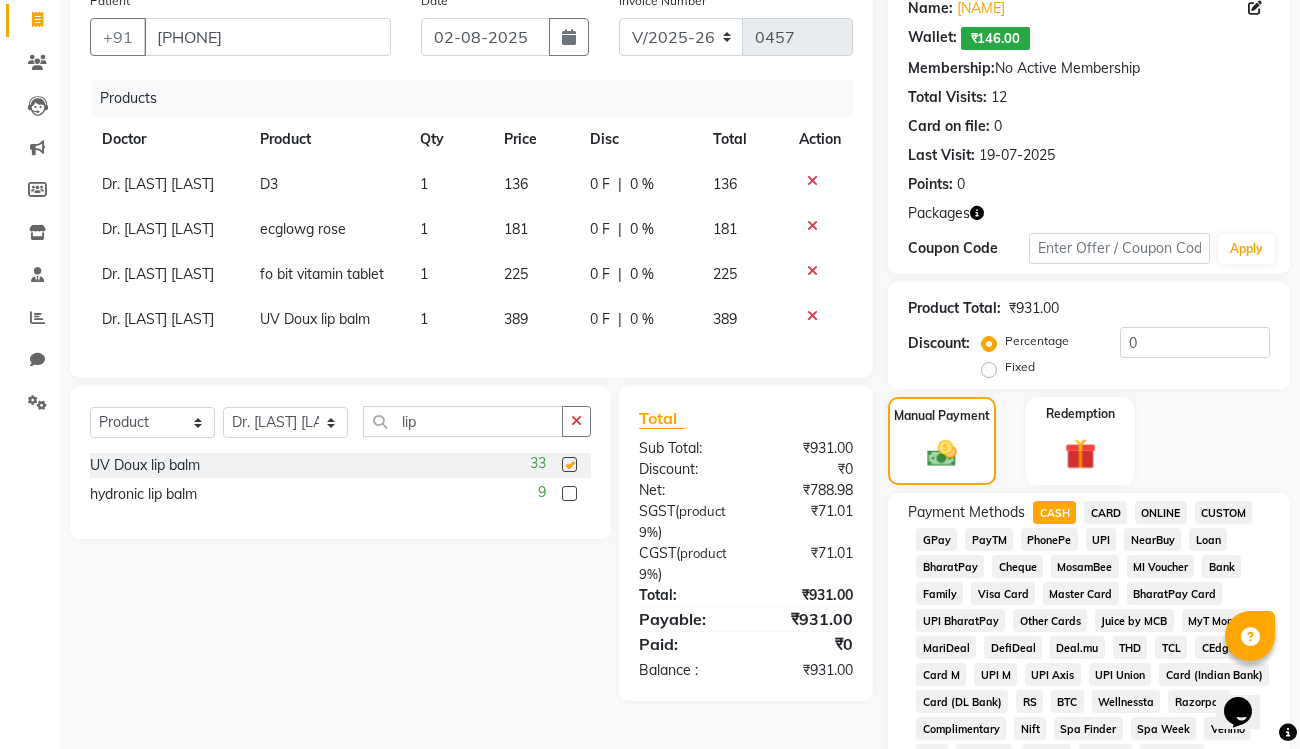 checkbox on "false" 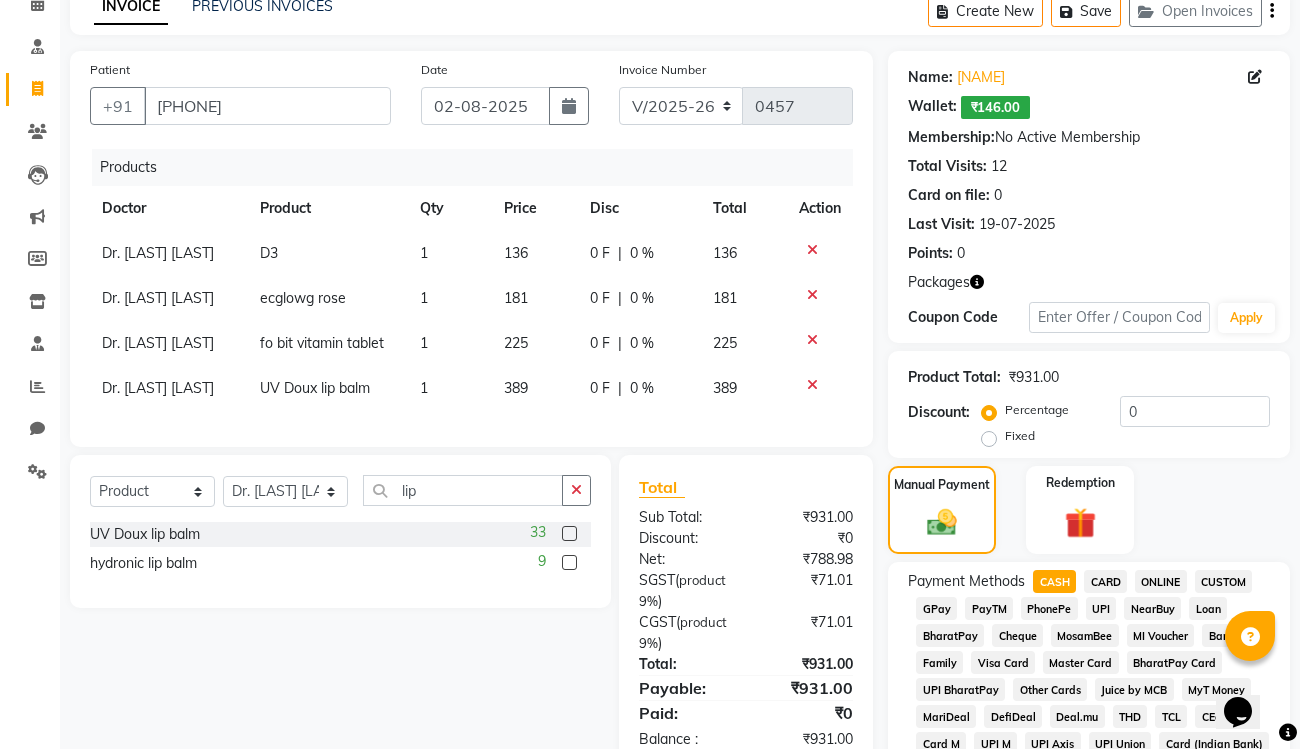 scroll, scrollTop: 103, scrollLeft: 0, axis: vertical 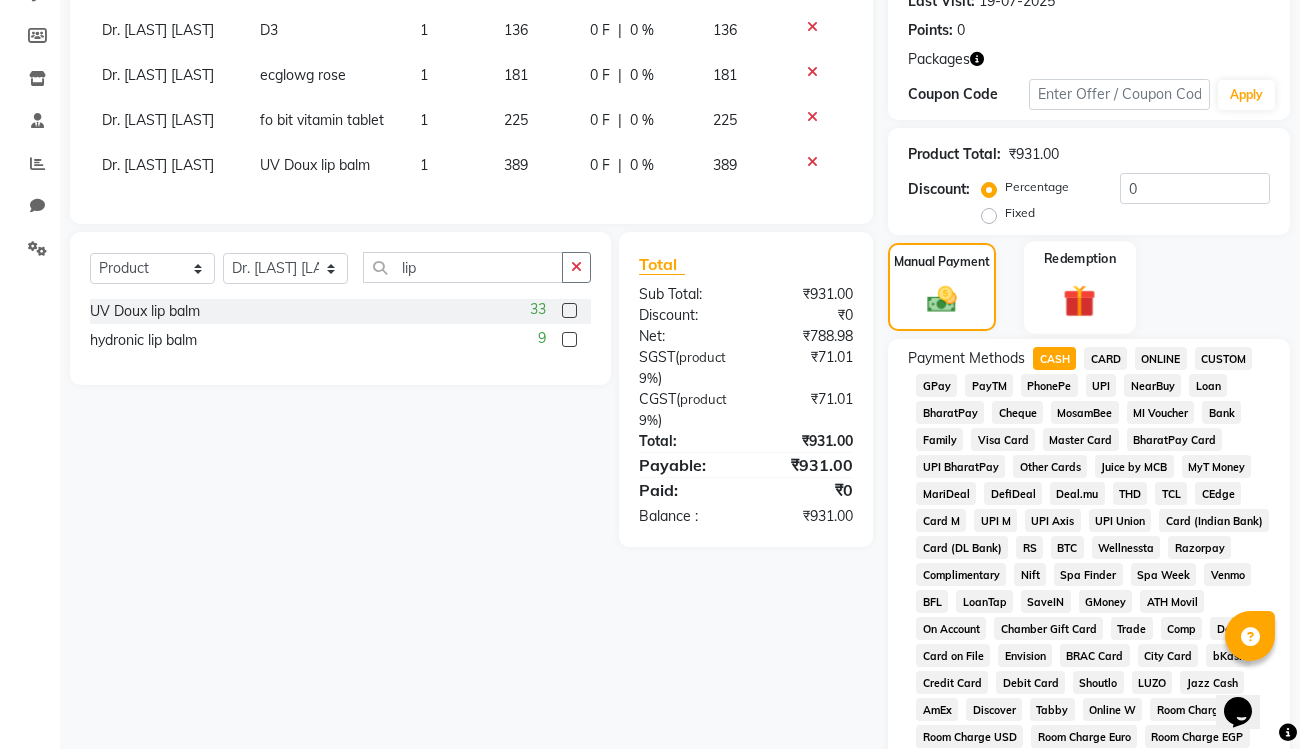 click on "Redemption" 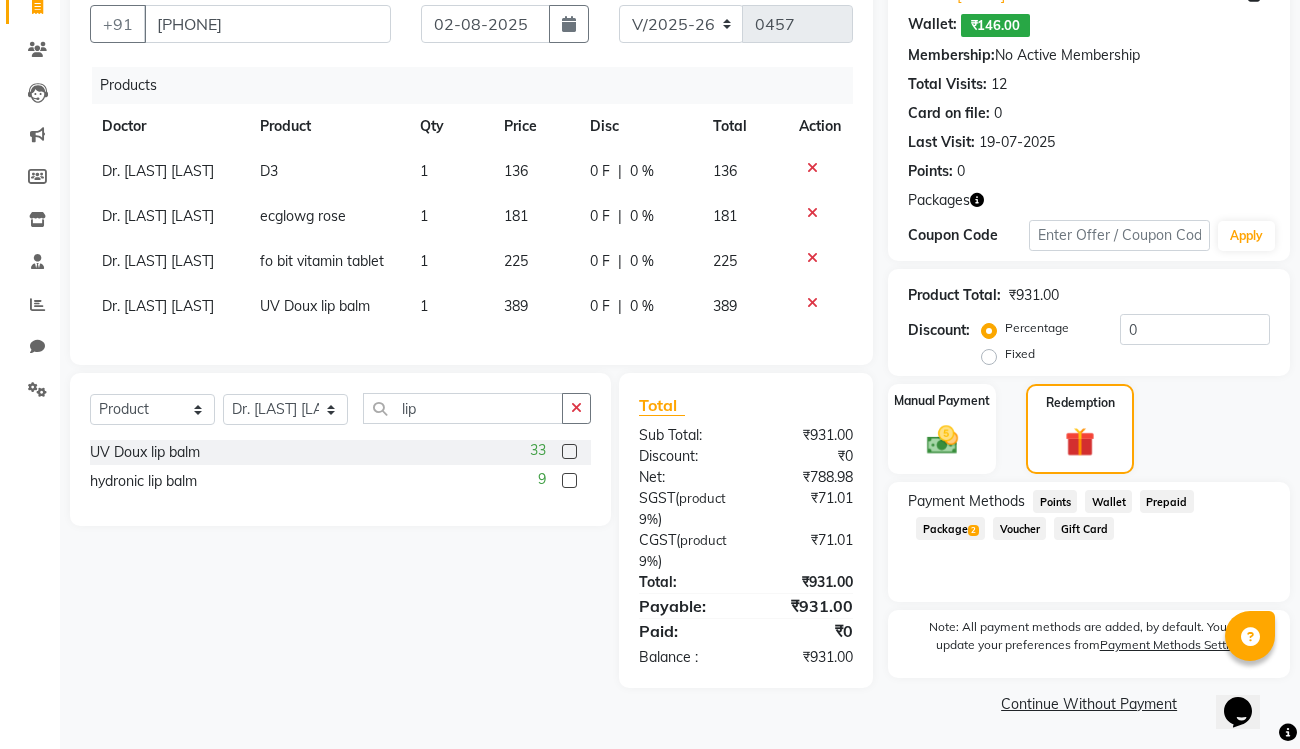 scroll, scrollTop: 181, scrollLeft: 0, axis: vertical 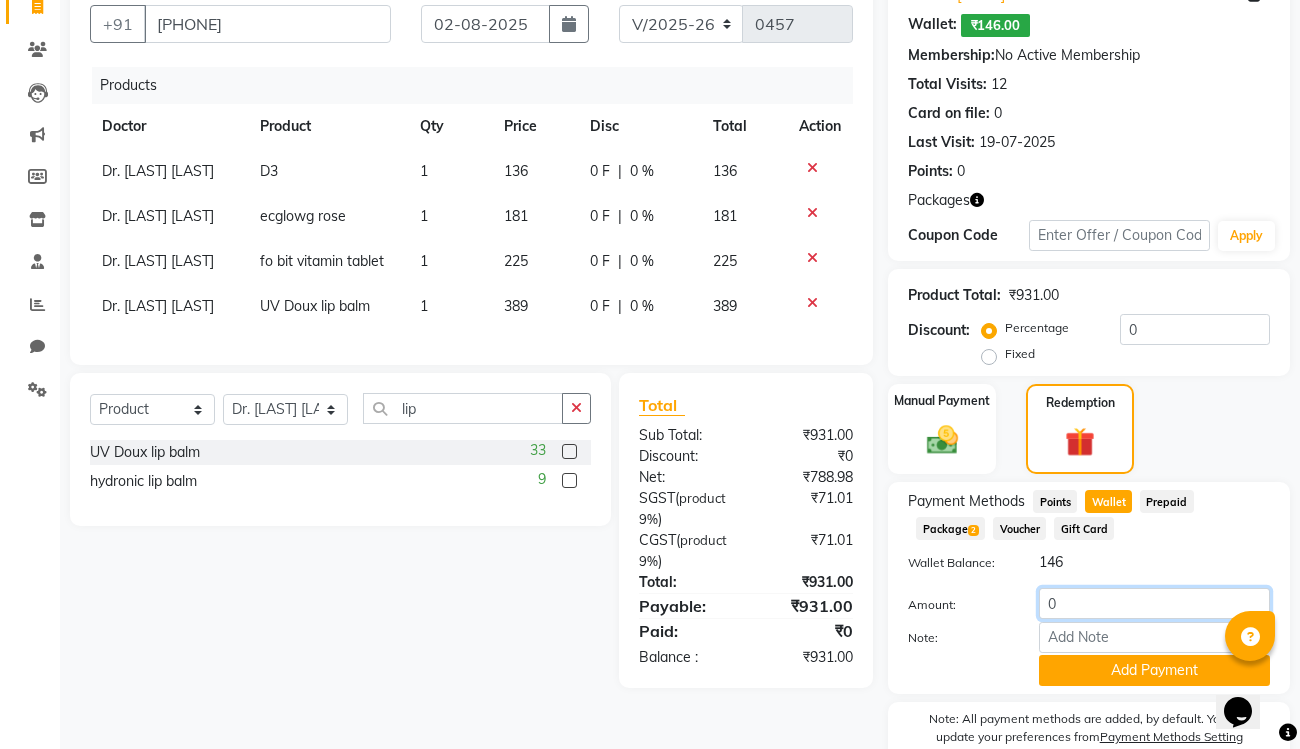 click on "0" 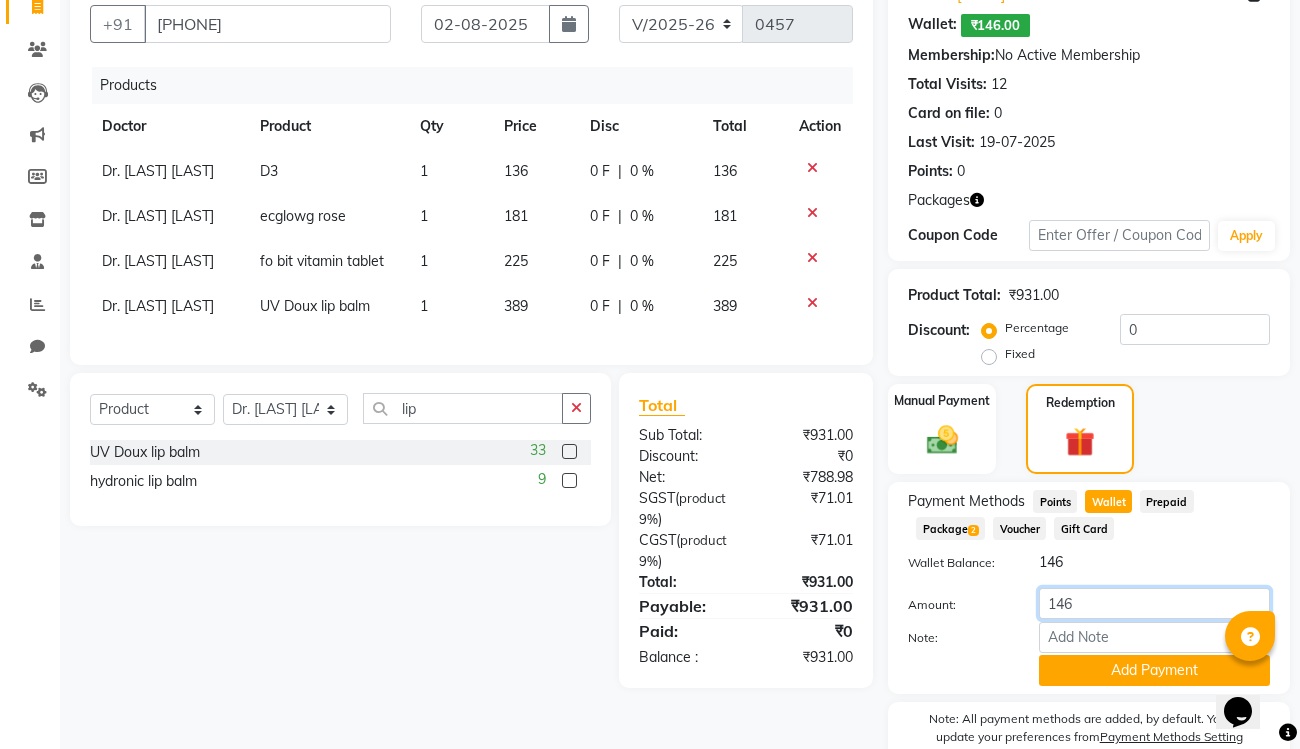 type on "146" 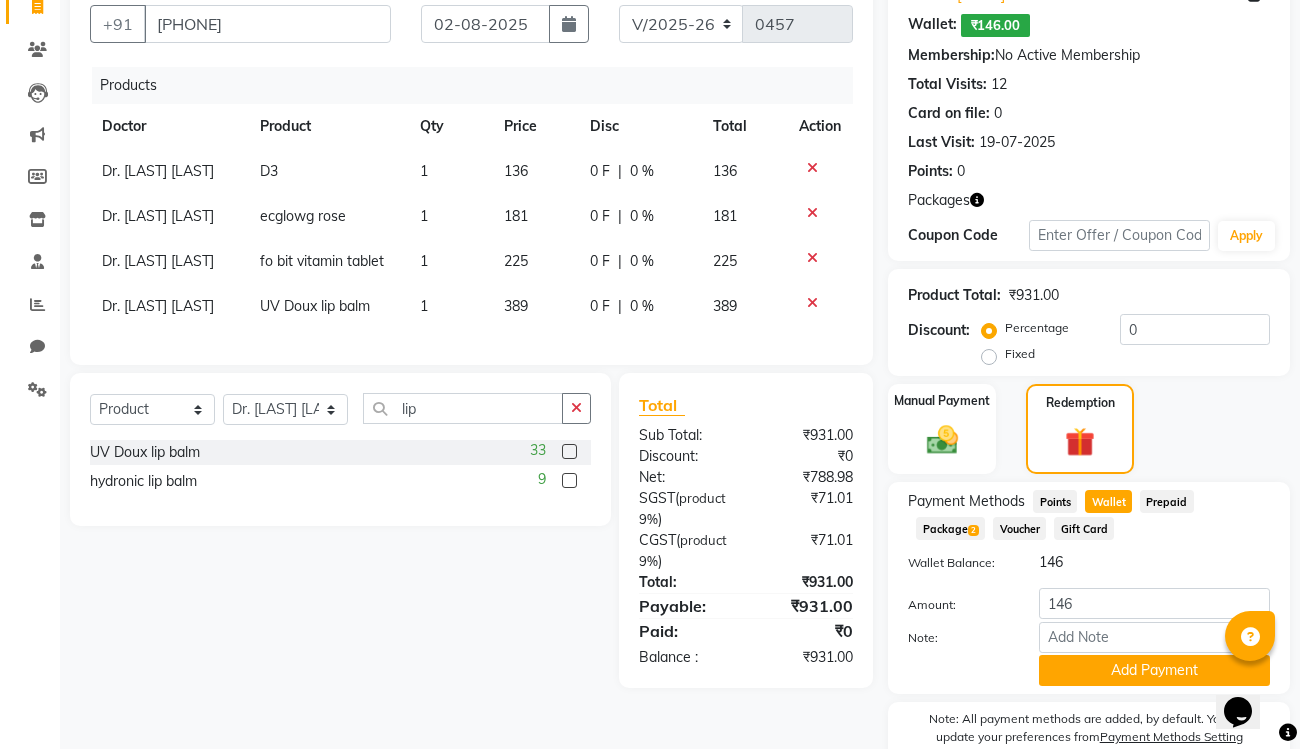 click on "Payment Methods  Points   Wallet   Prepaid   Package  2  Voucher   Gift Card  Wallet Balance:  146  Amount: 146 Note: Add Payment" 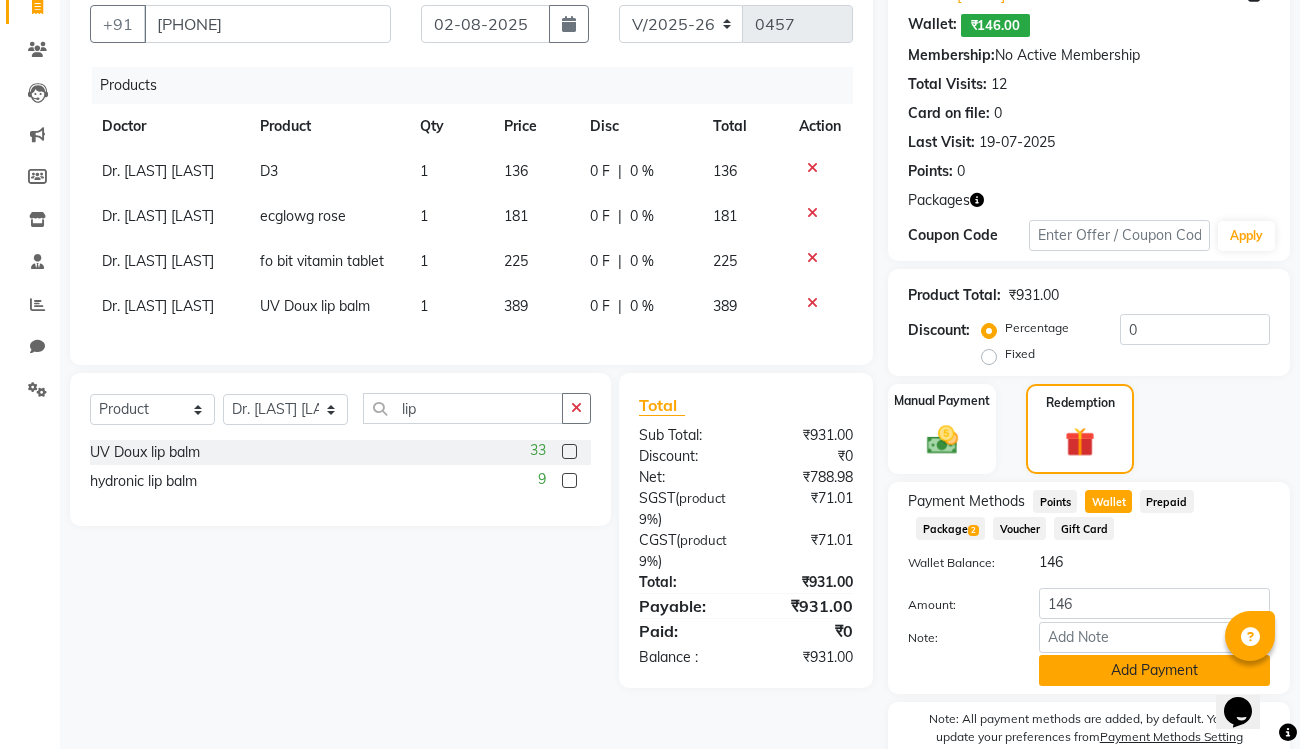 click on "Add Payment" 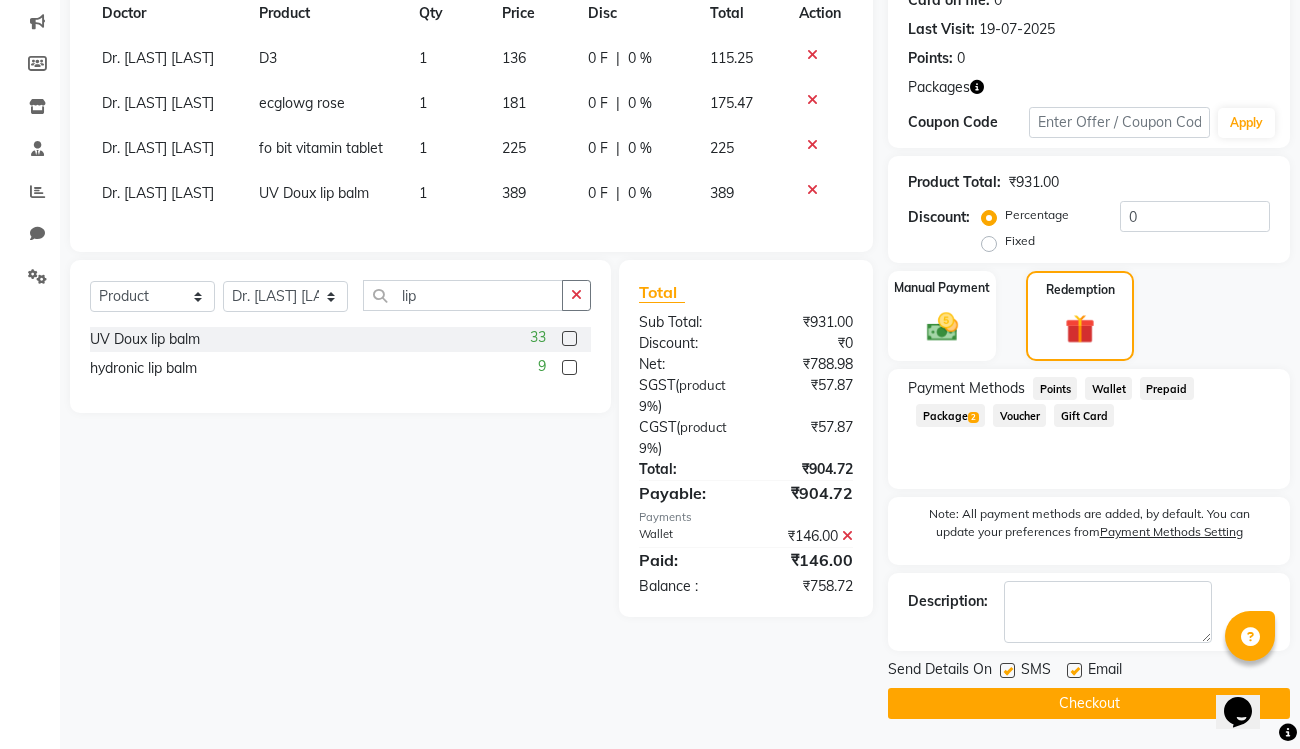 scroll, scrollTop: 294, scrollLeft: 0, axis: vertical 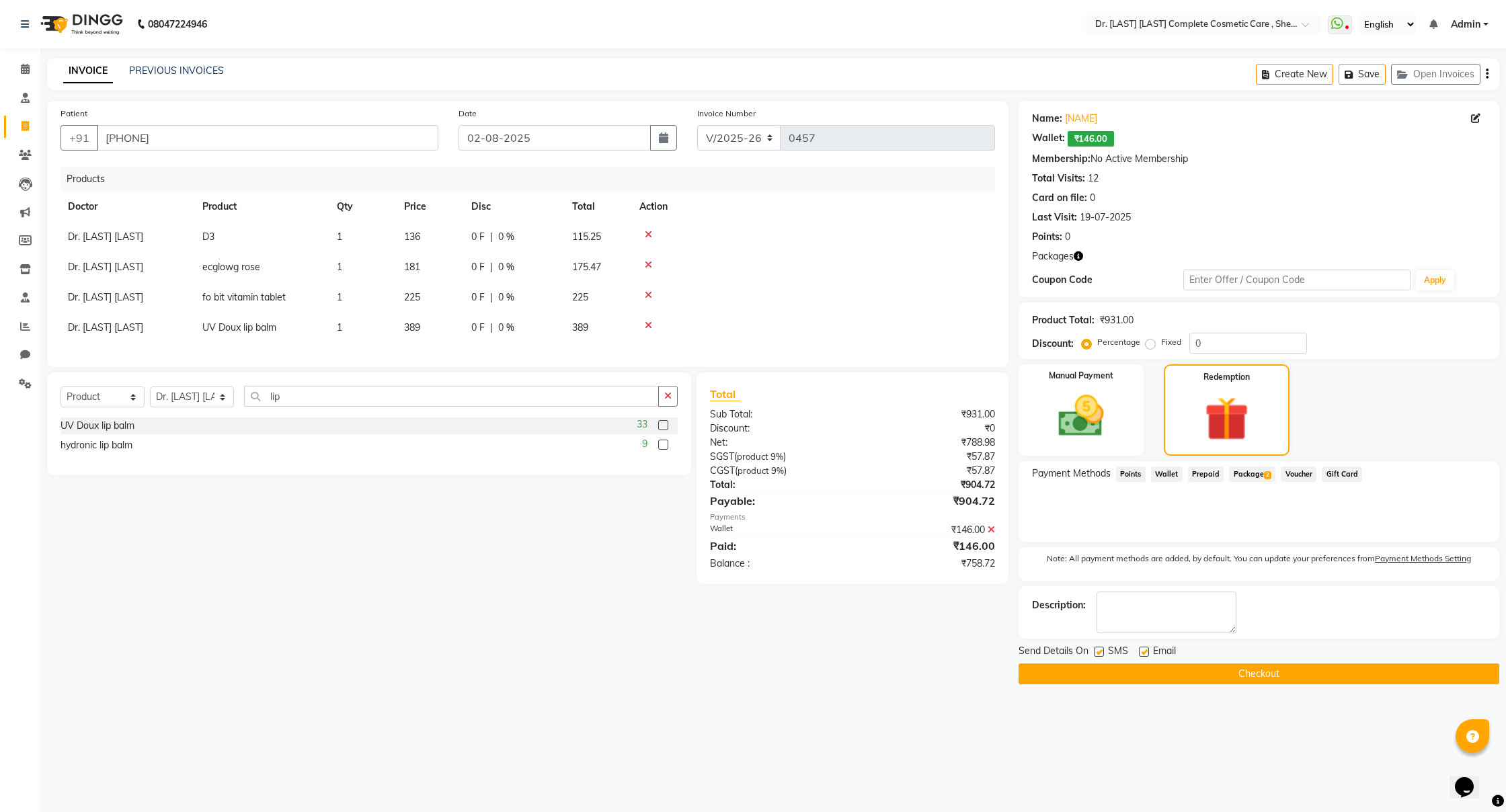click on "115.25" 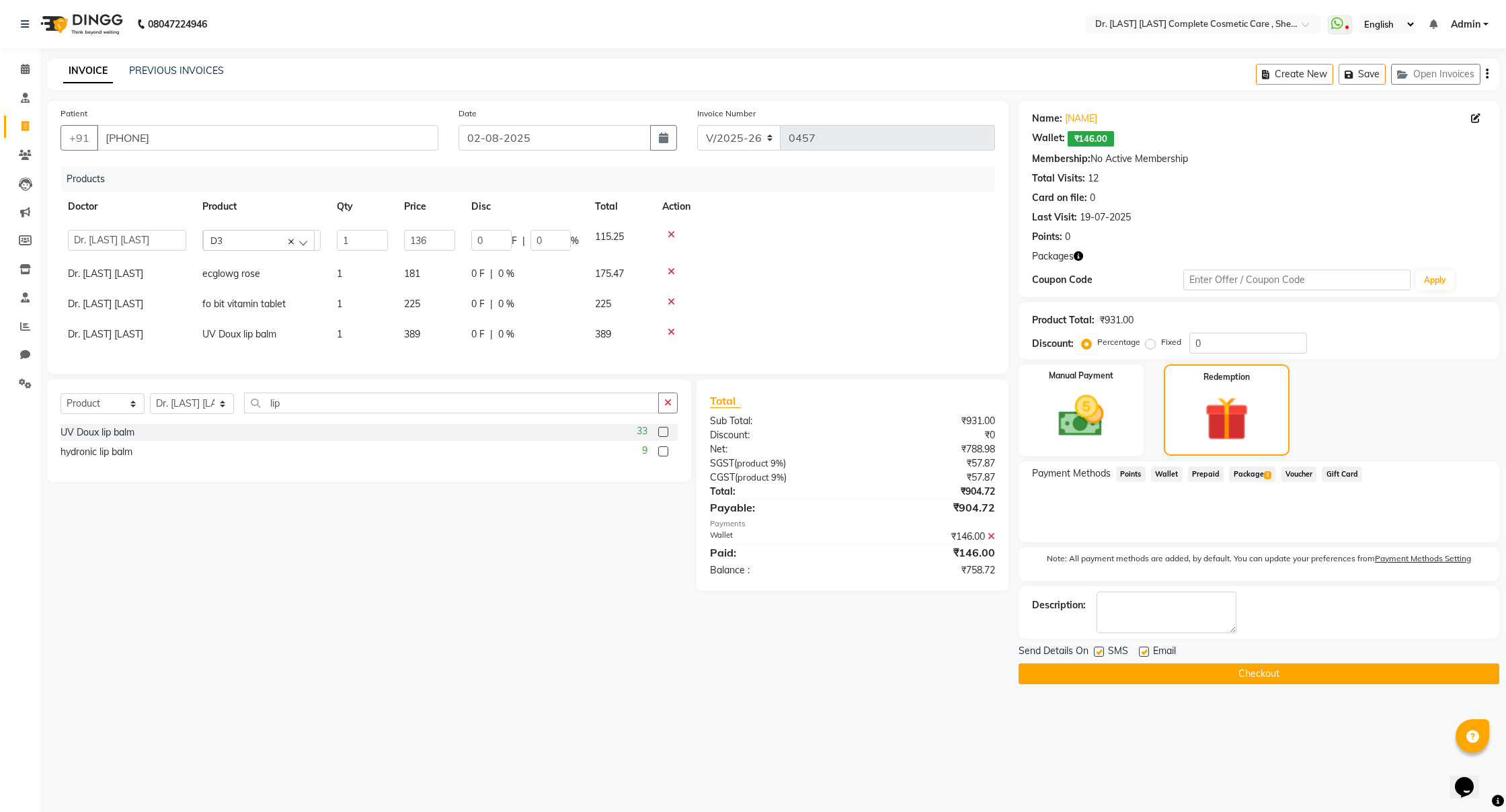 click on "115.25" 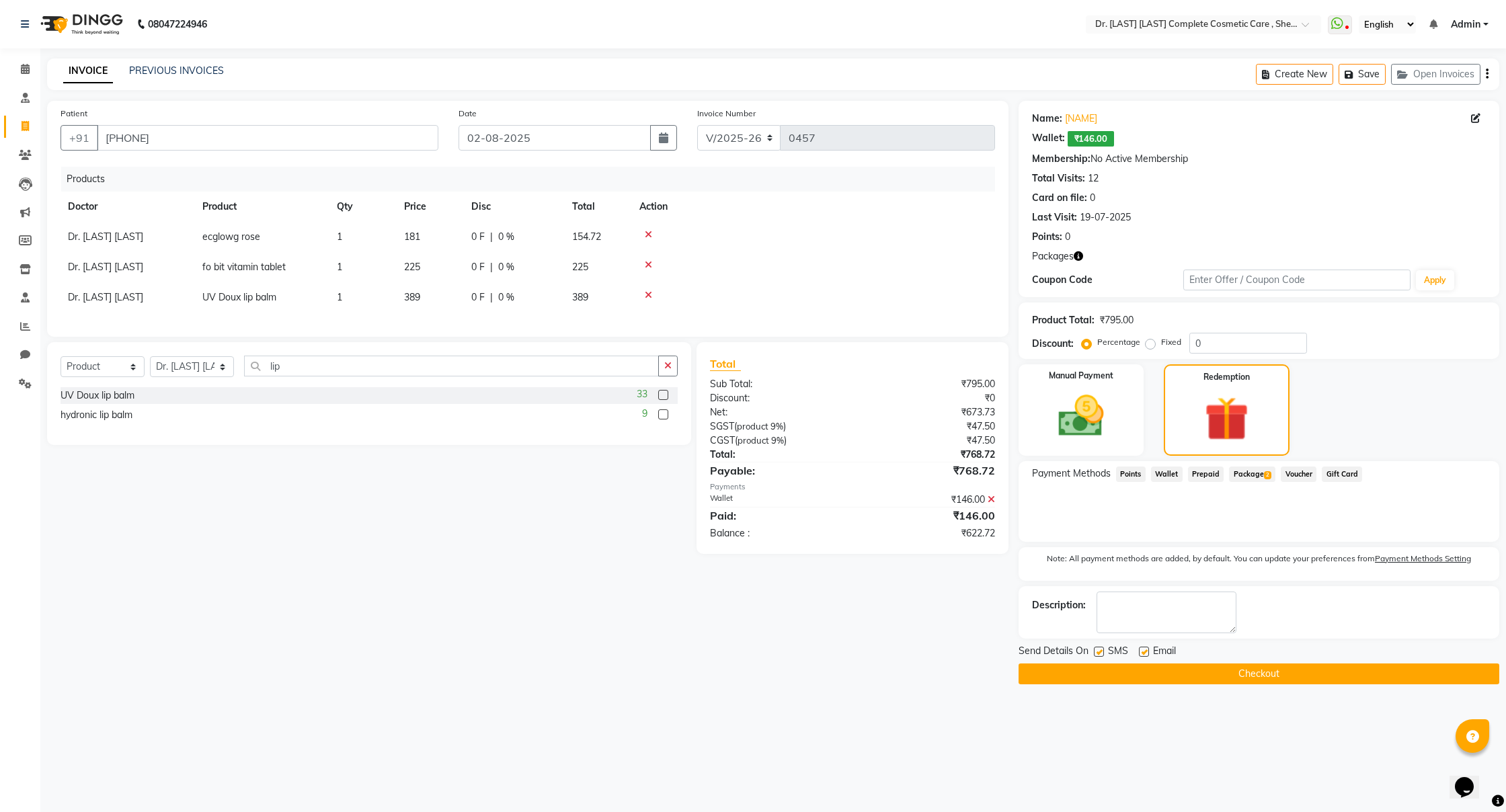 click 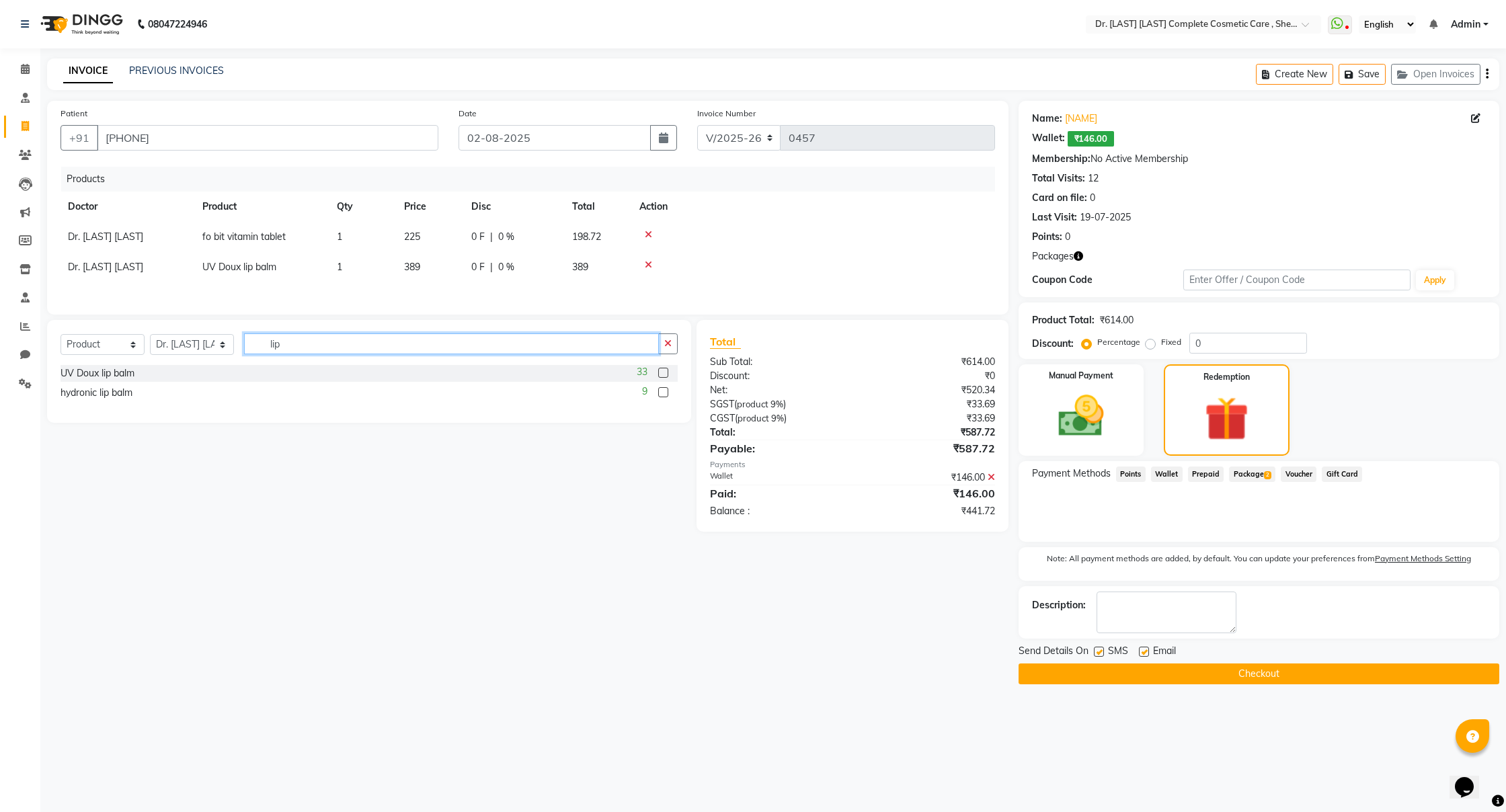 click on "lip" 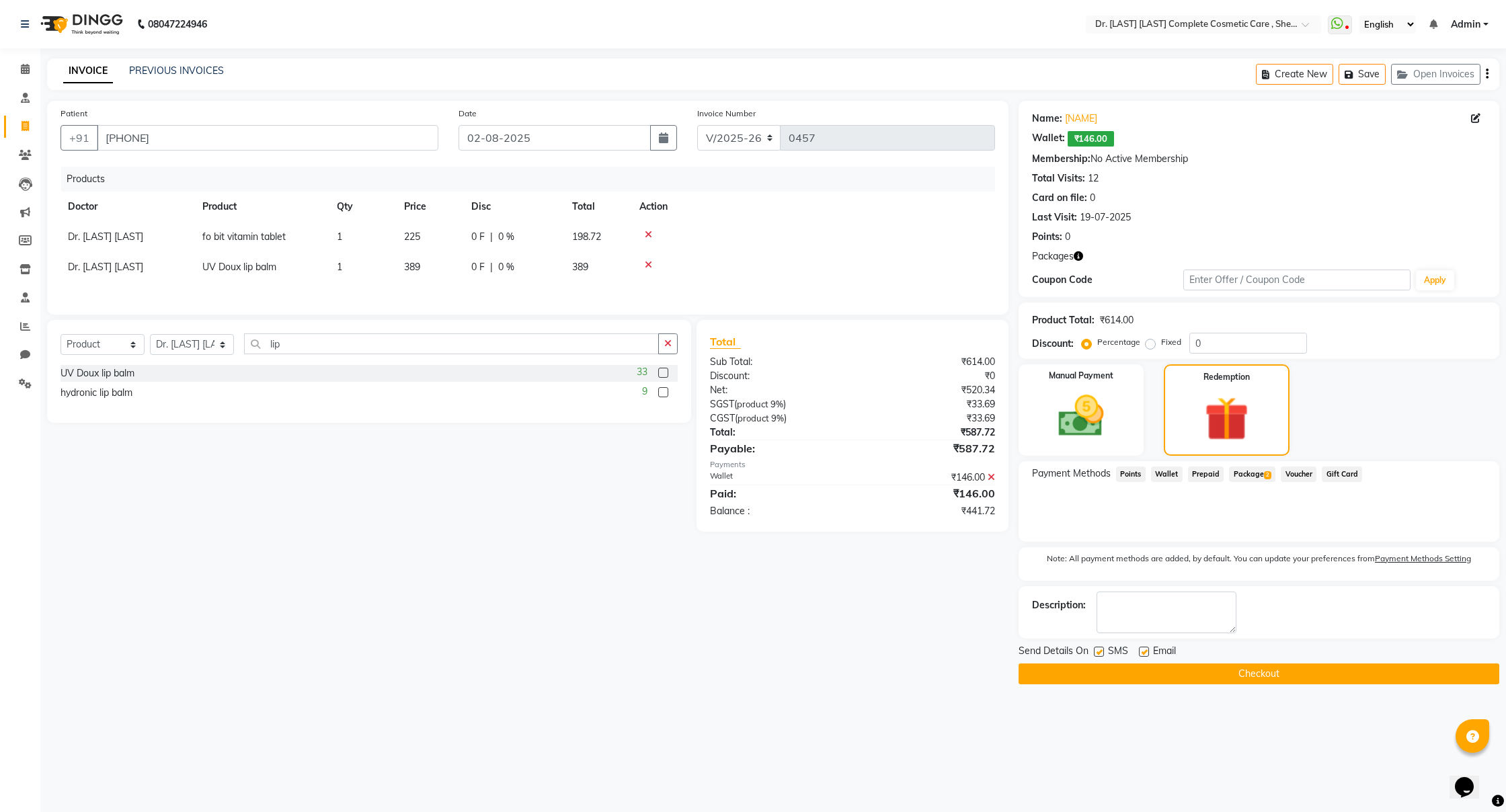 click 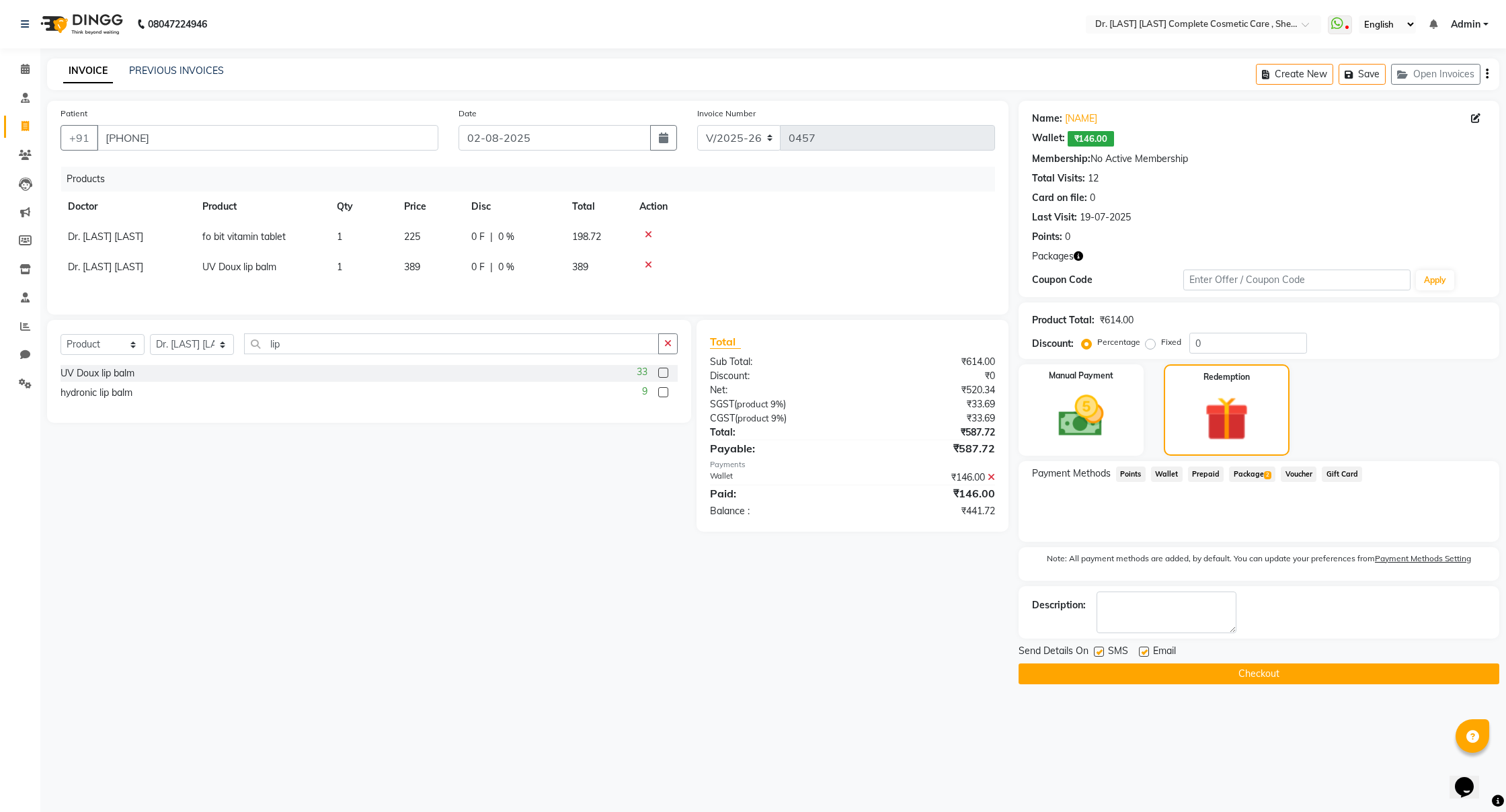 click 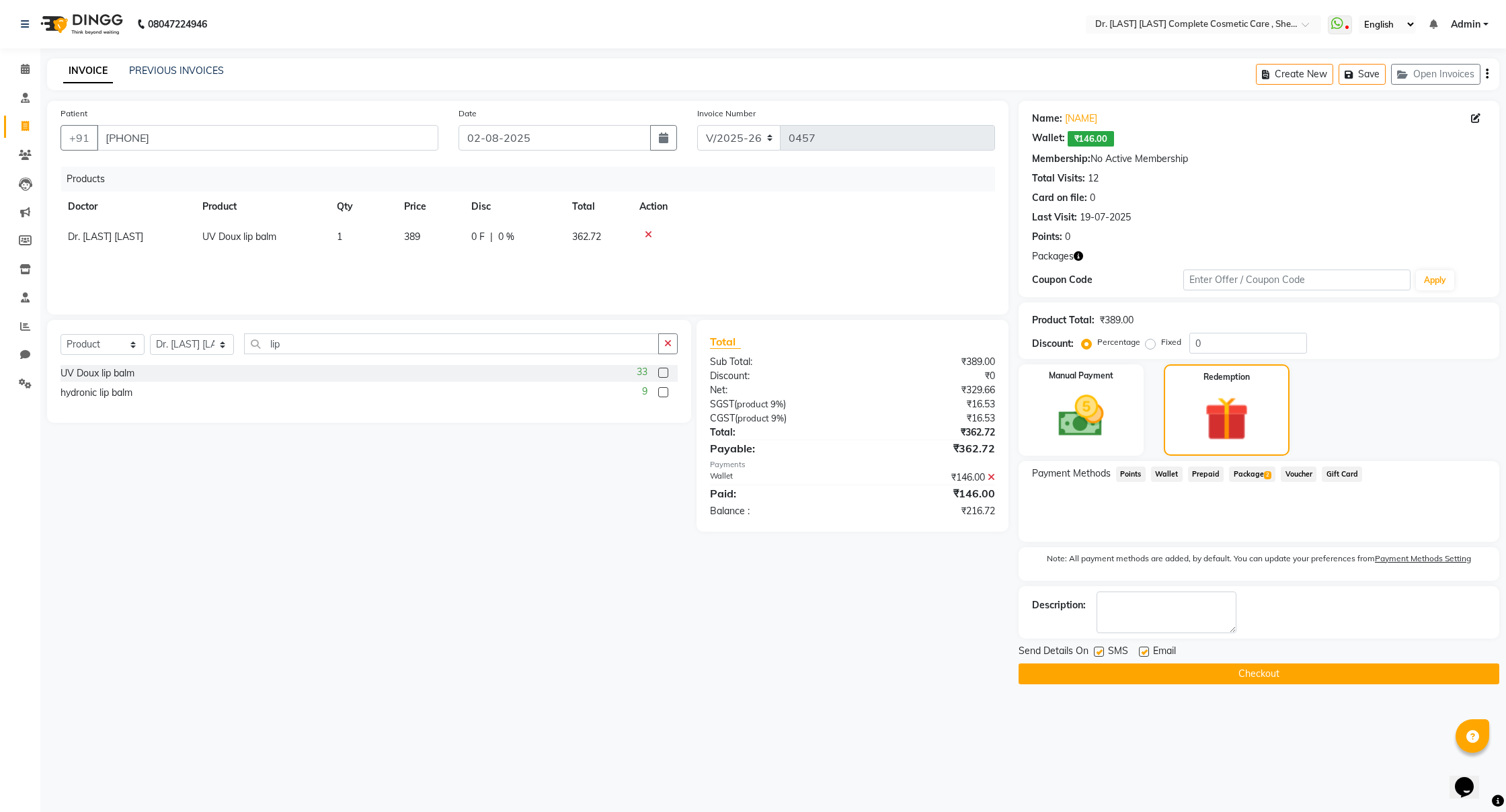 click 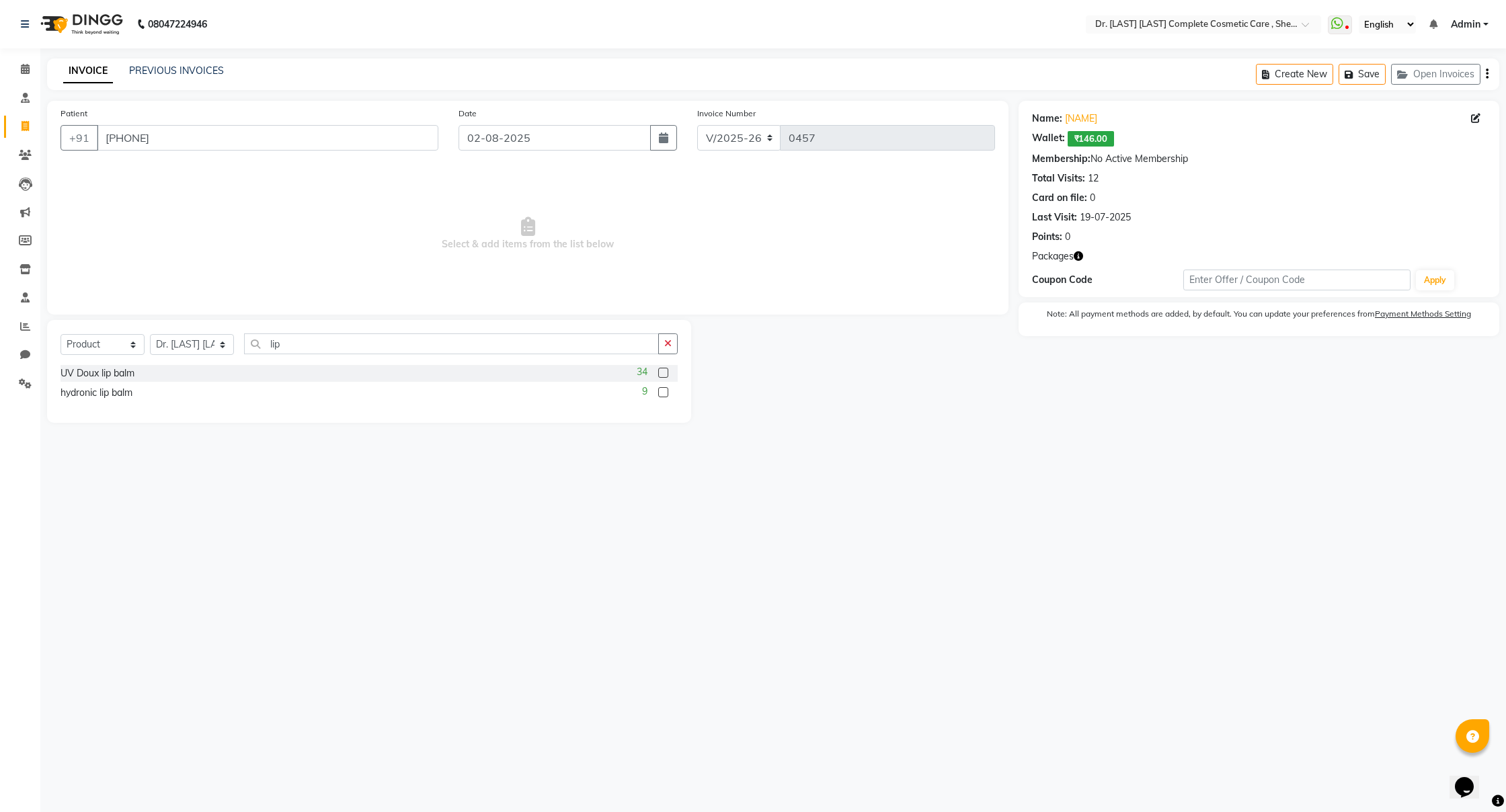 click 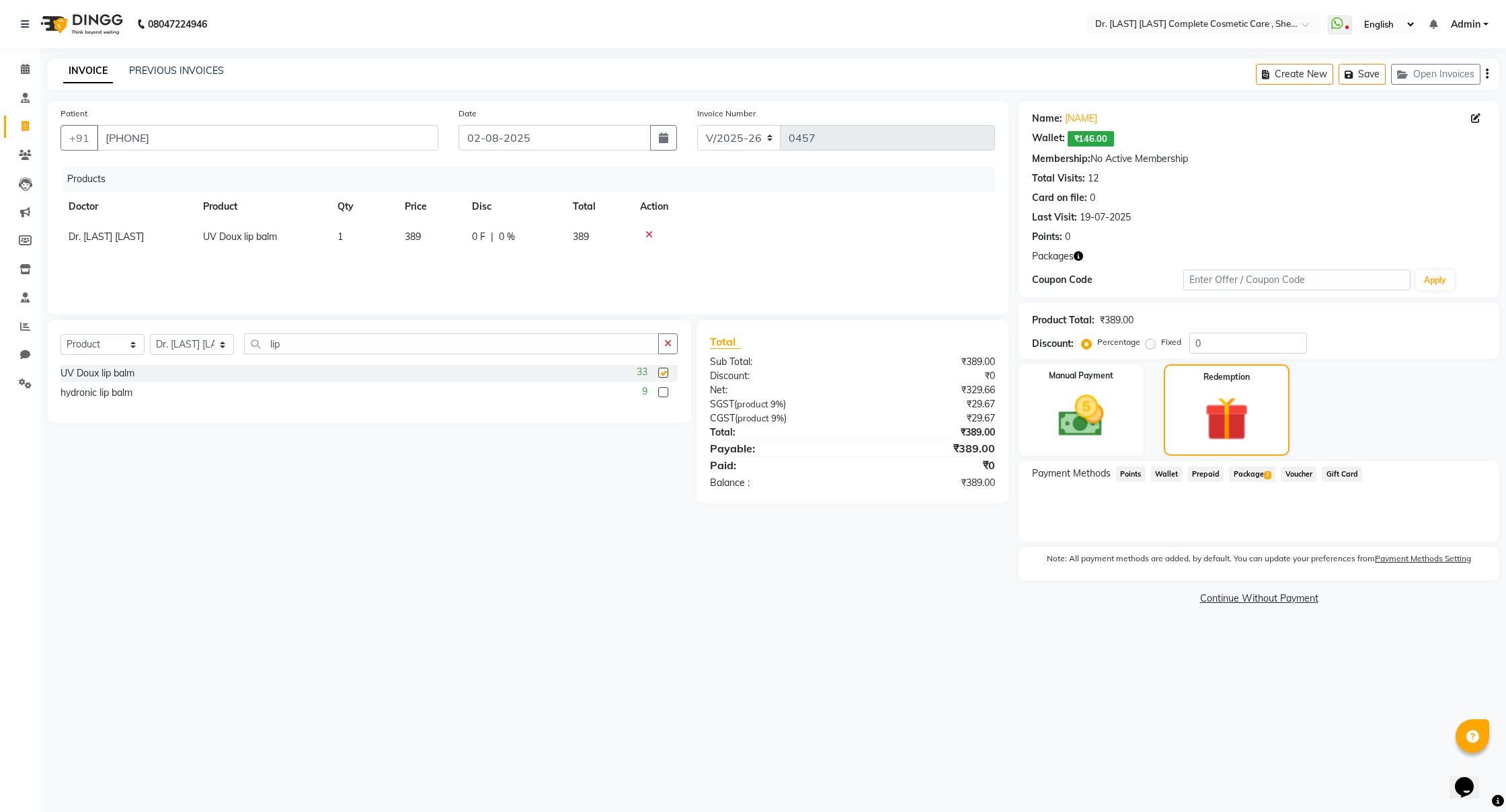 checkbox on "false" 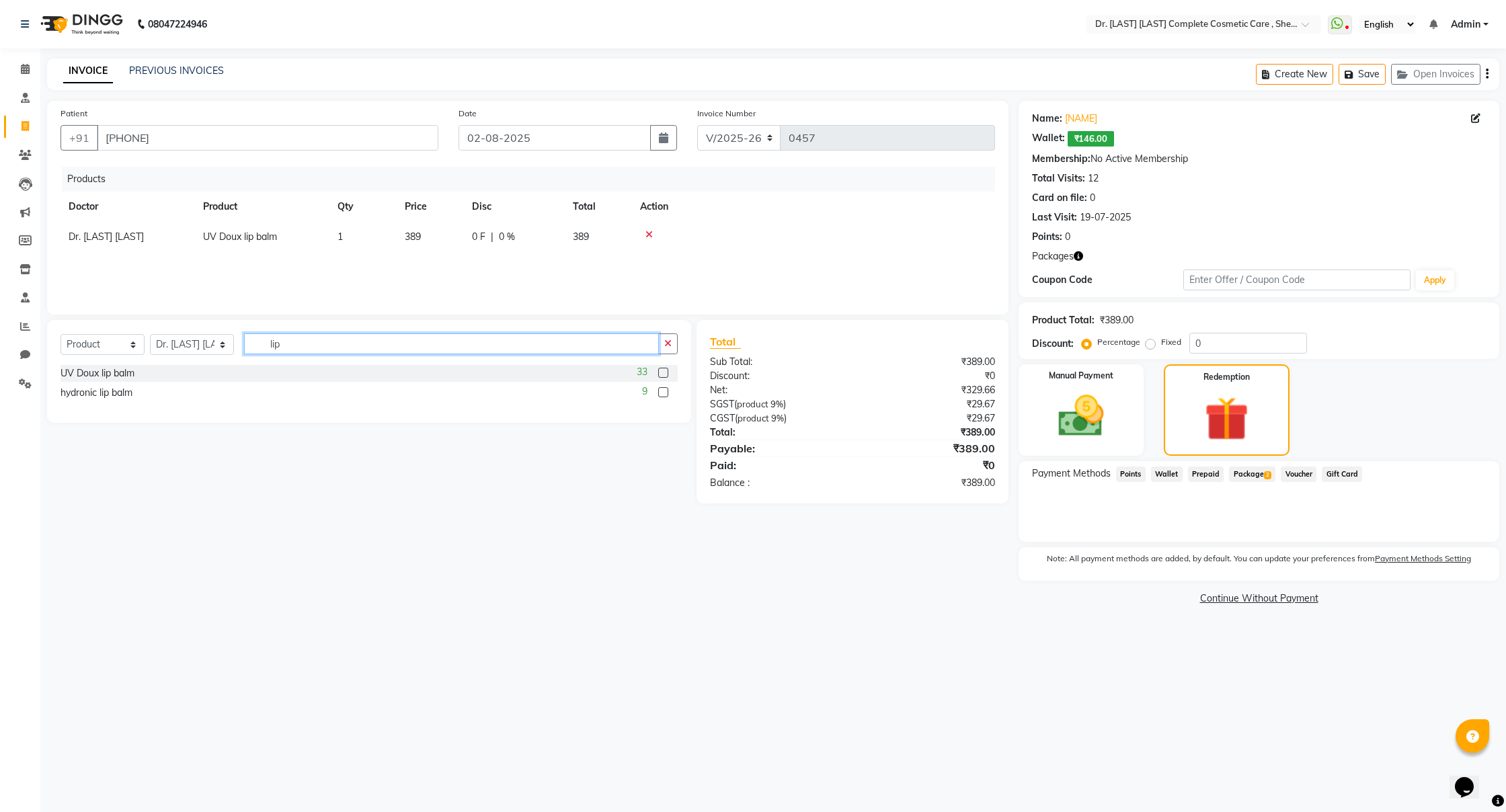 click on "lip" 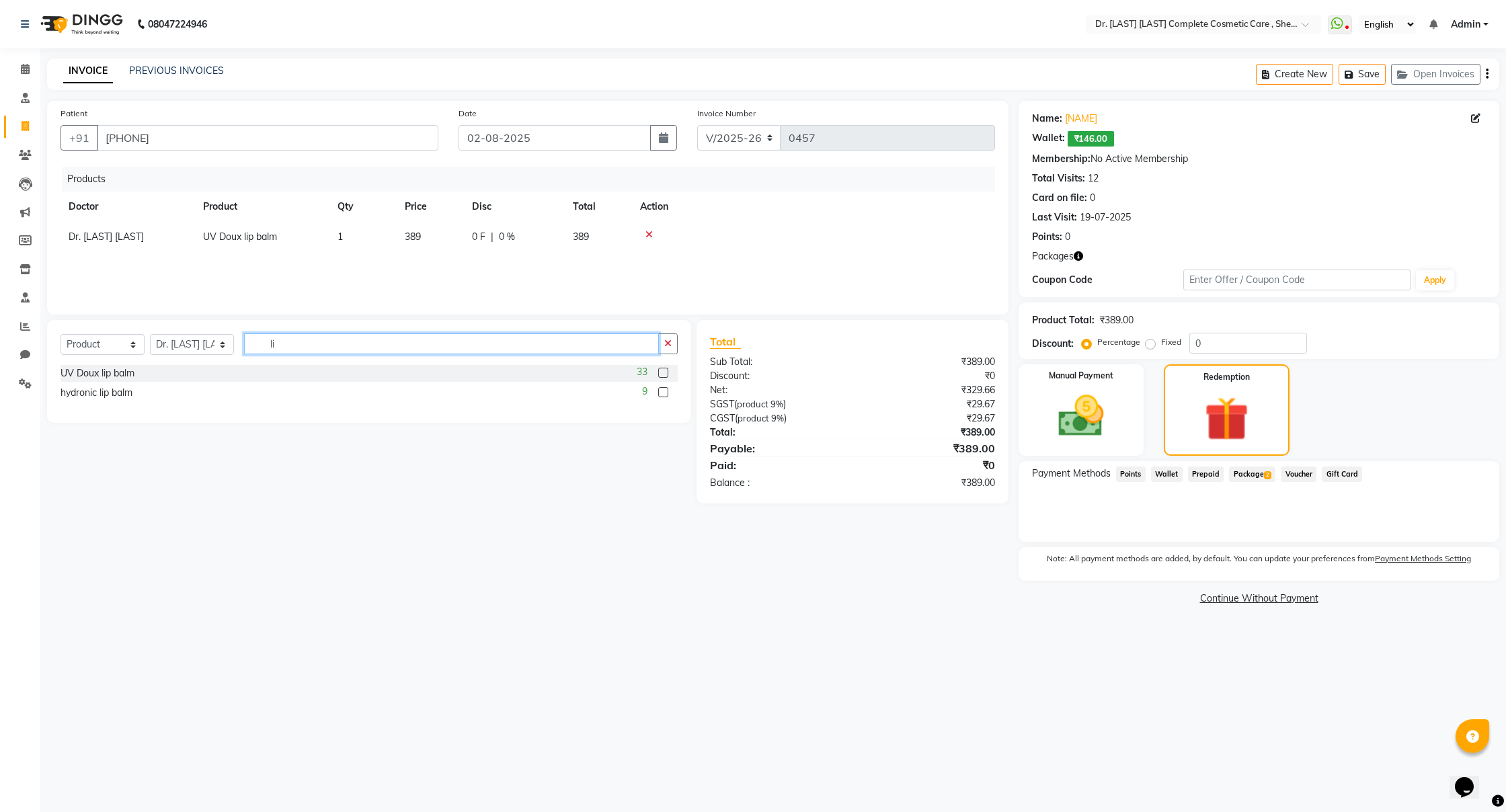 type on "l" 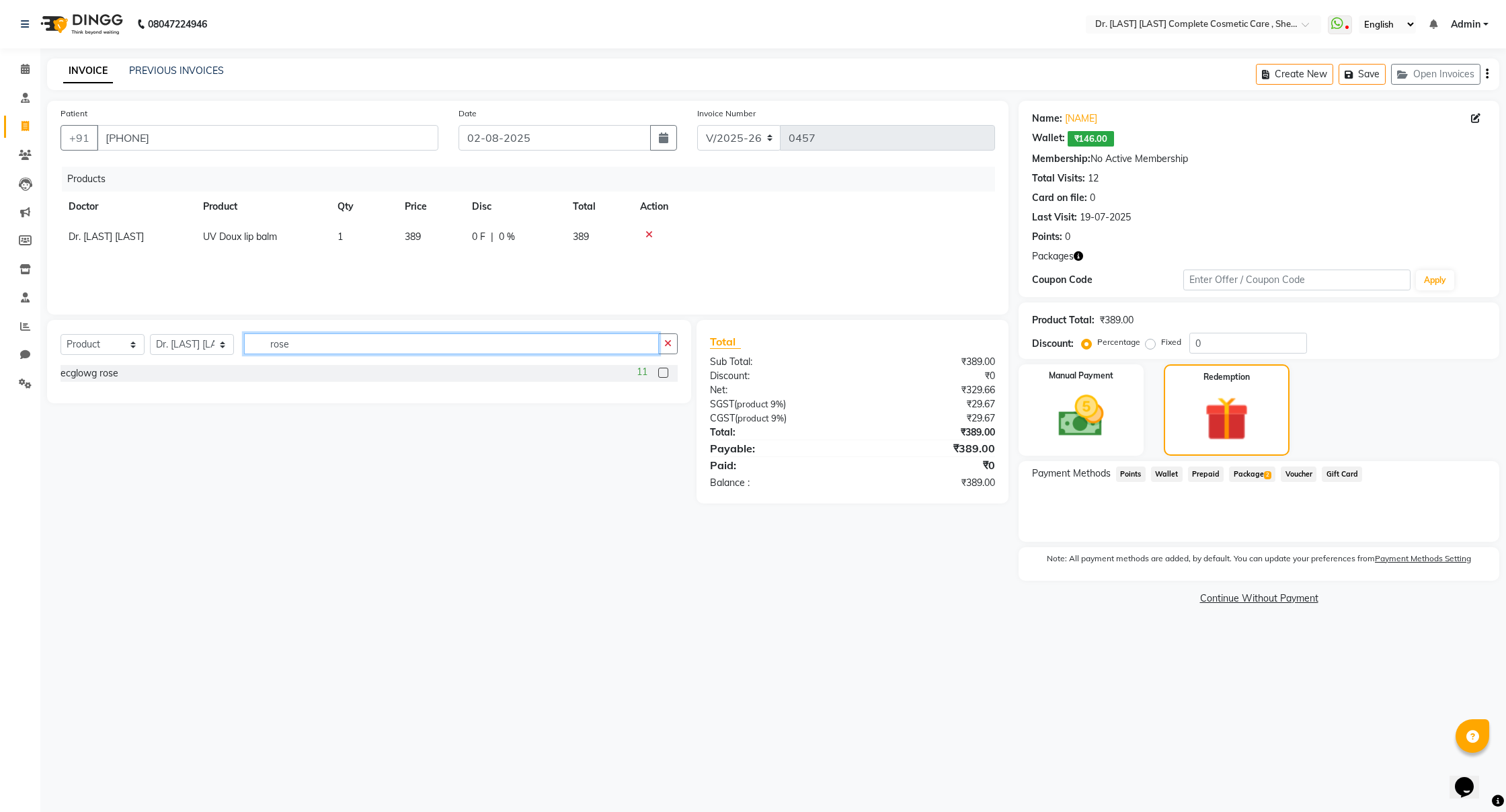 type on "rose" 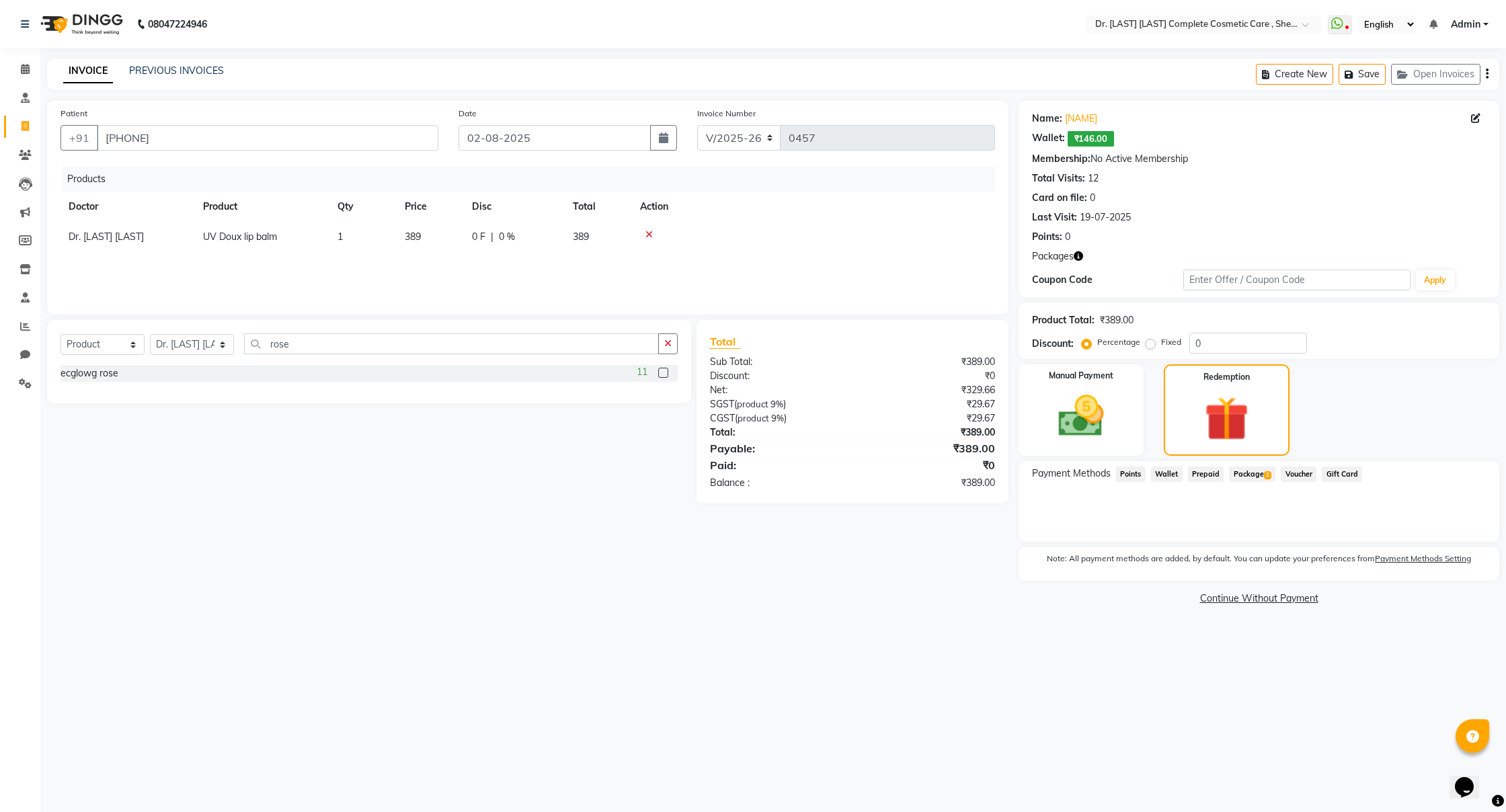 click 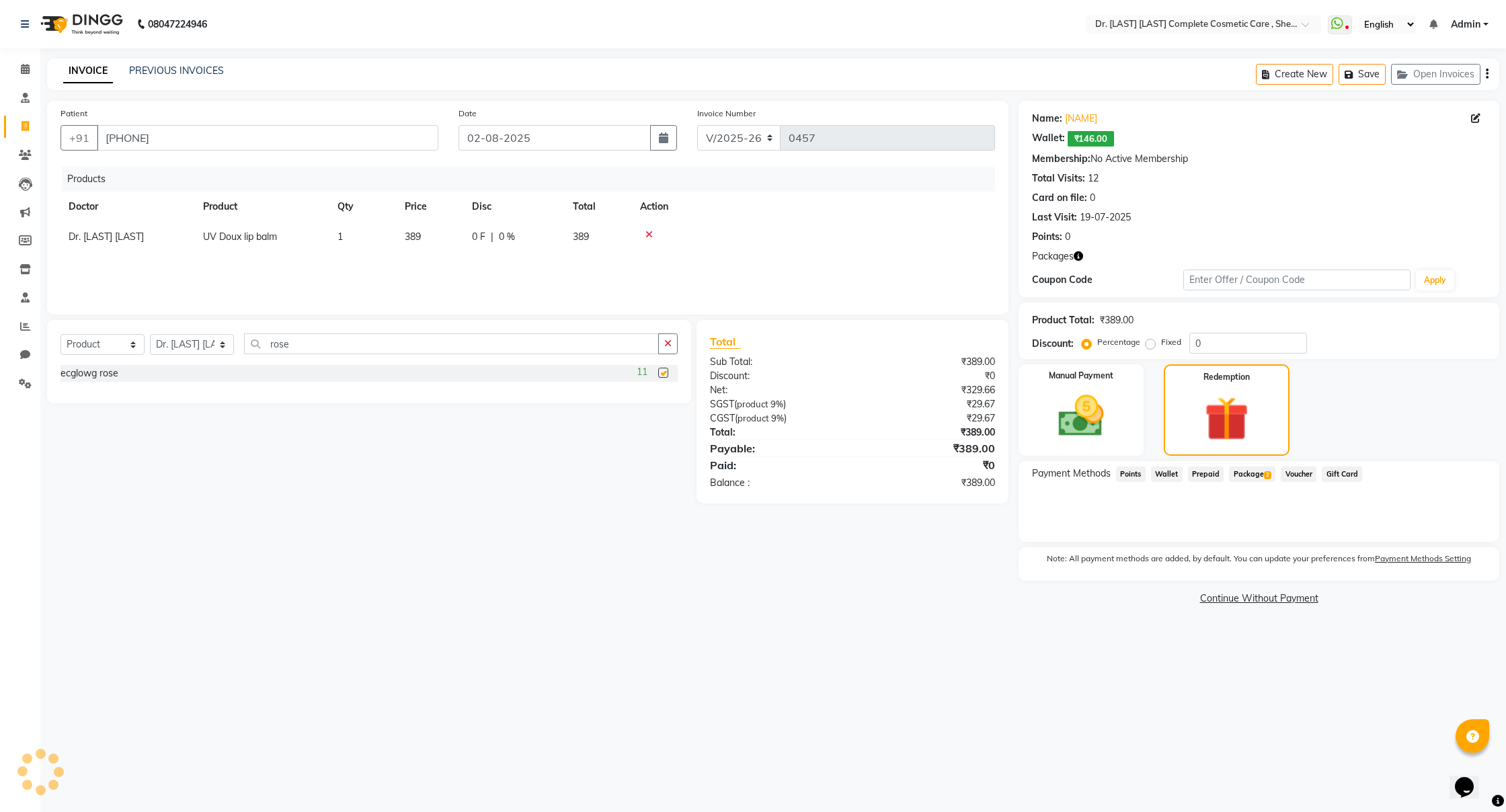 checkbox on "false" 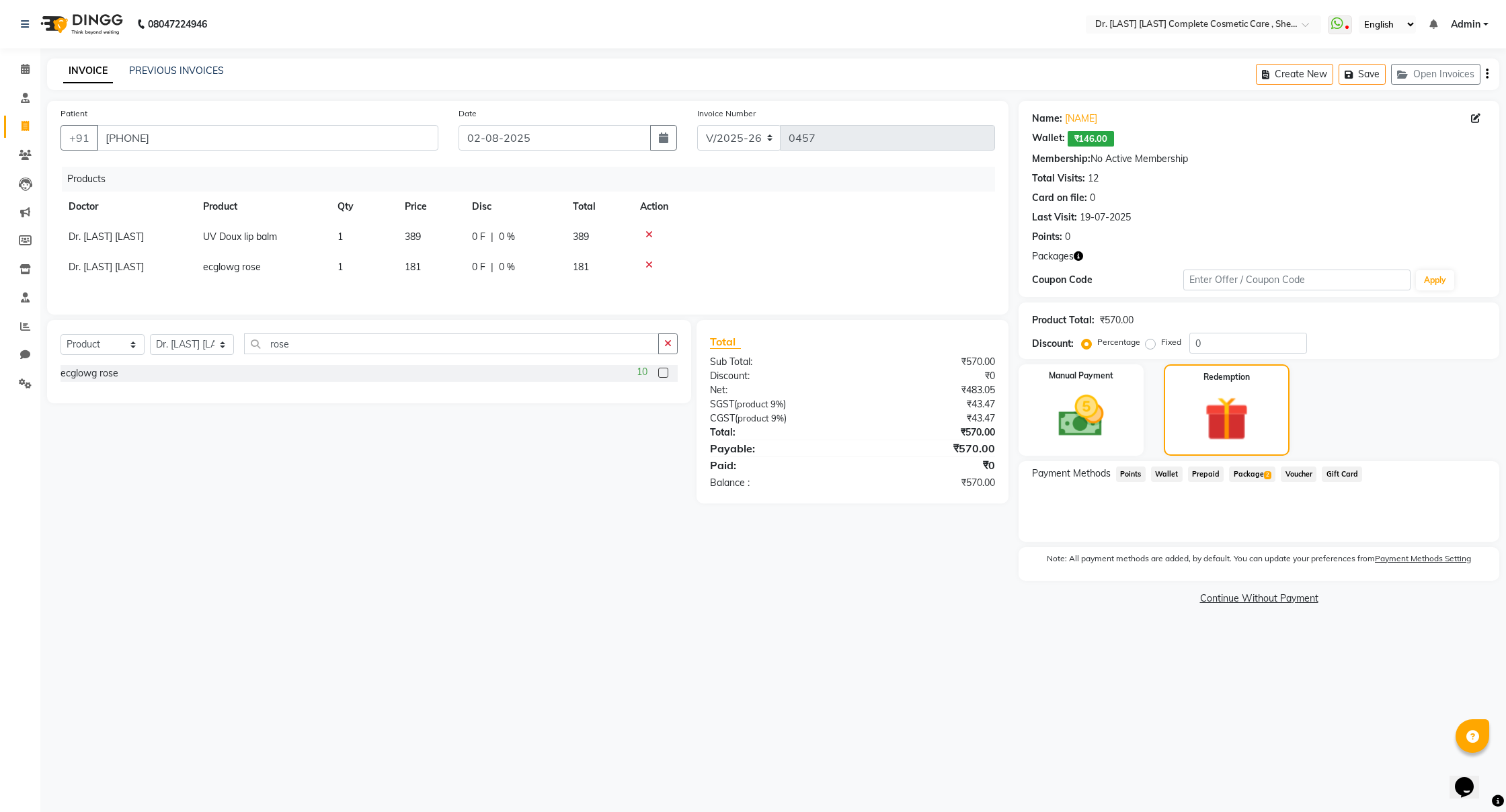 scroll, scrollTop: 0, scrollLeft: 0, axis: both 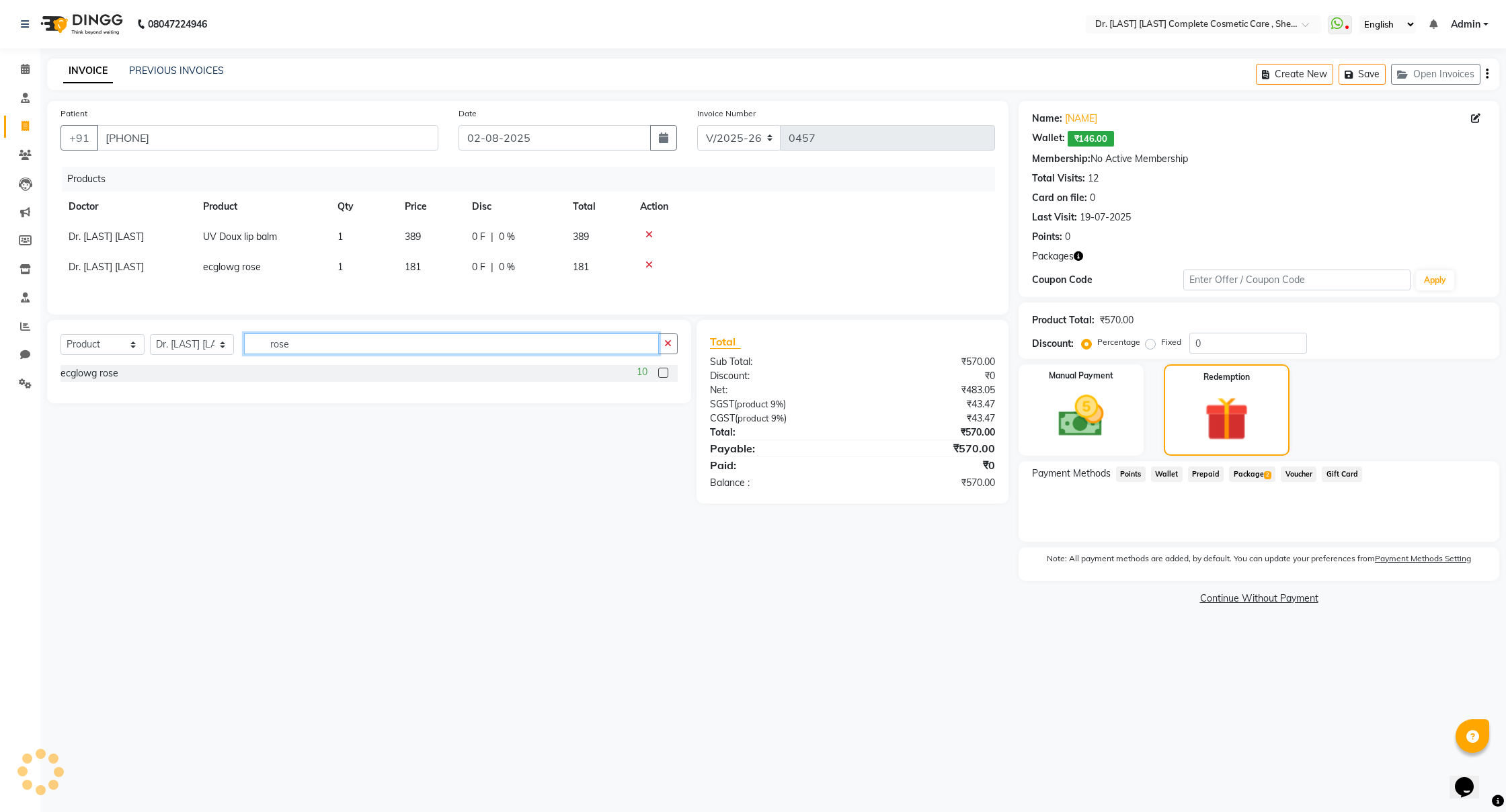 click on "rose" 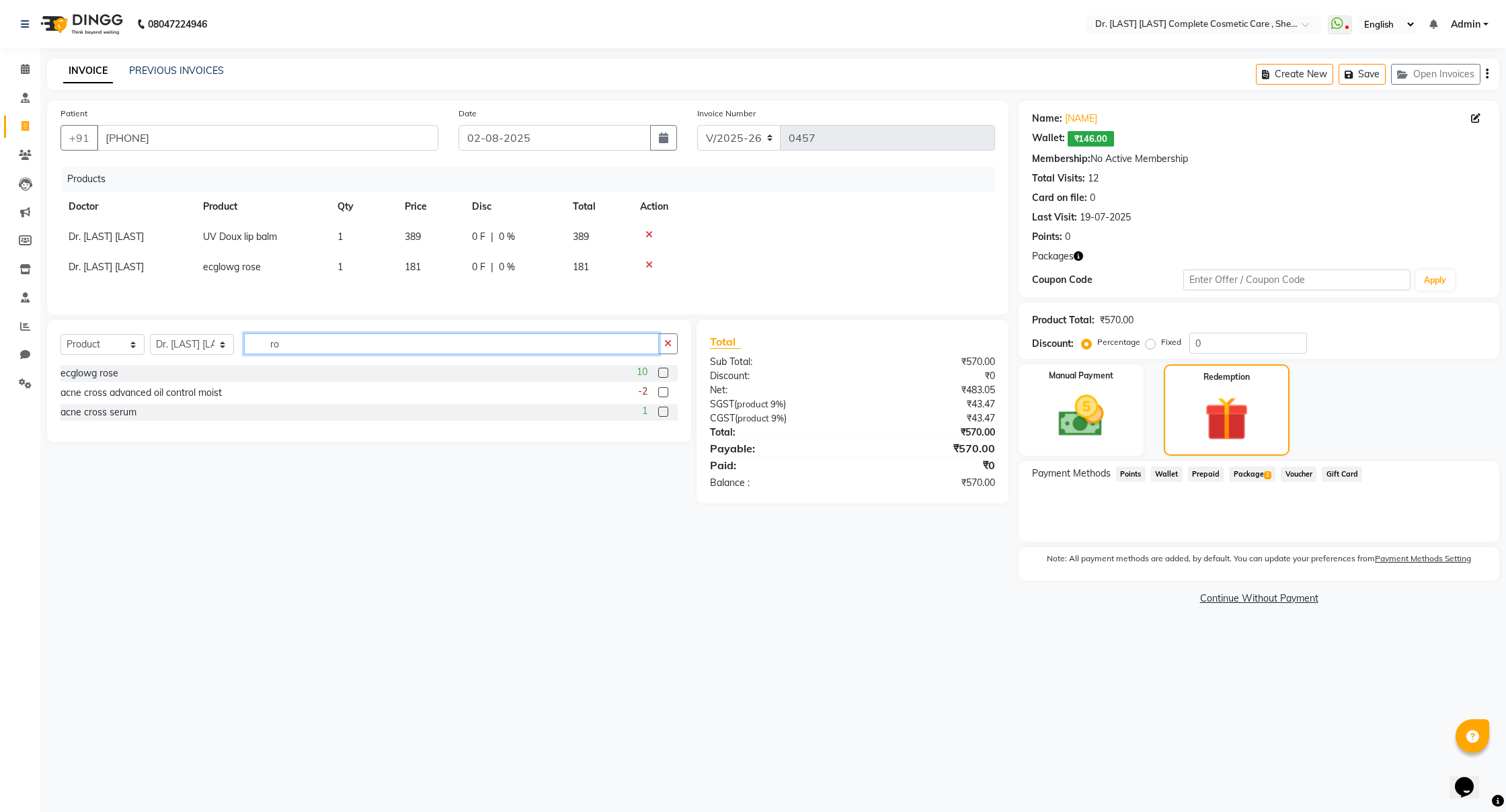 type on "r" 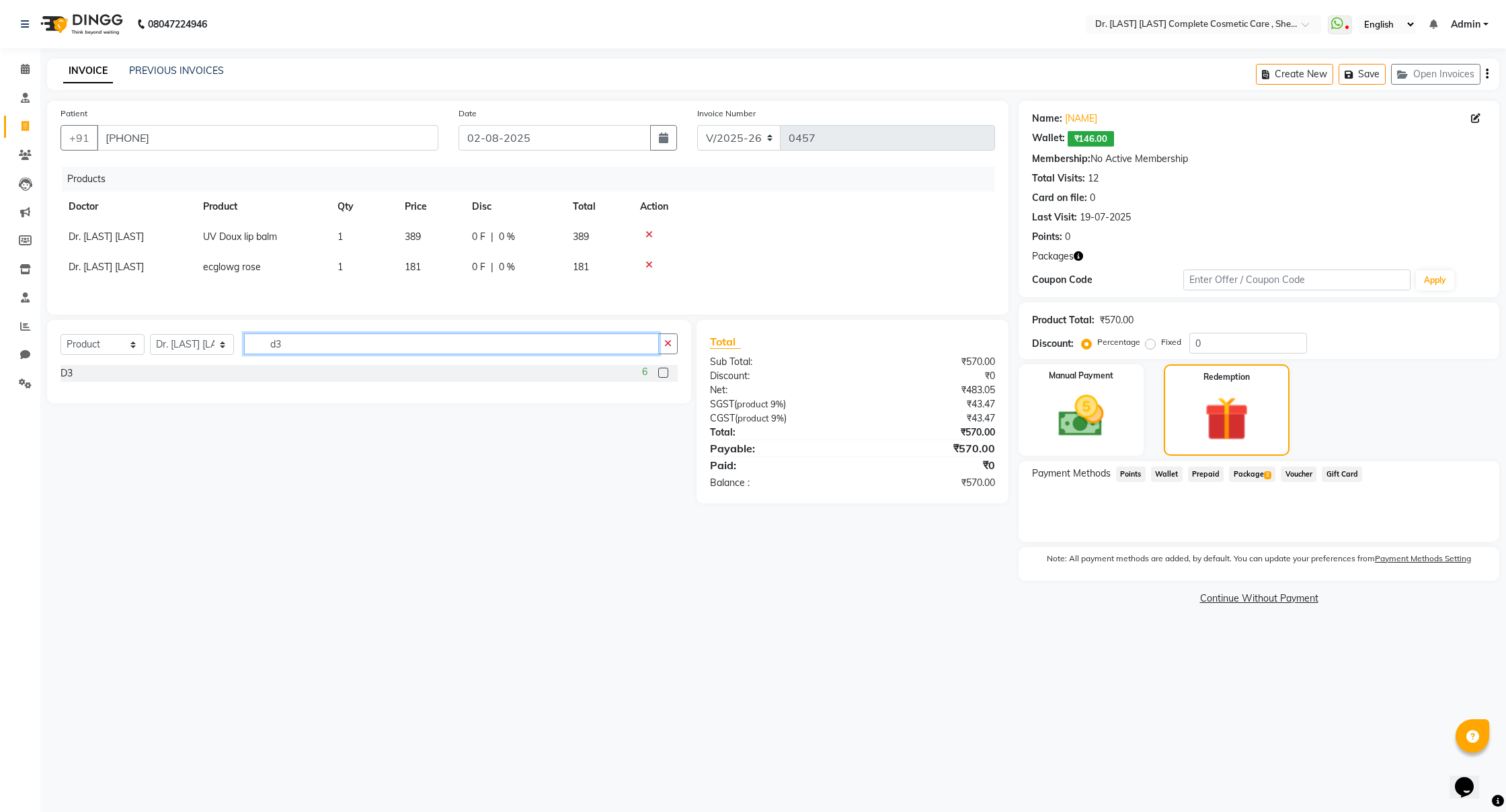 type on "d3" 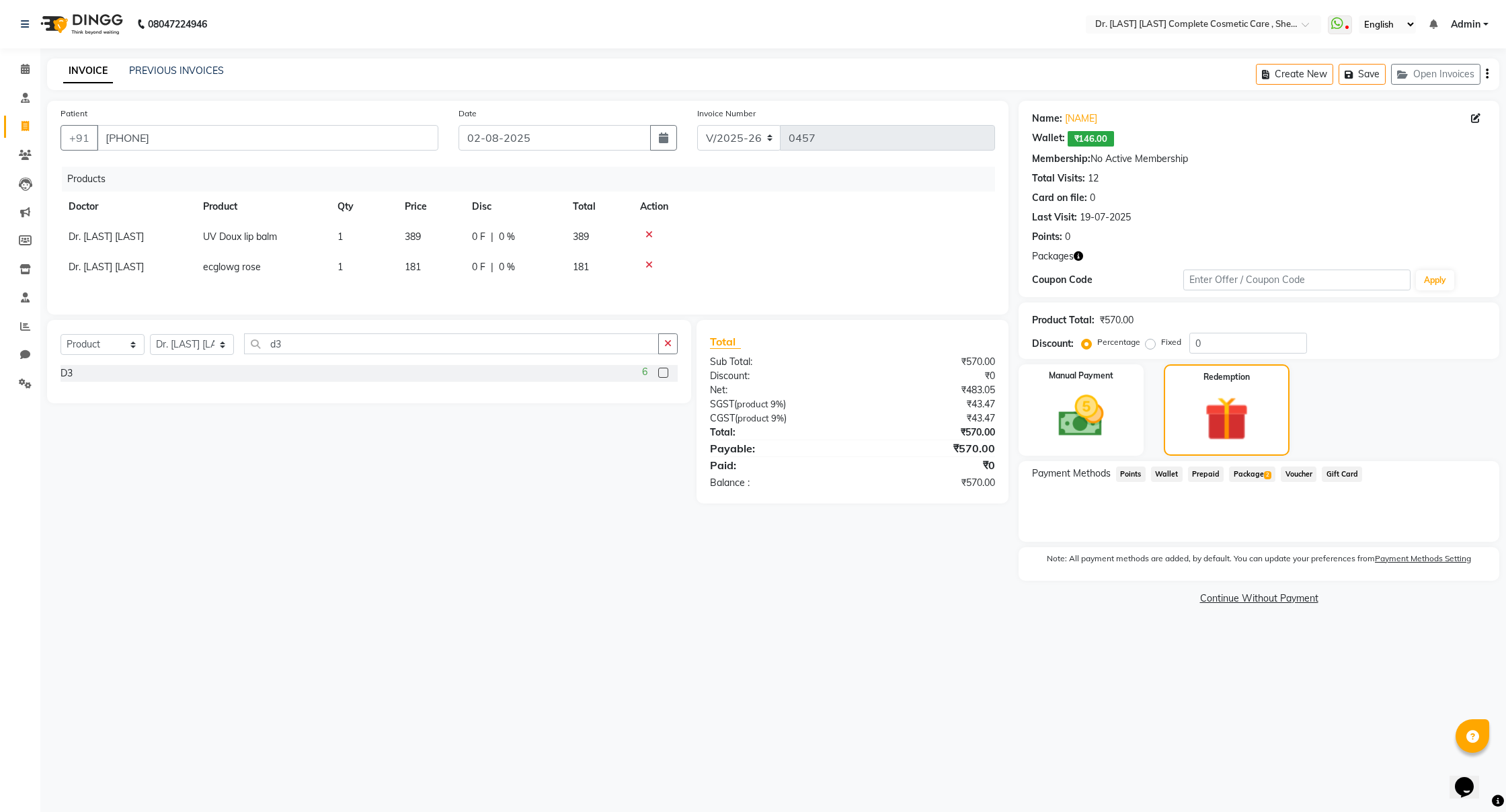 click 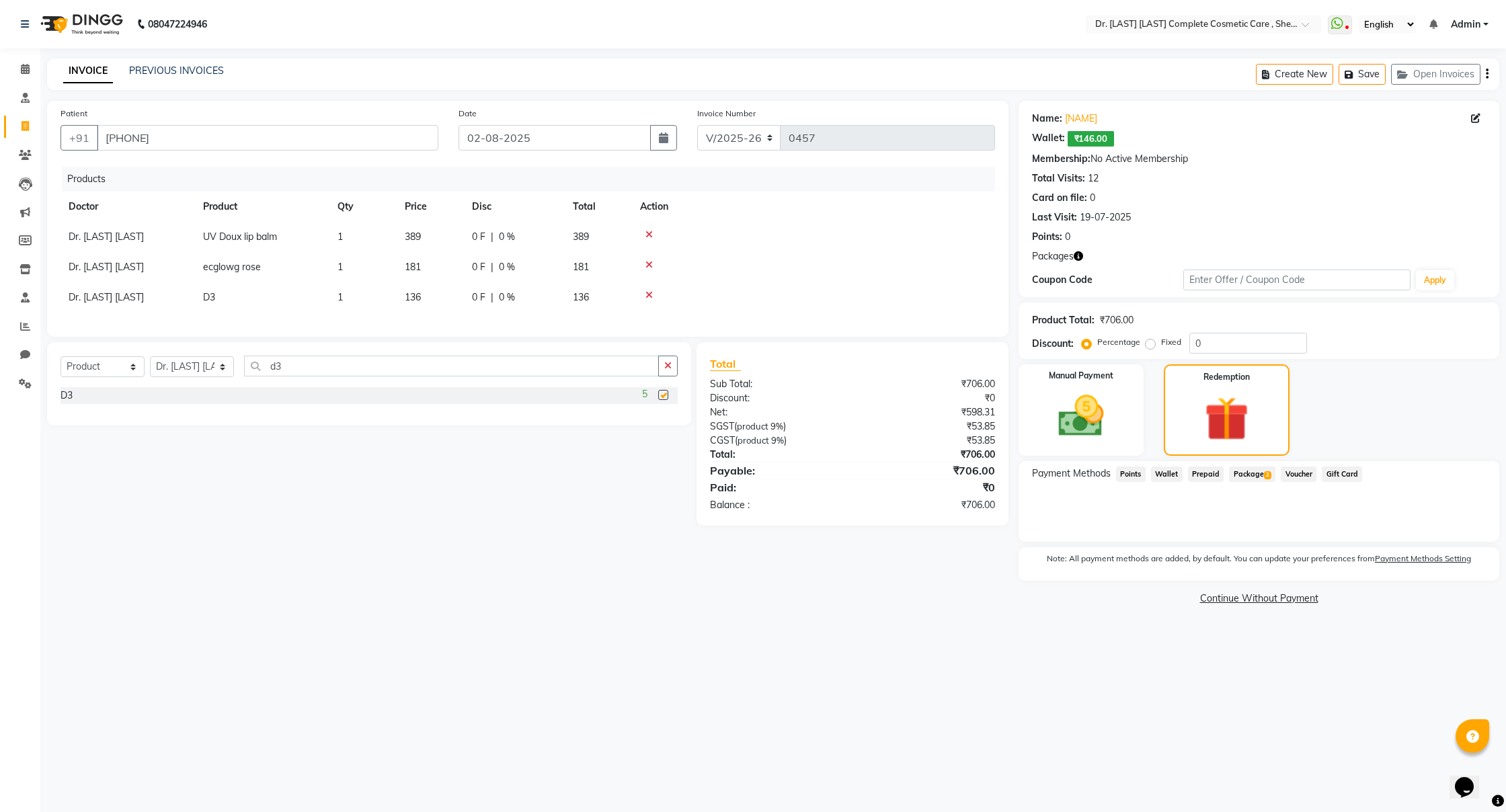 checkbox on "false" 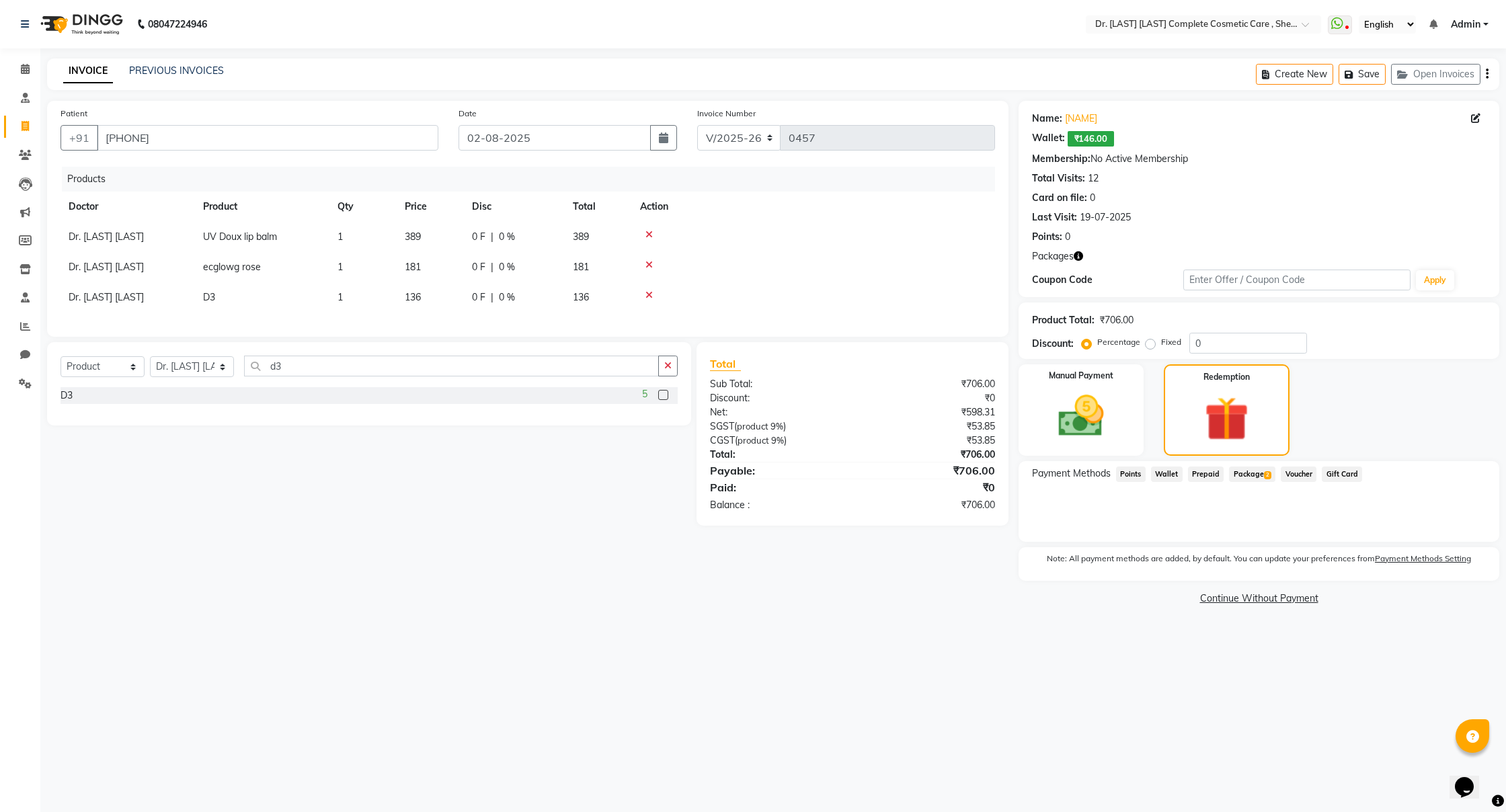 click on "Select Service Product Membership Package Voucher Prepaid Gift Card Select Doctor ashika s Dr. [LAST] [LAST] saranya k skin therapist yinmi d3" 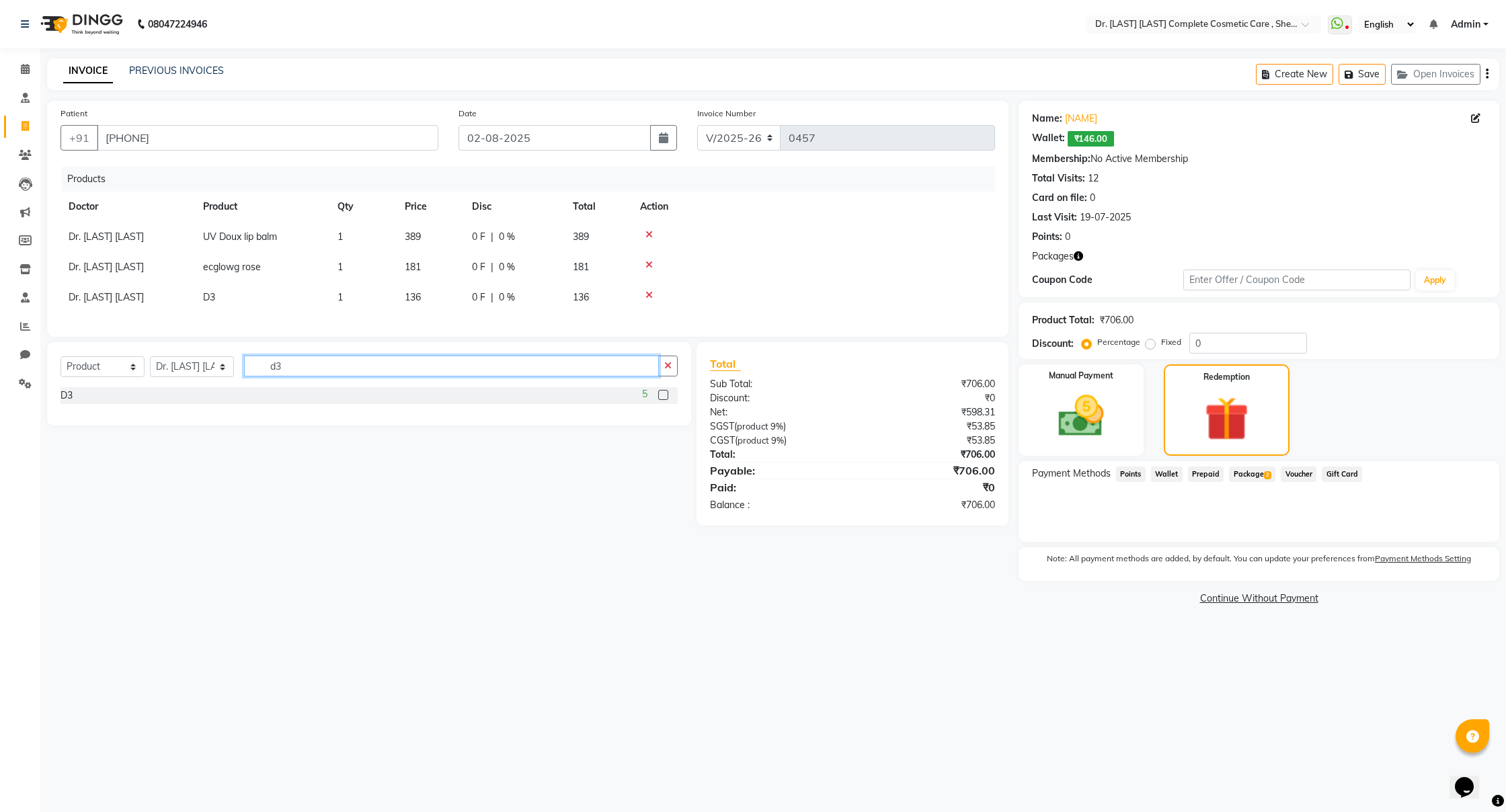 click on "d3" 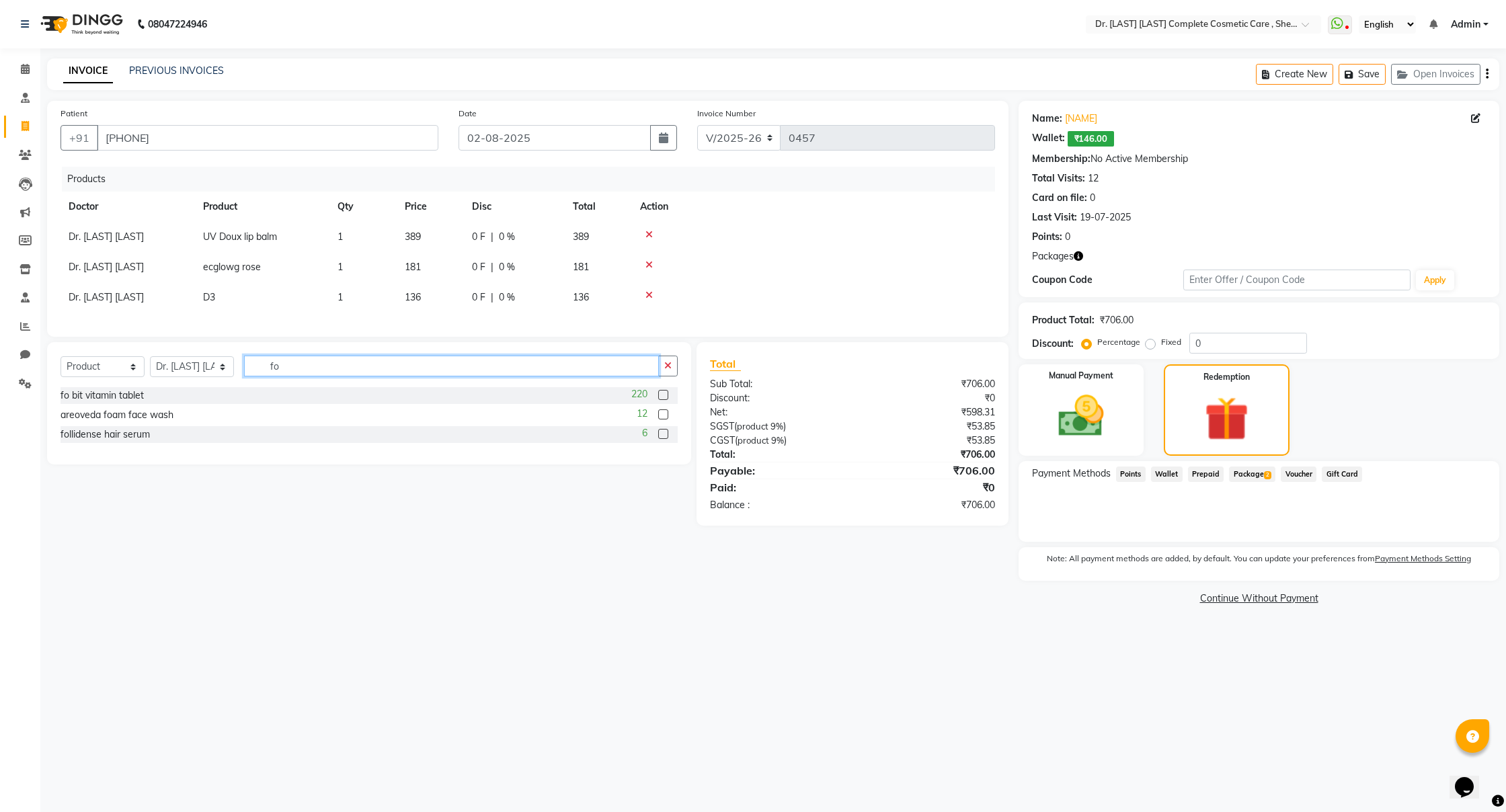 scroll, scrollTop: 0, scrollLeft: 1, axis: horizontal 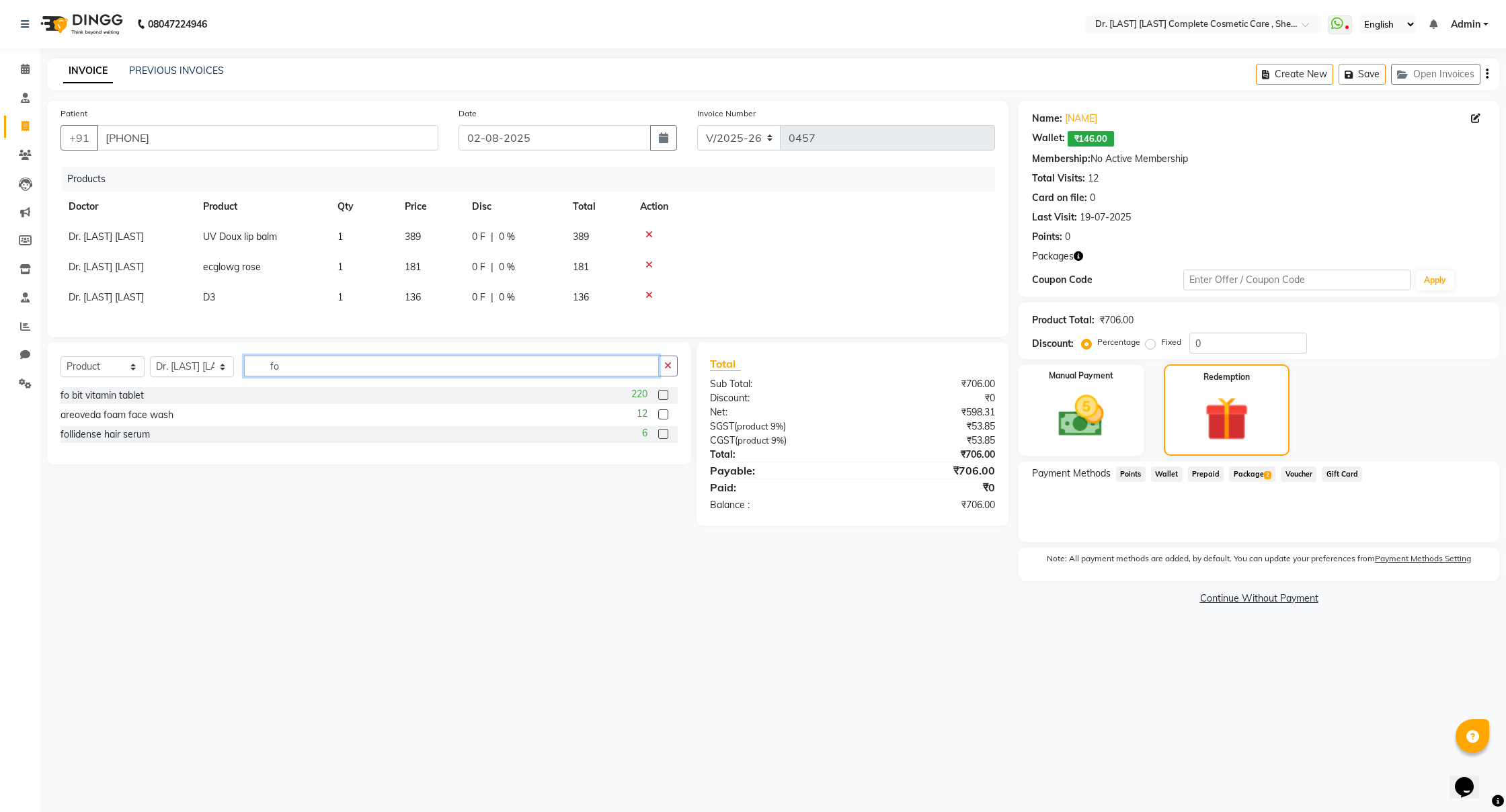 type on "fo" 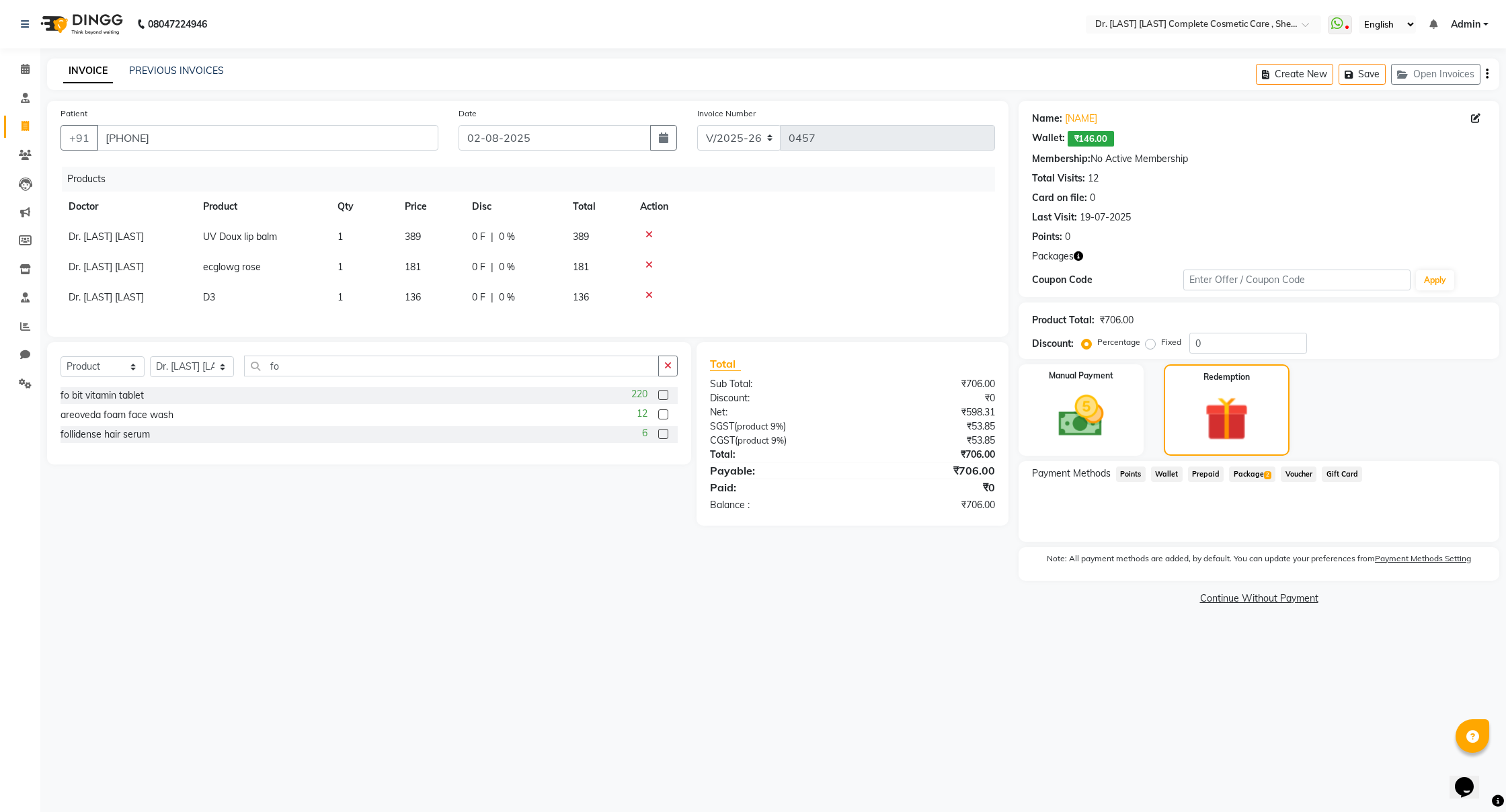 click 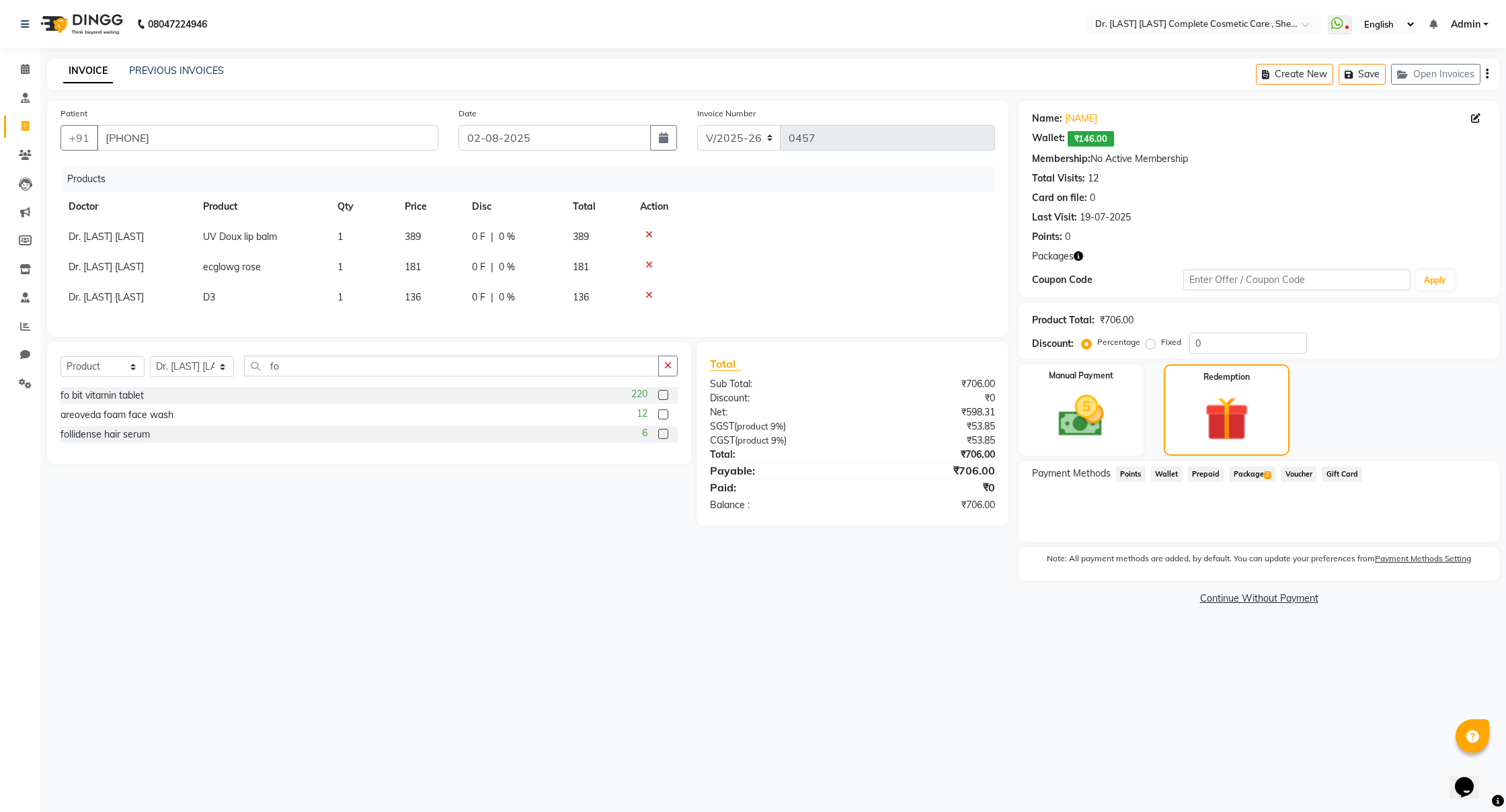 click at bounding box center (662, 395) 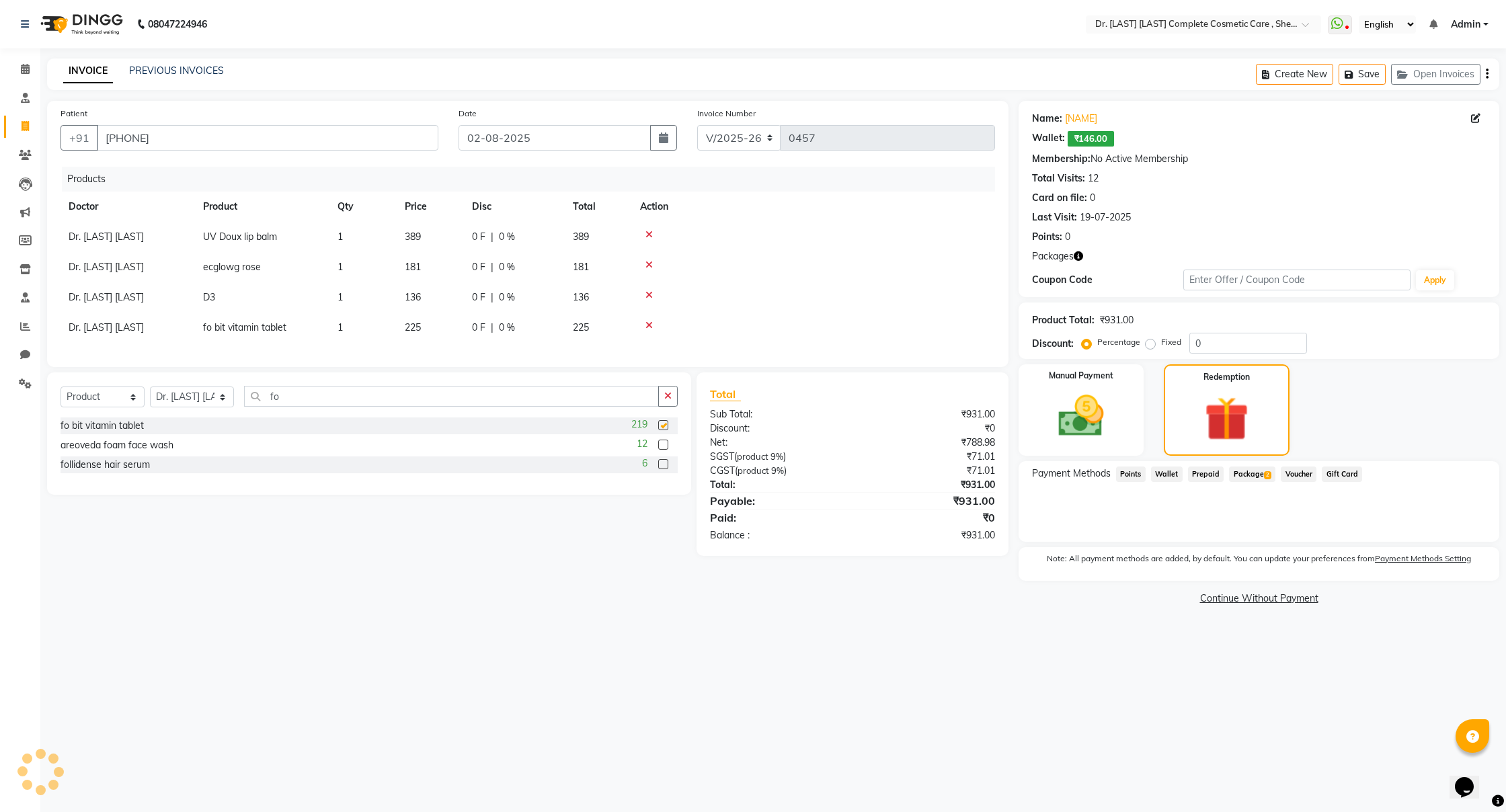 scroll, scrollTop: 0, scrollLeft: 0, axis: both 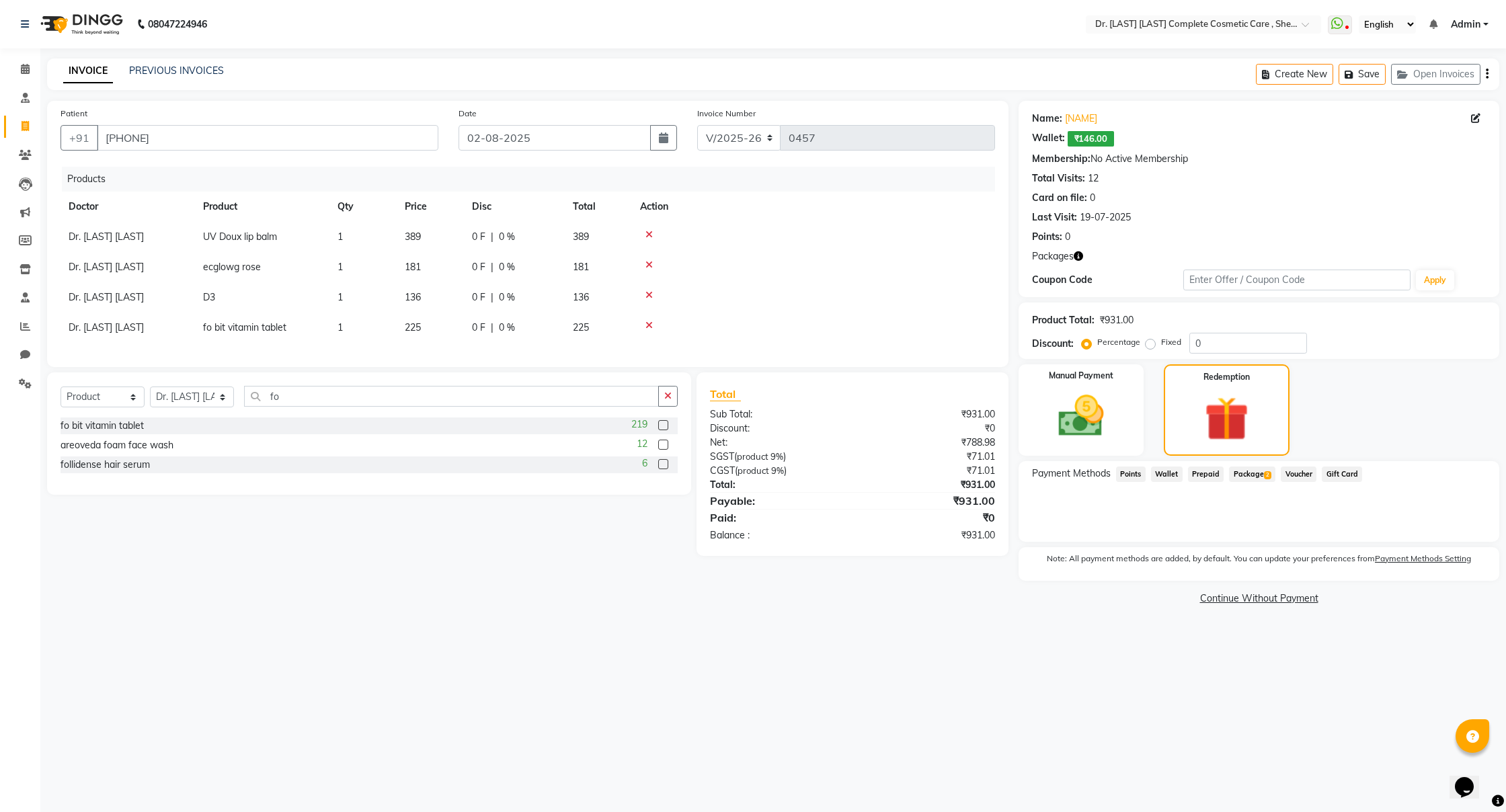 checkbox on "false" 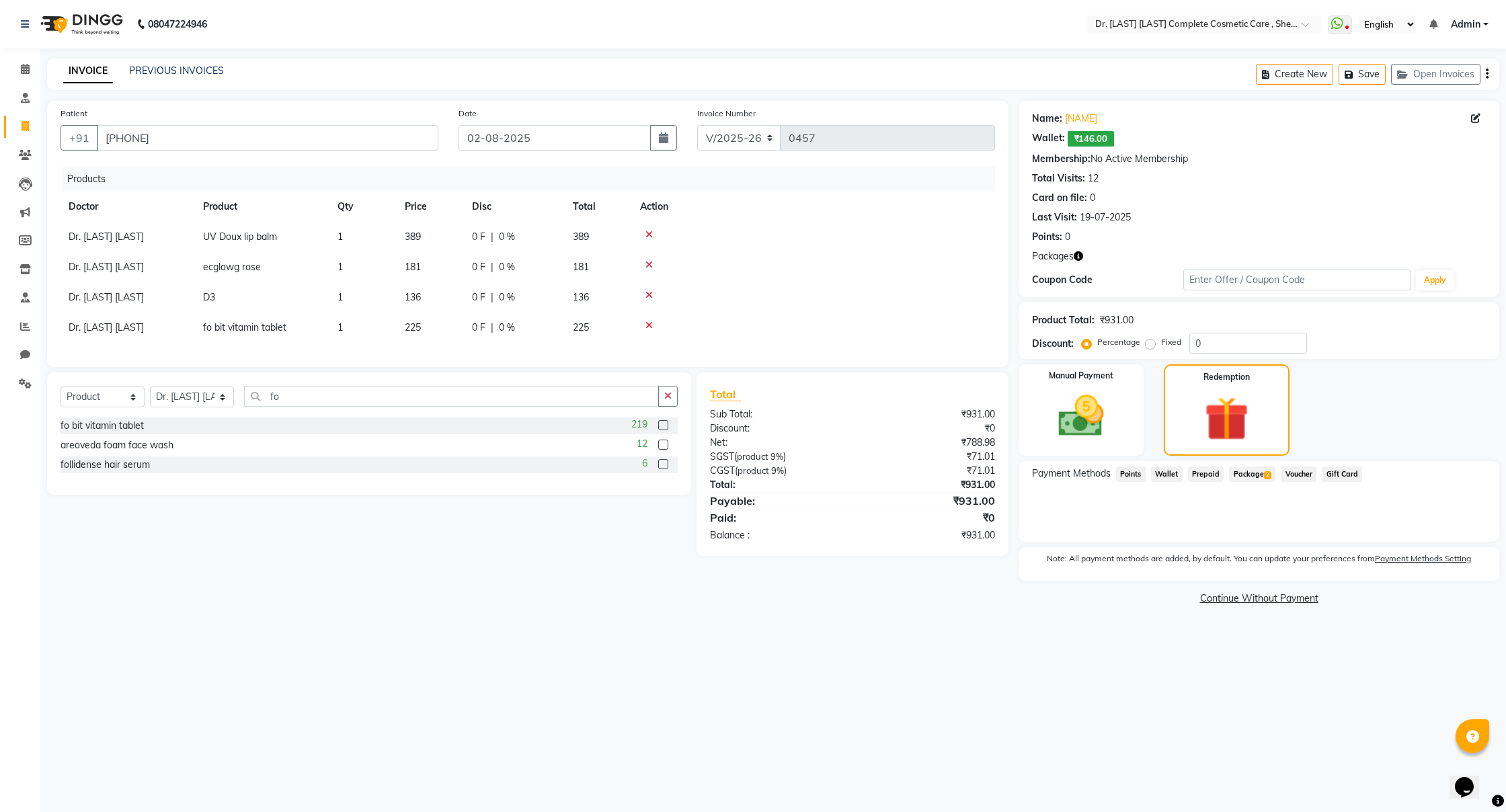scroll, scrollTop: 0, scrollLeft: 0, axis: both 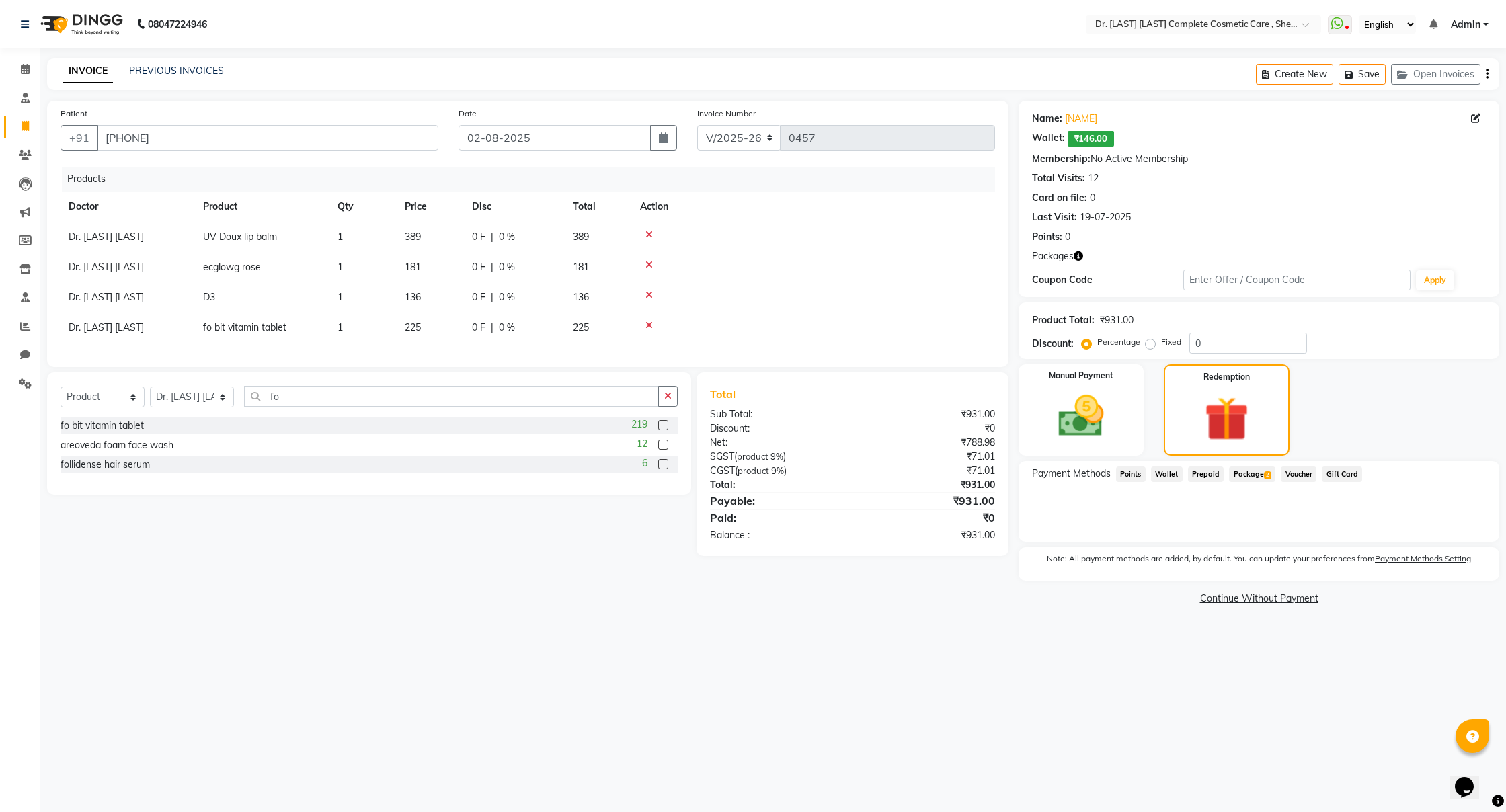click on "Wallet" 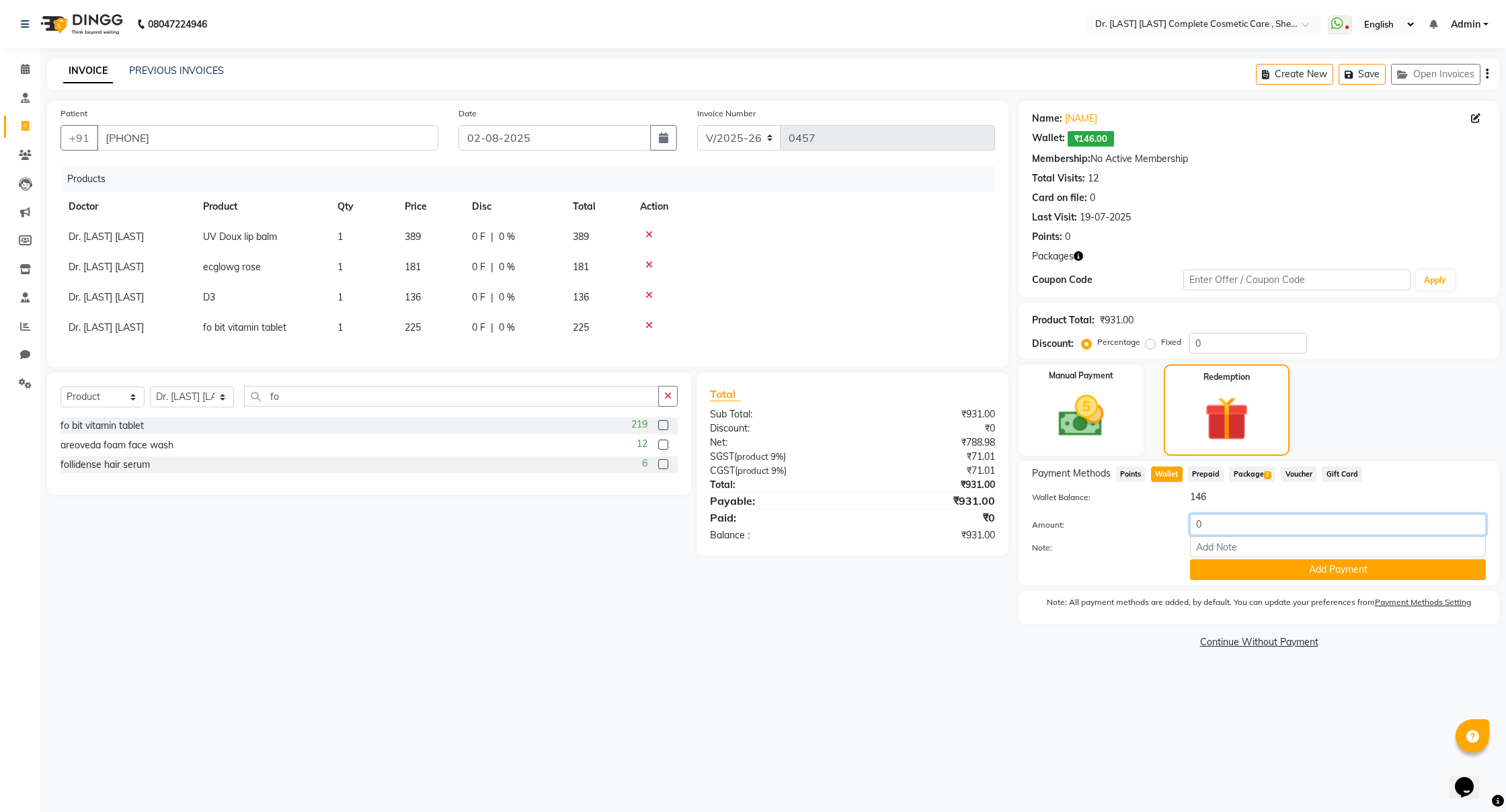 click on "0" 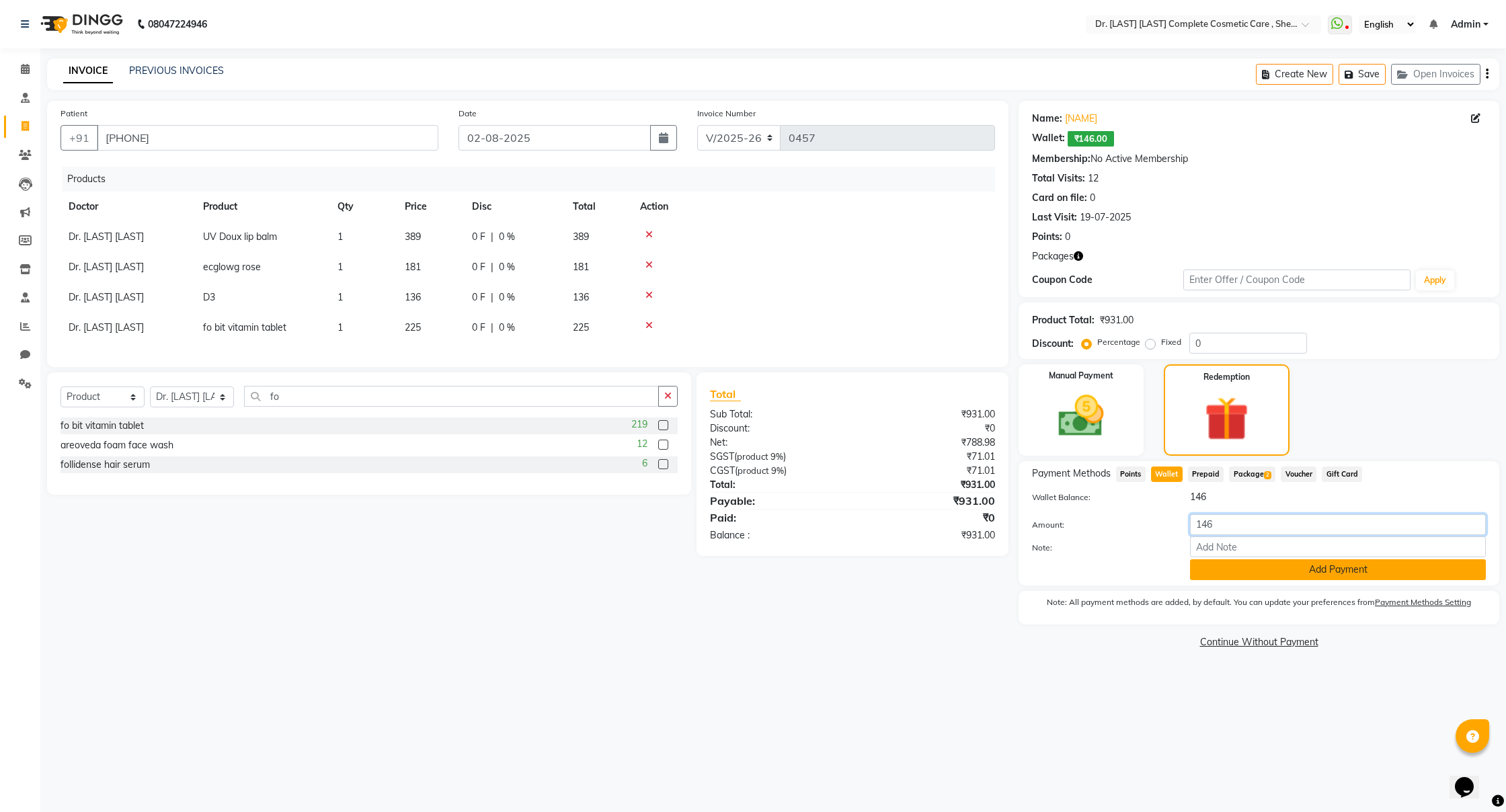 type on "146" 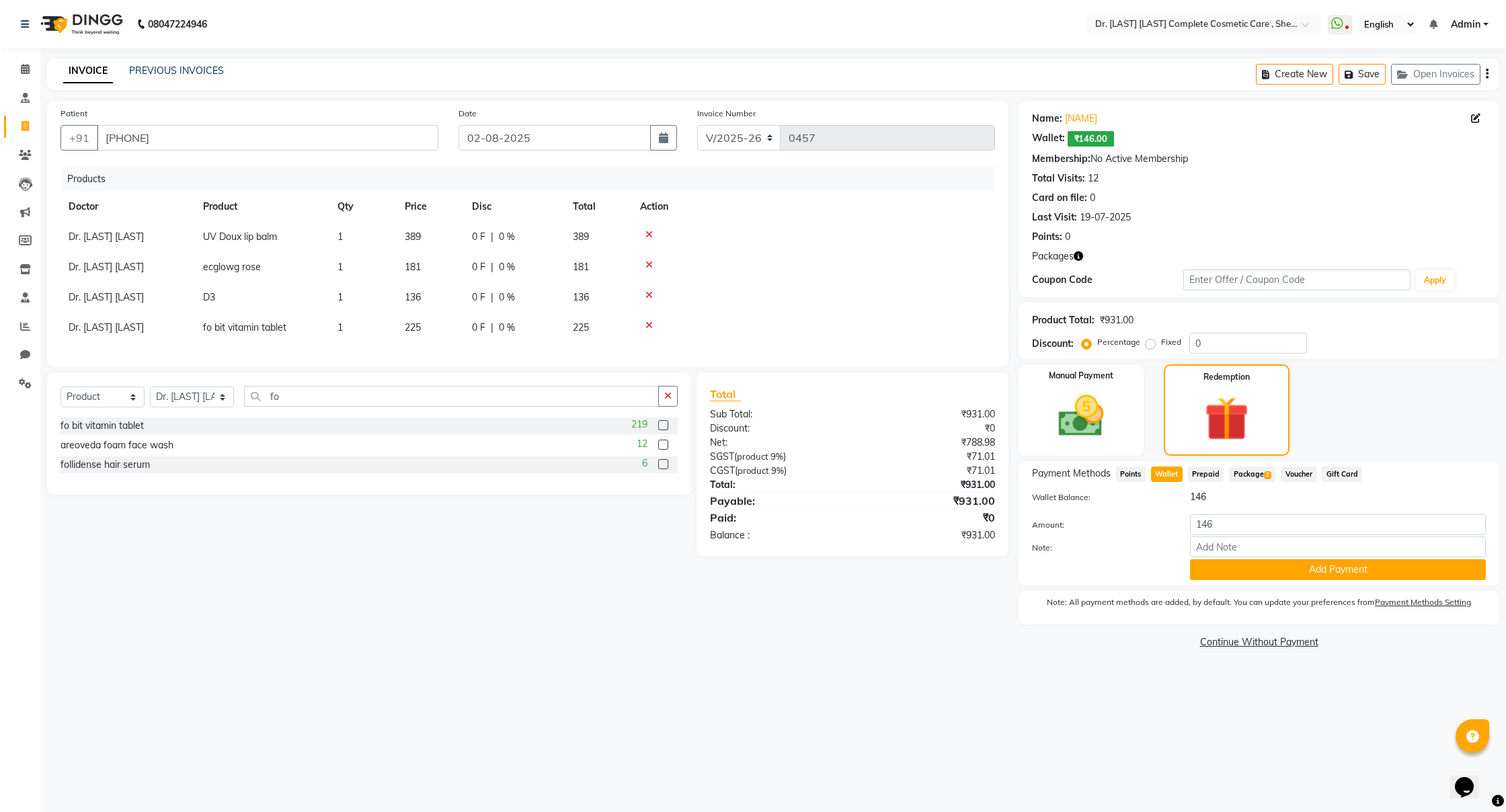 click on "Add Payment" 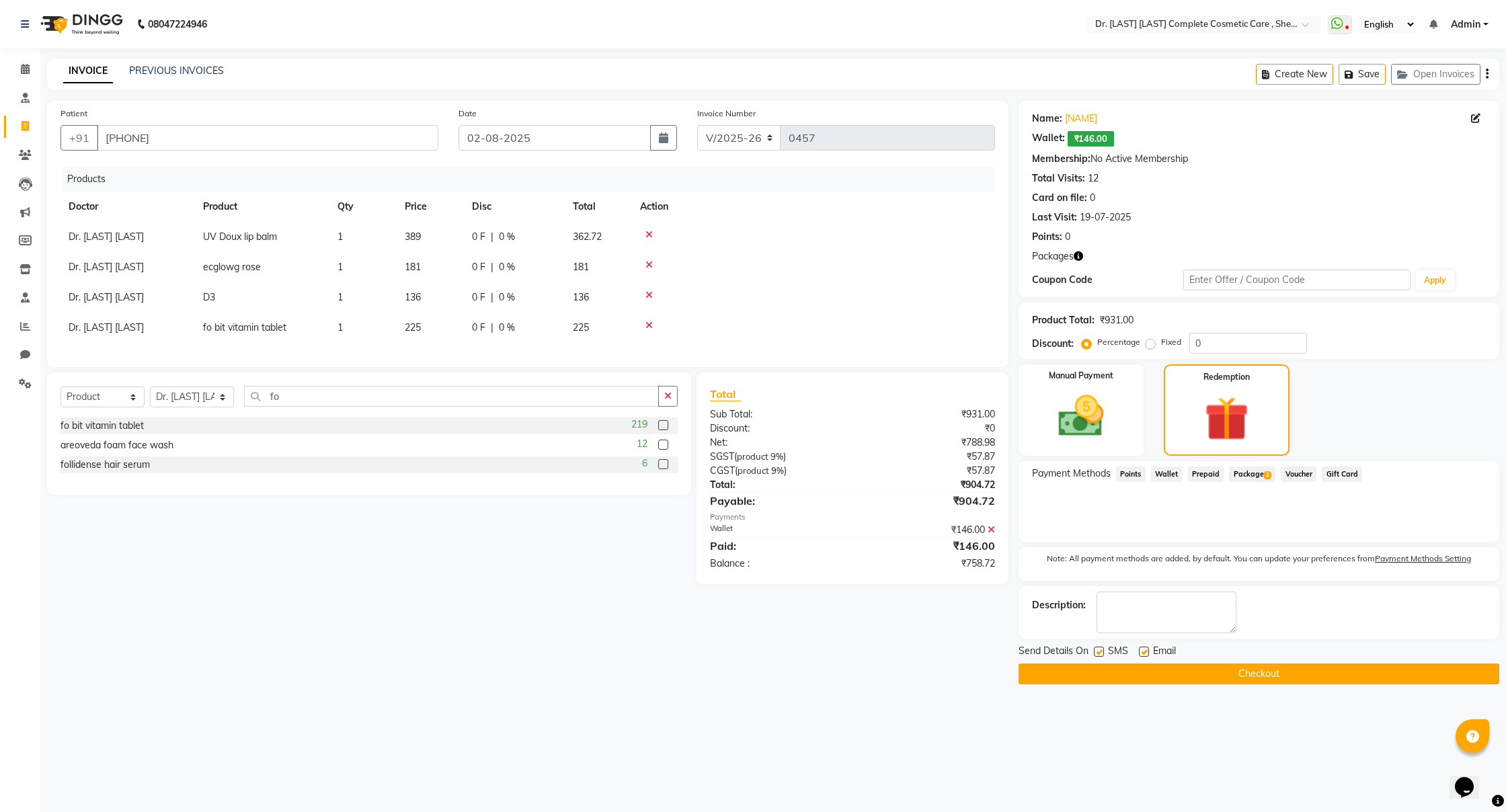 click on "Checkout" 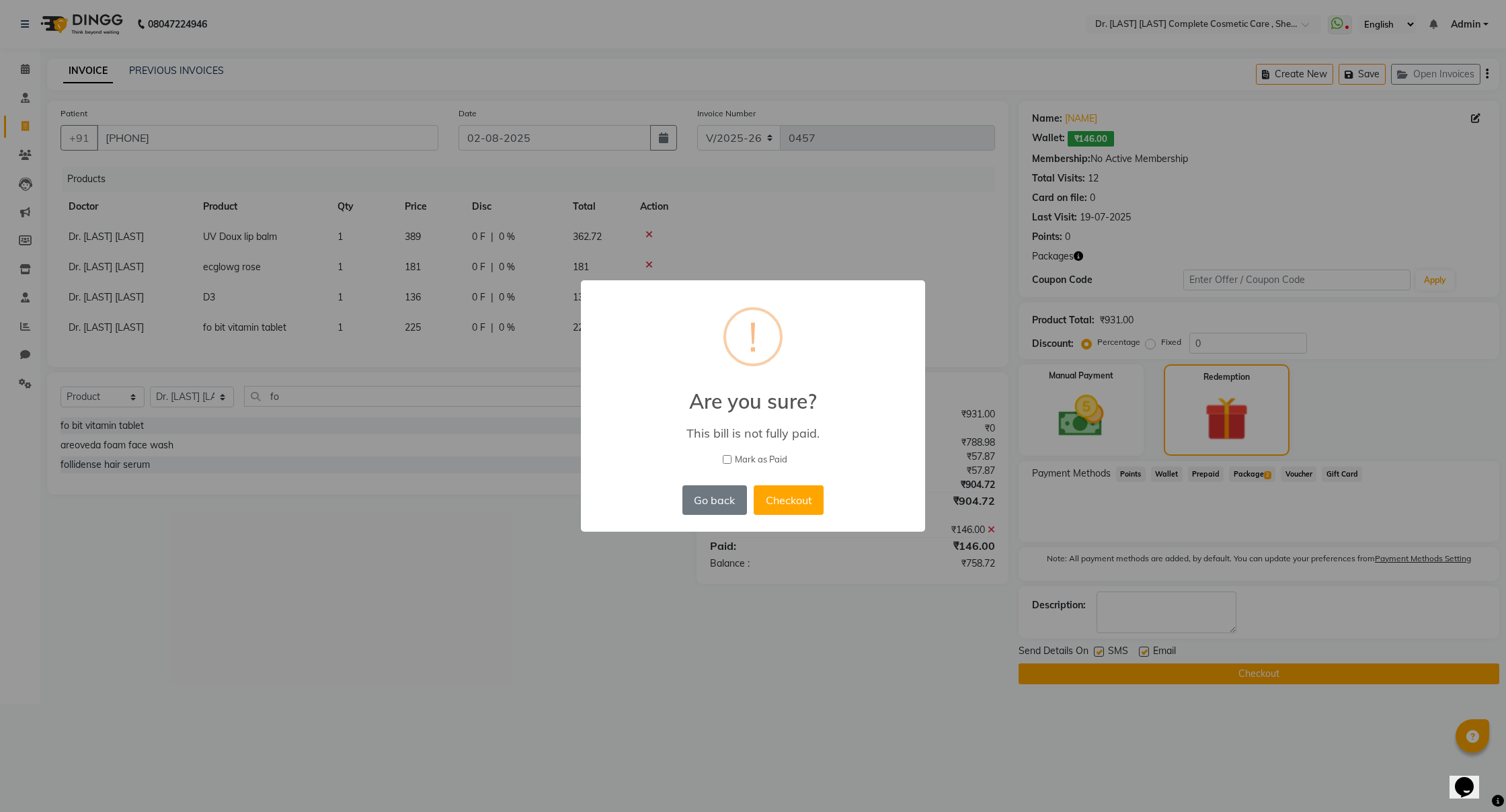 click on "Mark as Paid" at bounding box center [727, 459] 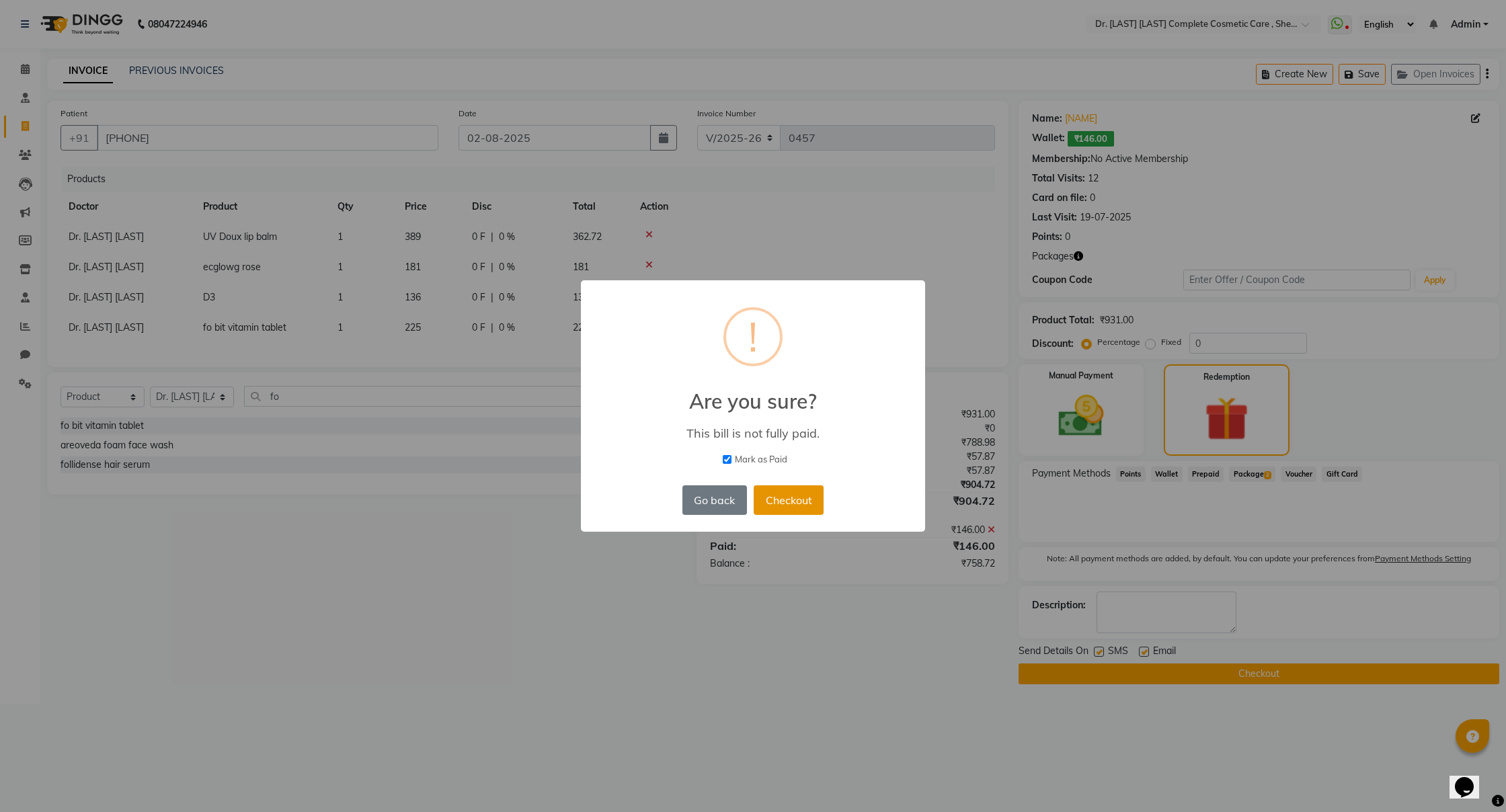 click on "Checkout" at bounding box center (789, 500) 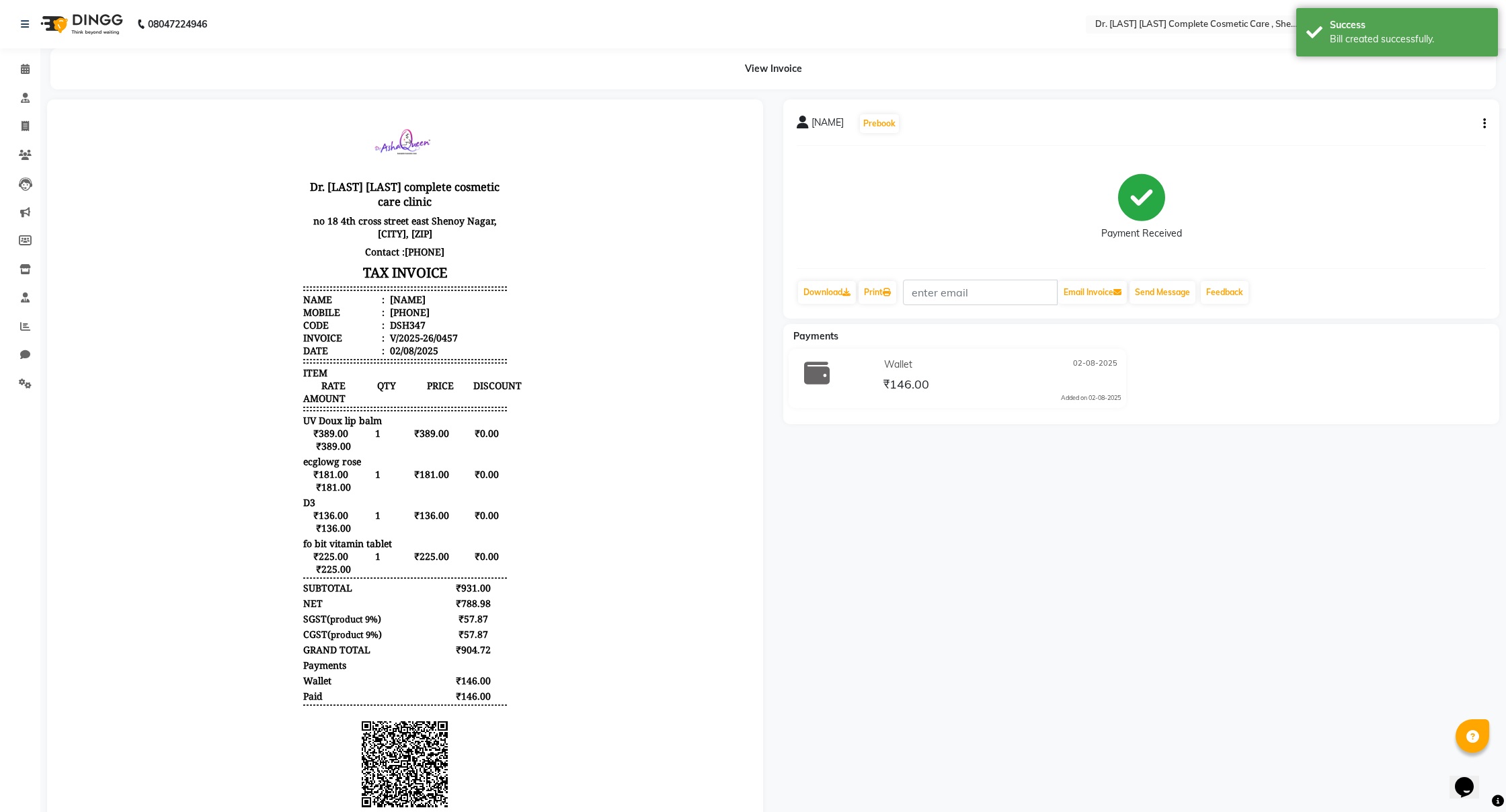 scroll, scrollTop: 0, scrollLeft: 0, axis: both 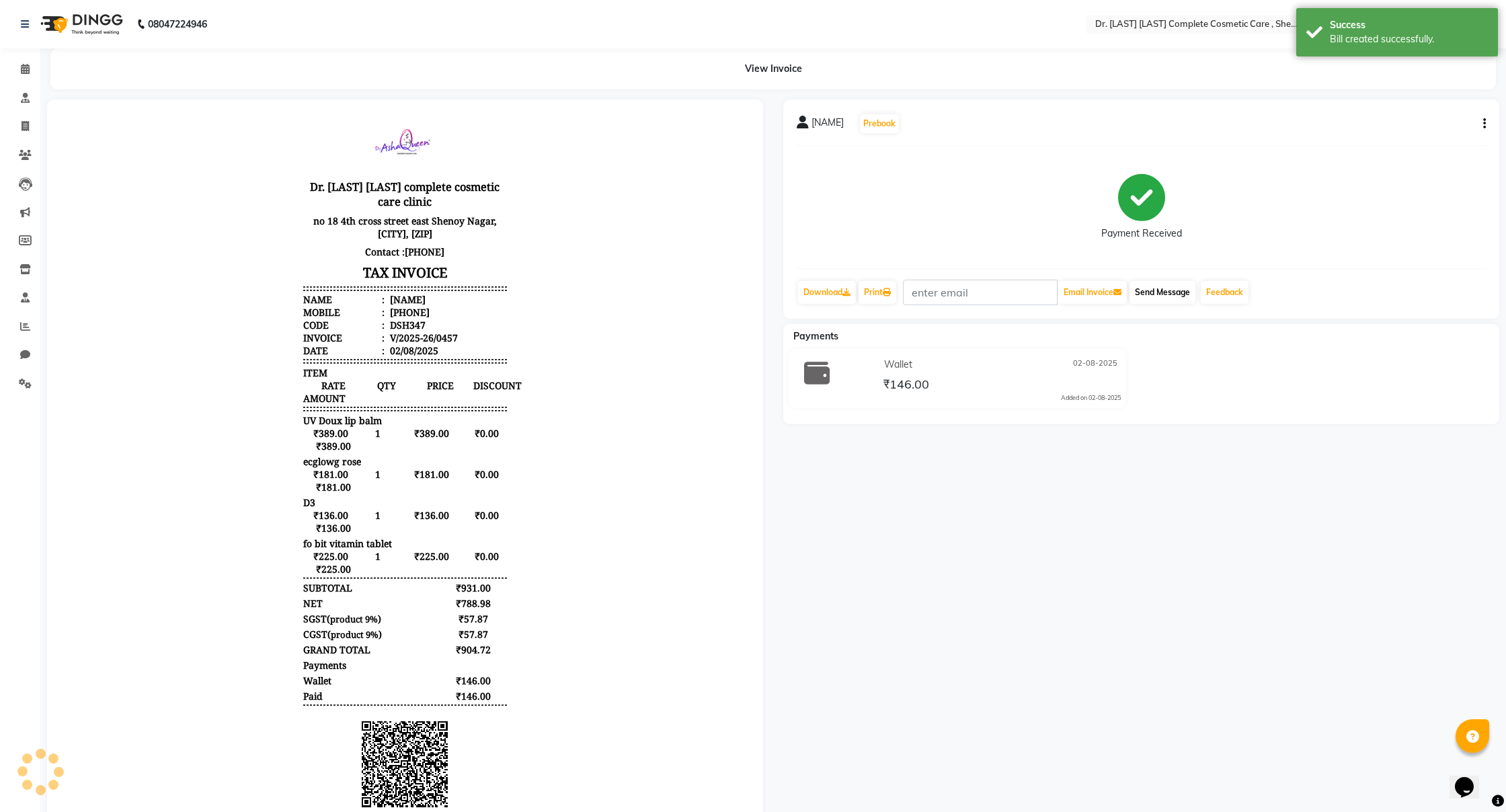 click on "Send Message" 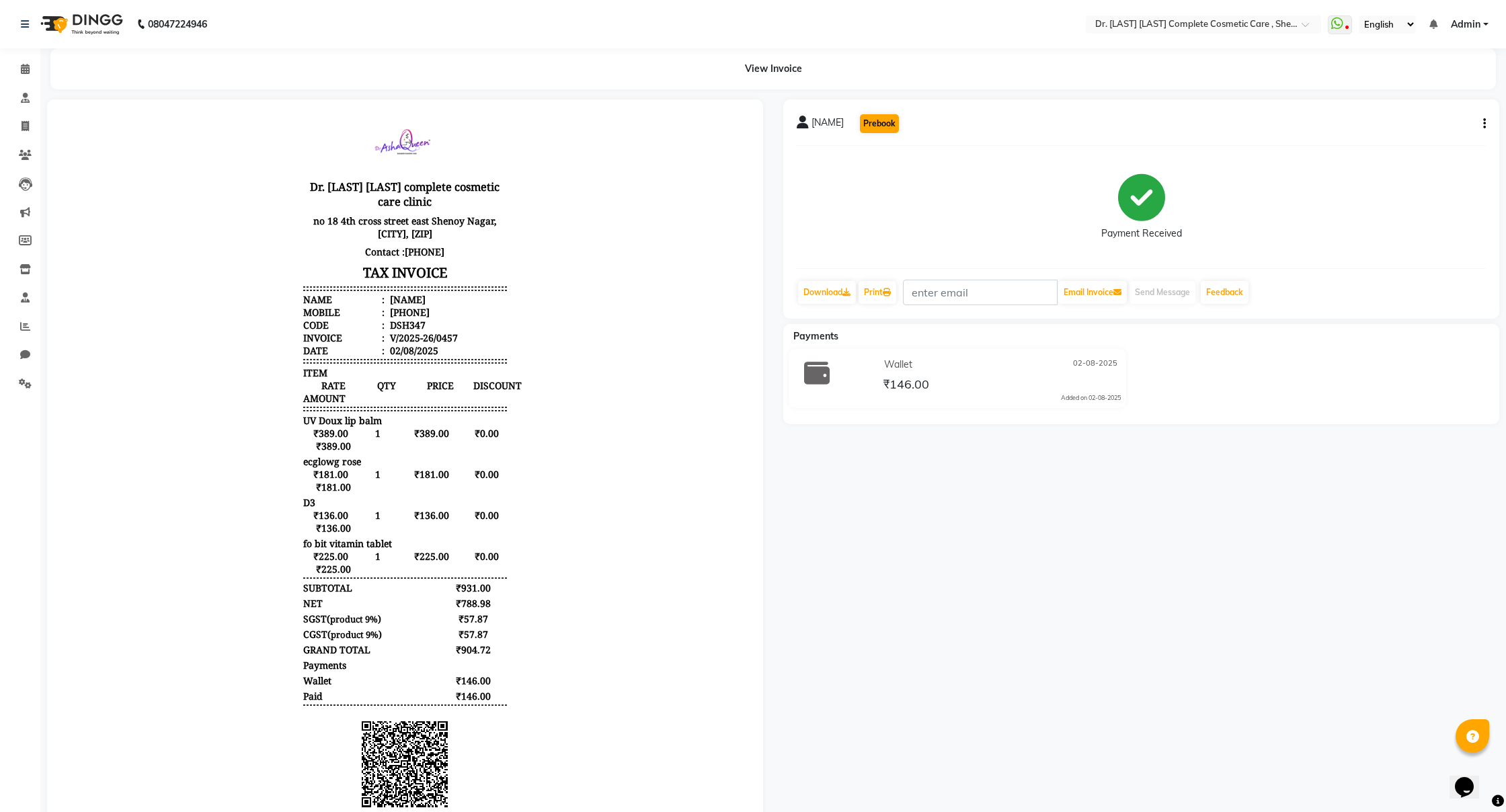 click on "Prebook" 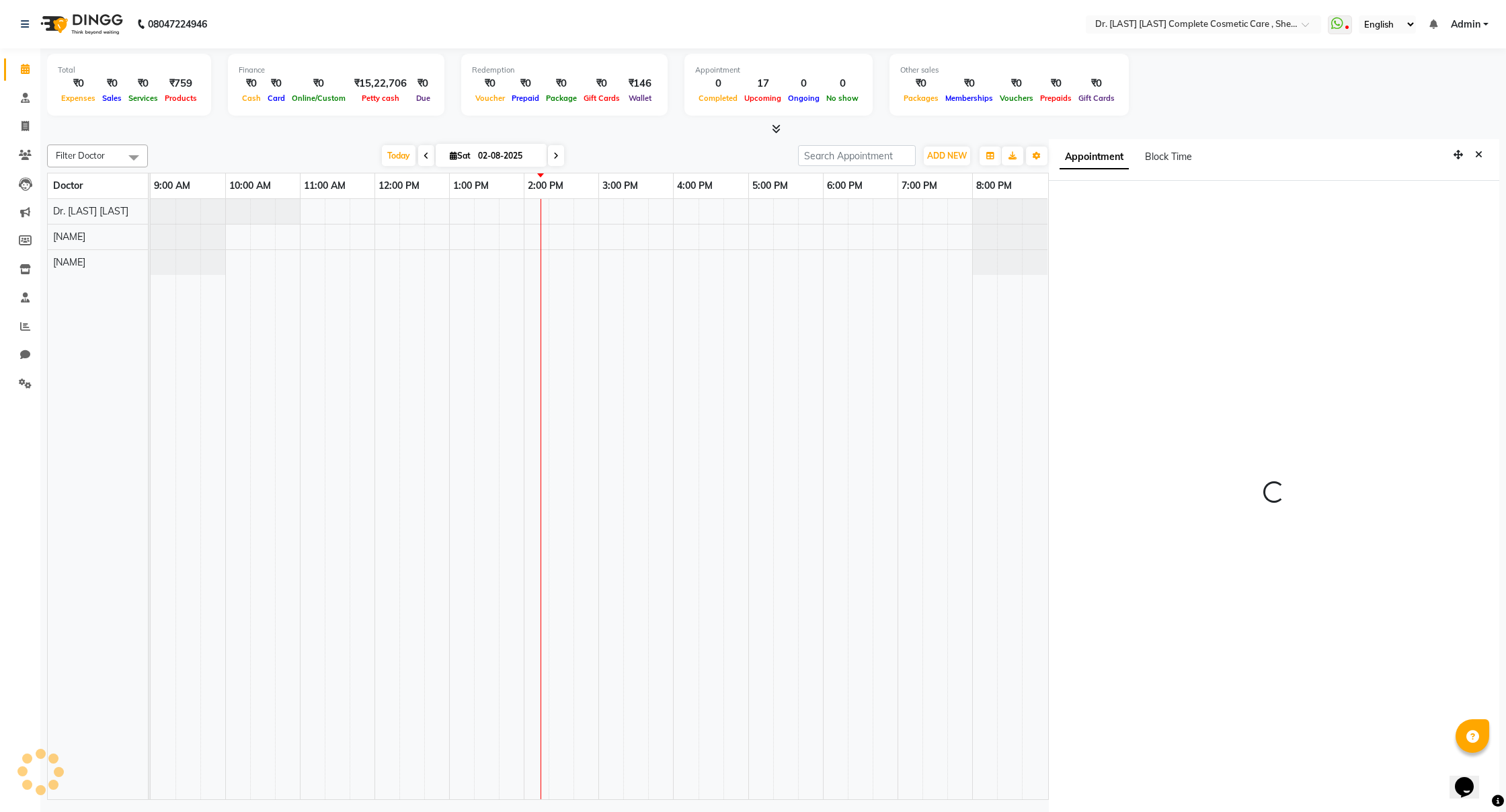 select on "600" 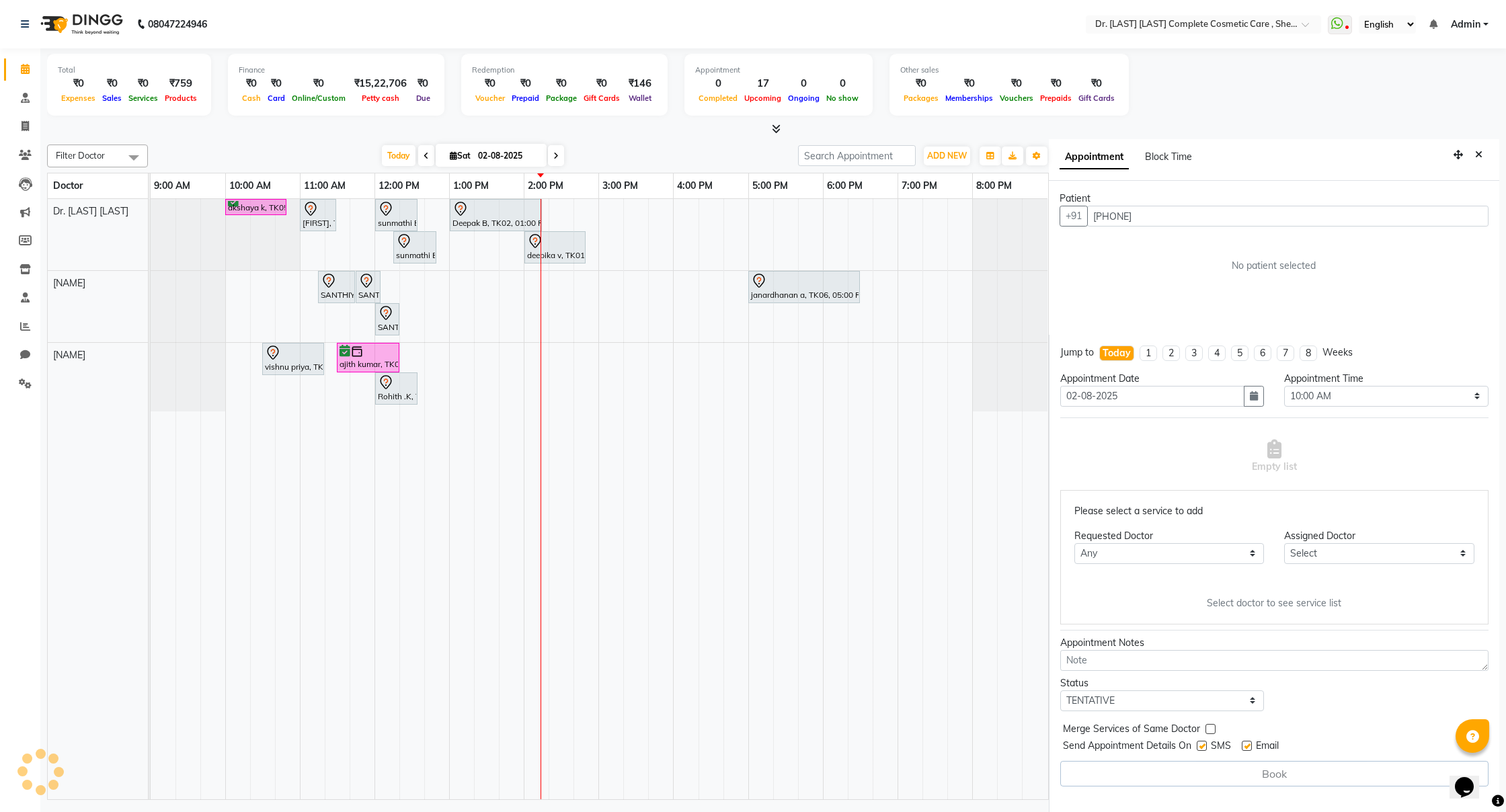 scroll, scrollTop: 6, scrollLeft: 0, axis: vertical 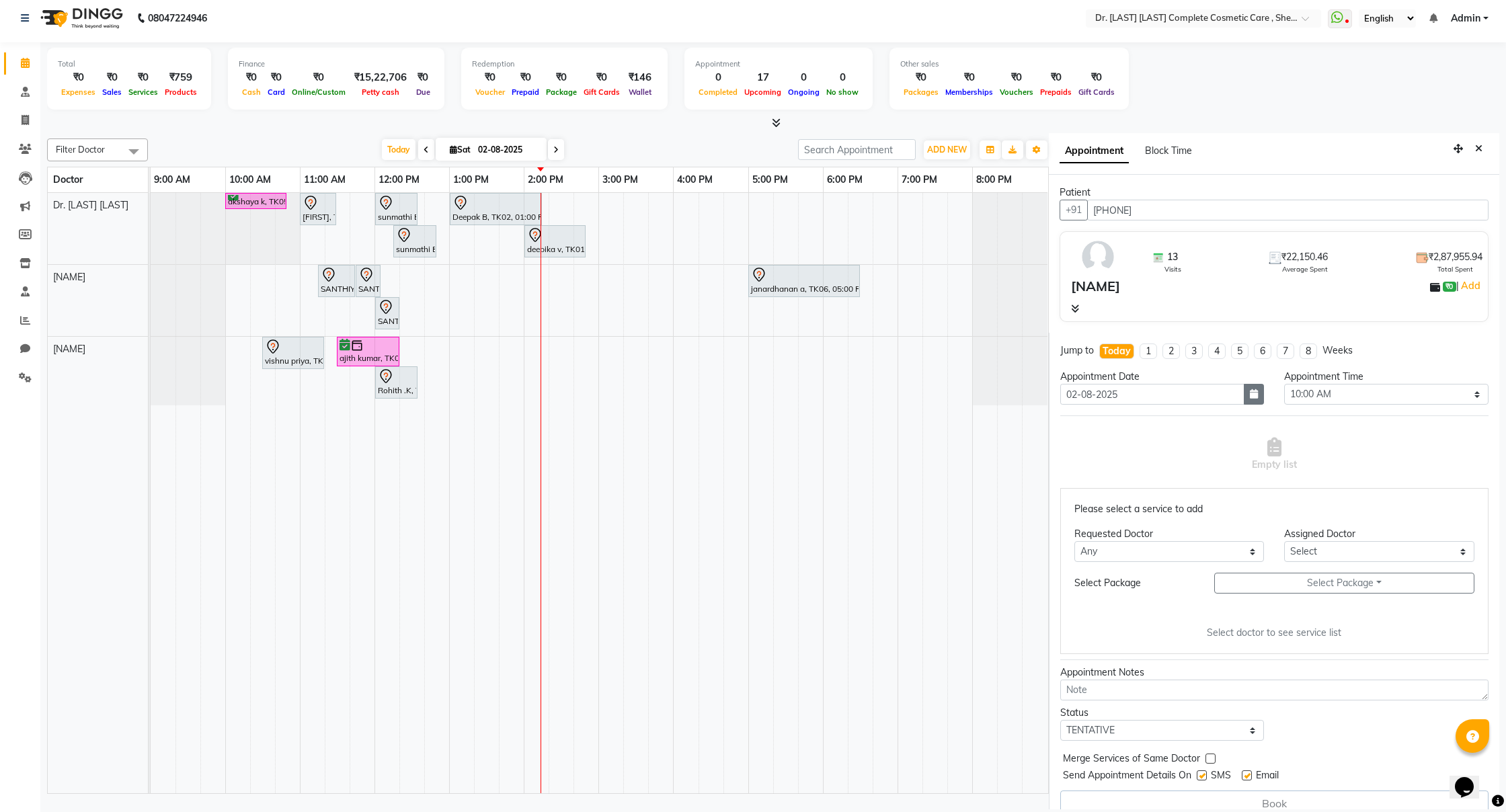 click at bounding box center [1254, 394] 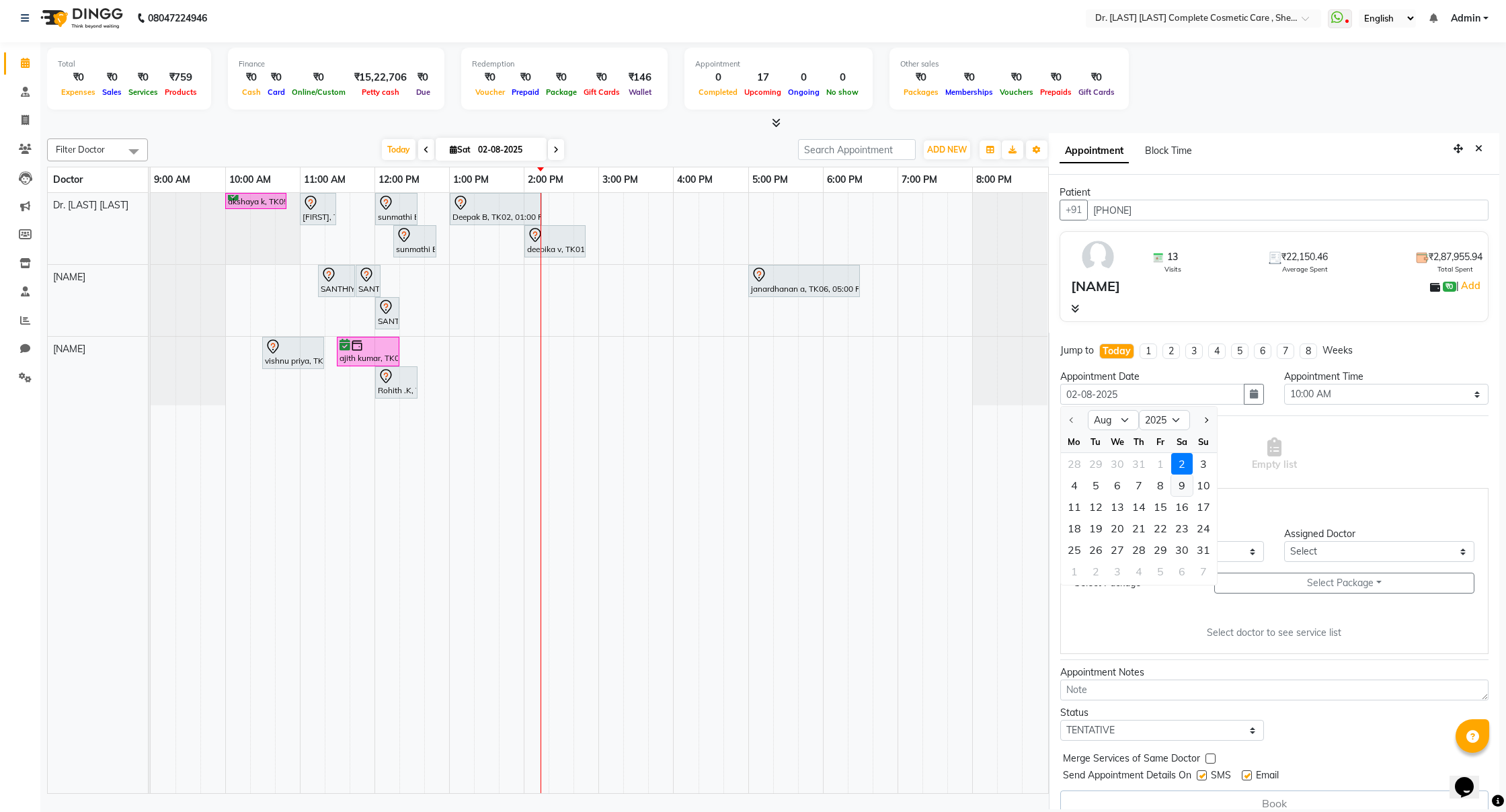 click on "9" at bounding box center [1182, 485] 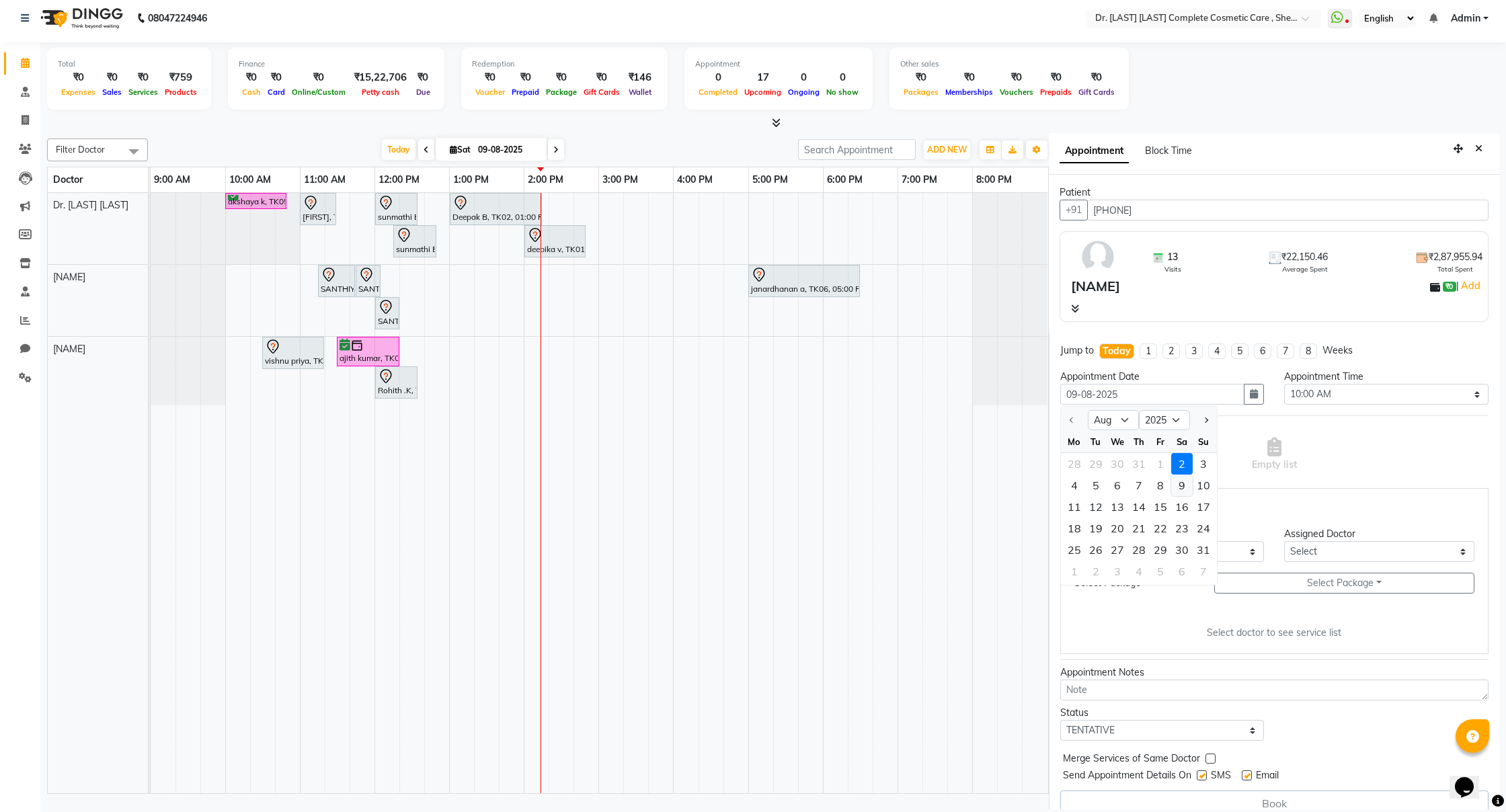 select on "600" 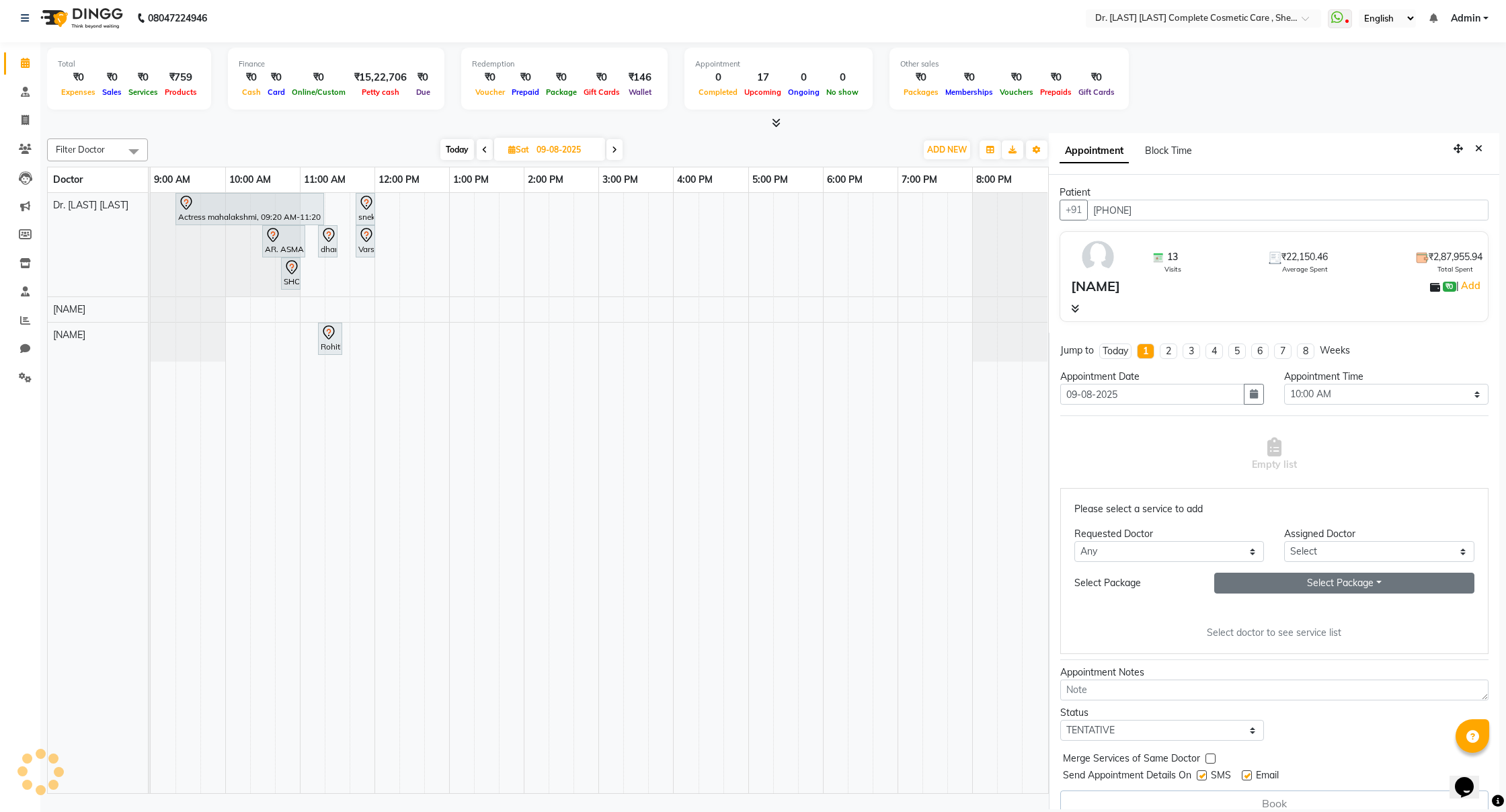 click on "Select Package  Toggle Dropdown" at bounding box center [1344, 583] 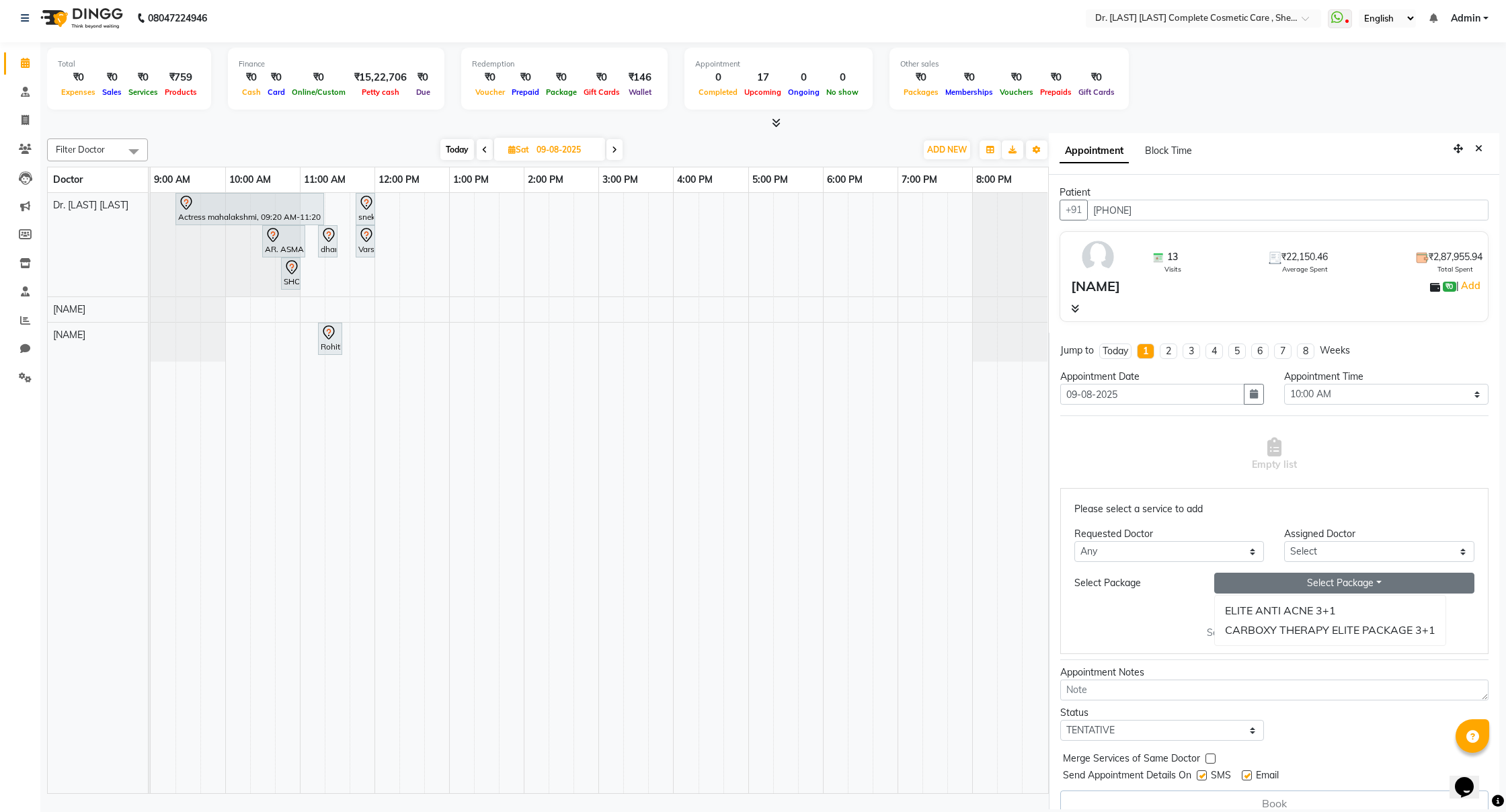 click on "Select Package  Toggle Dropdown" at bounding box center [1344, 583] 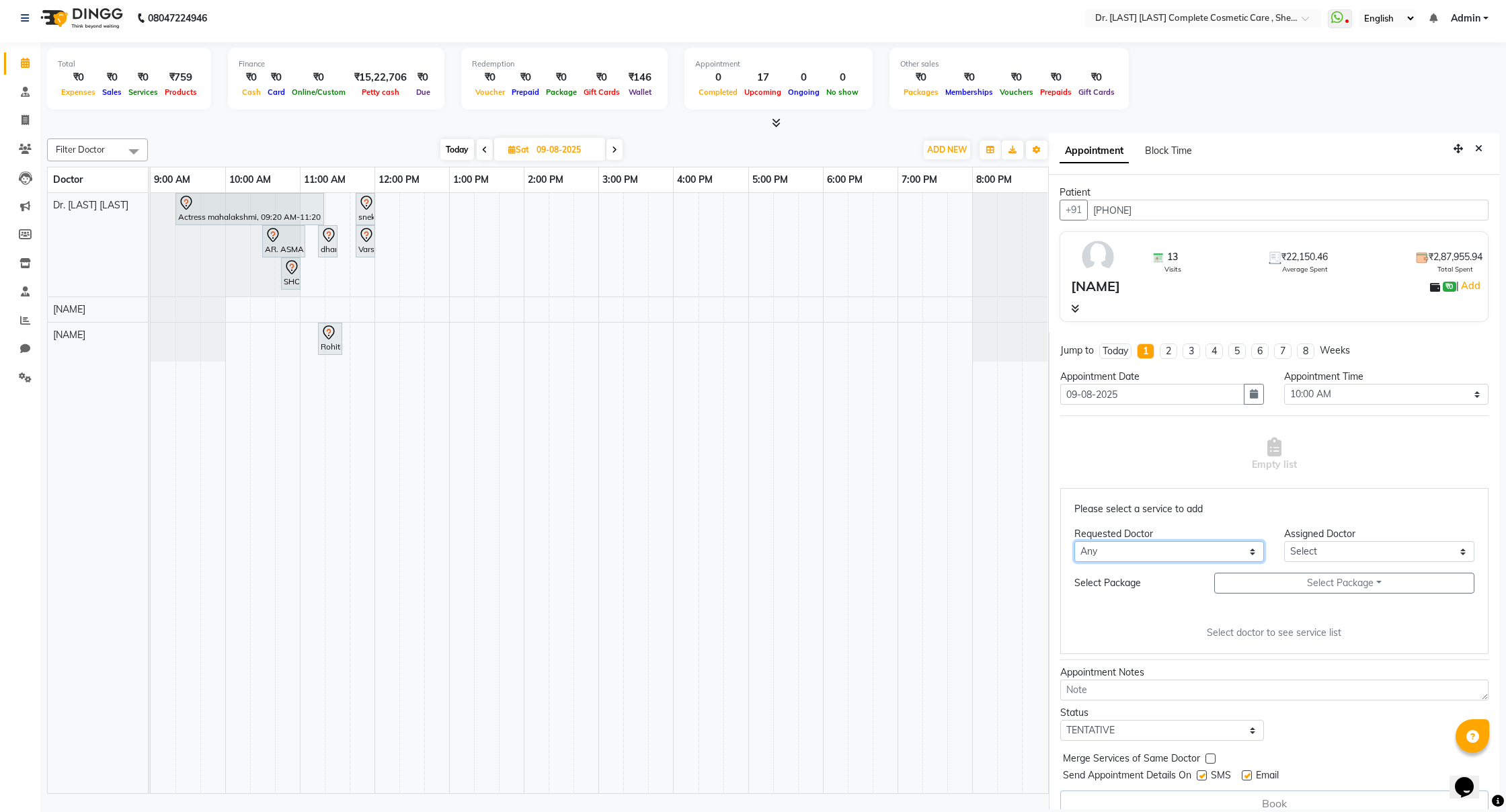 select on "67035" 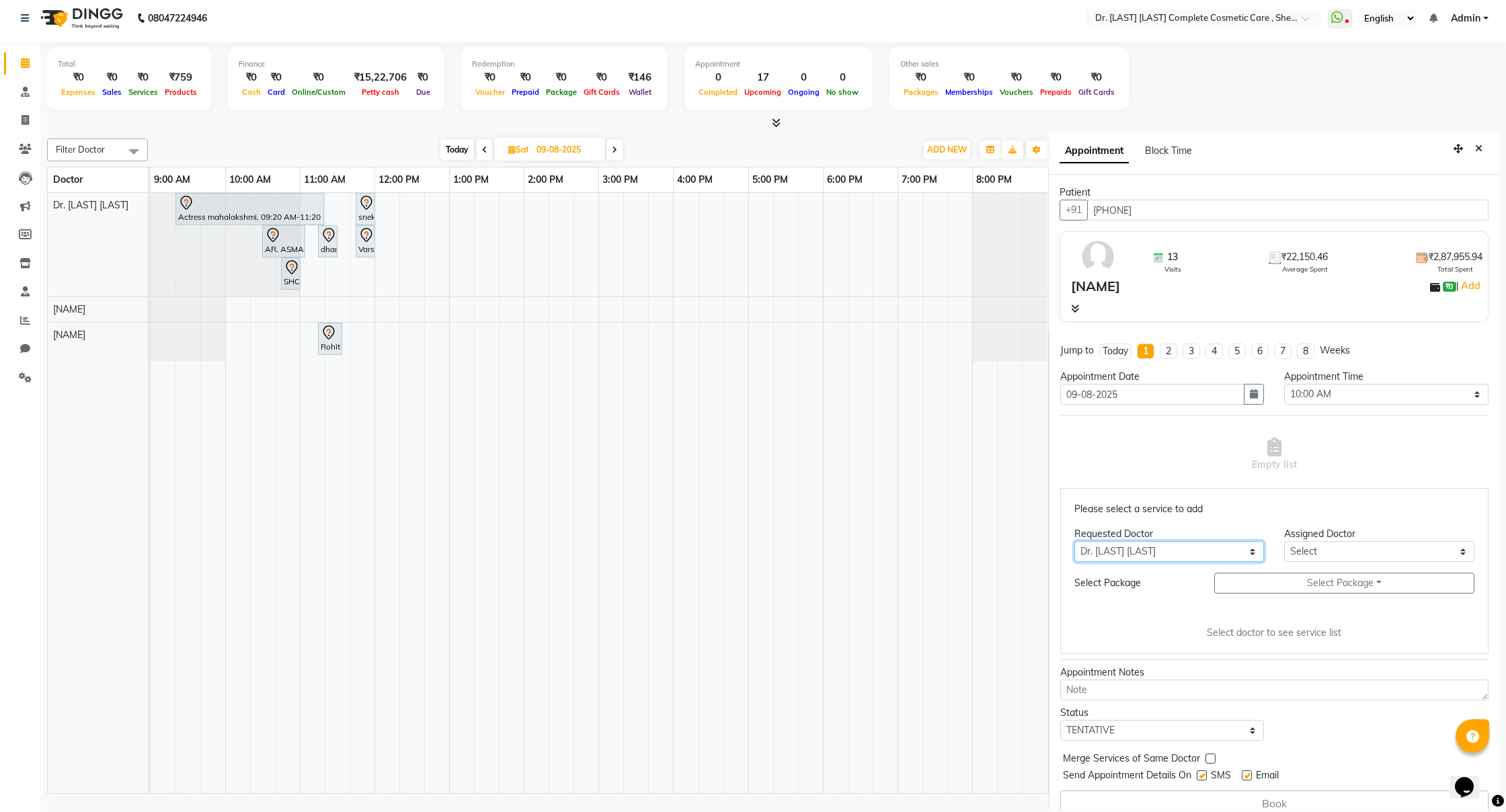 select on "67035" 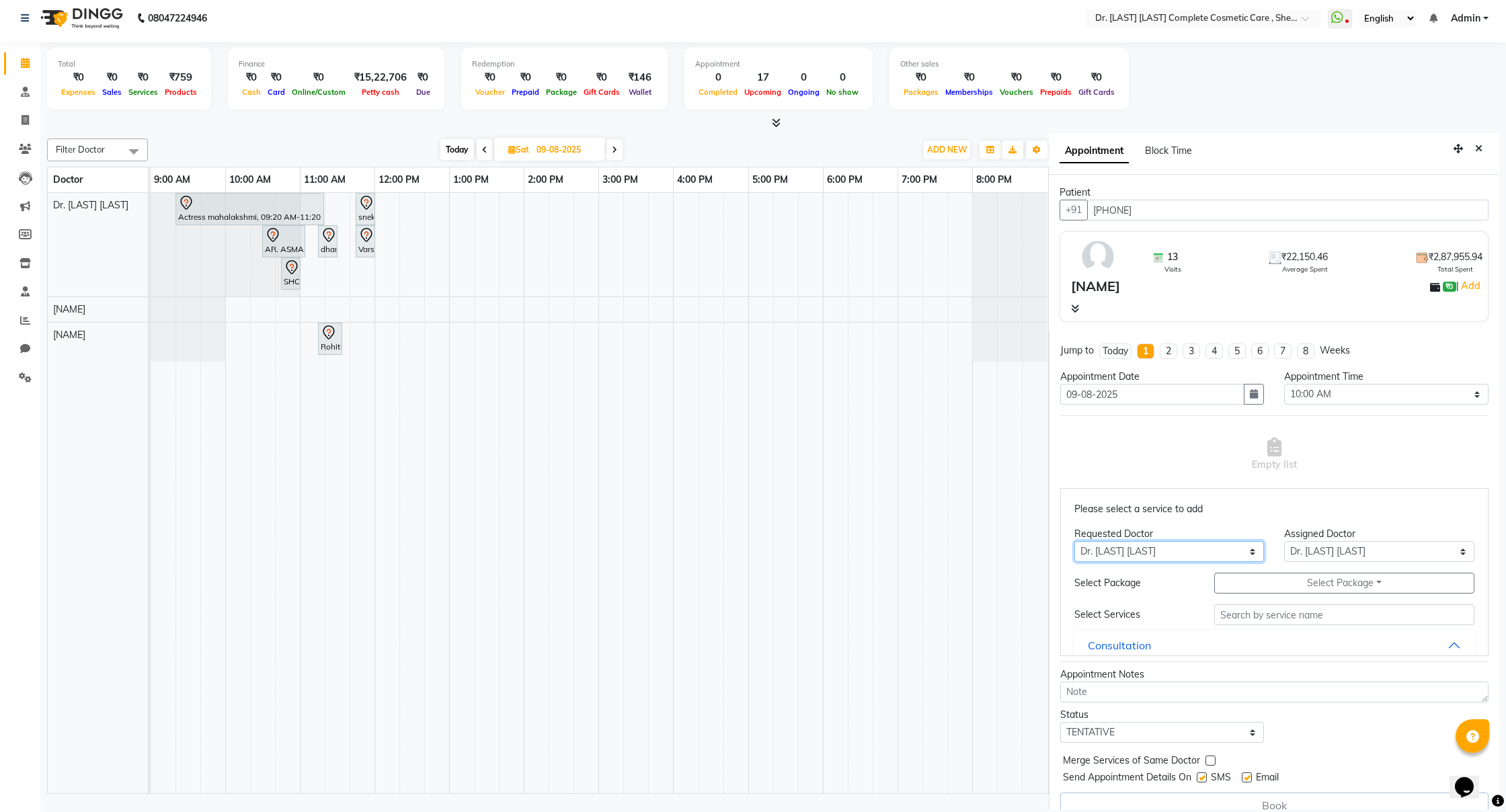scroll, scrollTop: 0, scrollLeft: 0, axis: both 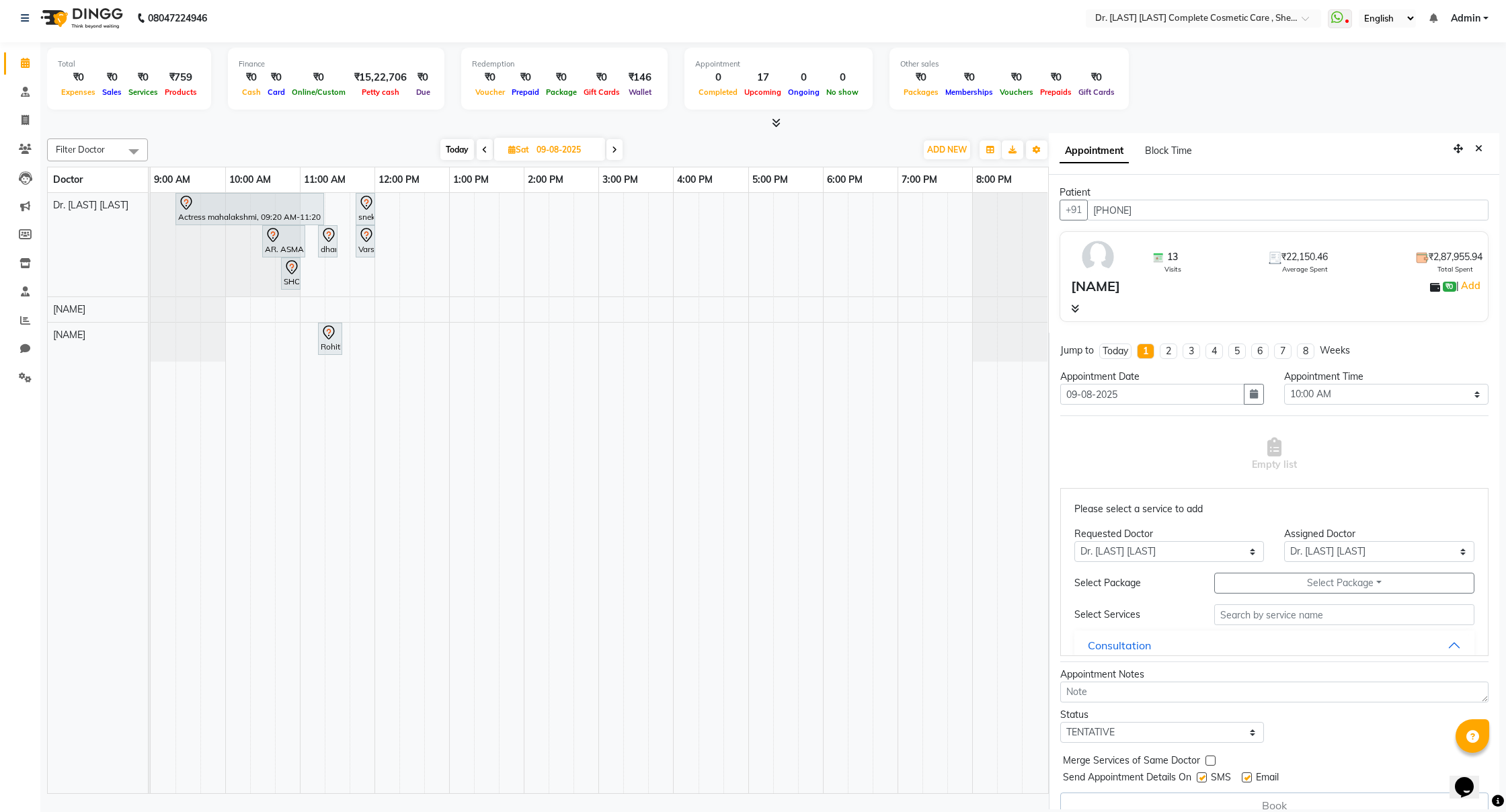 click on "Empty list" at bounding box center (1274, 454) 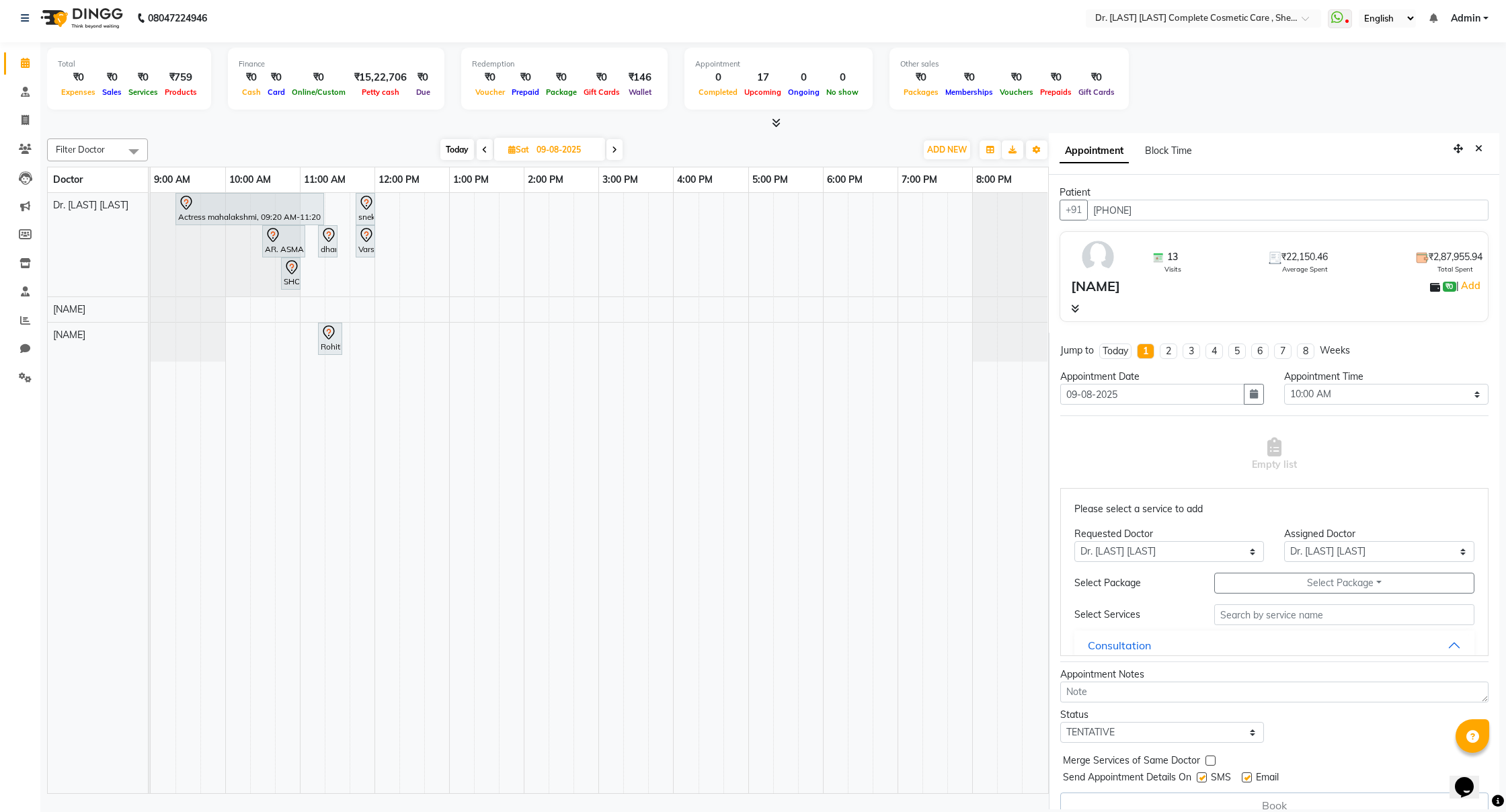 click on "Empty list" at bounding box center [1274, 454] 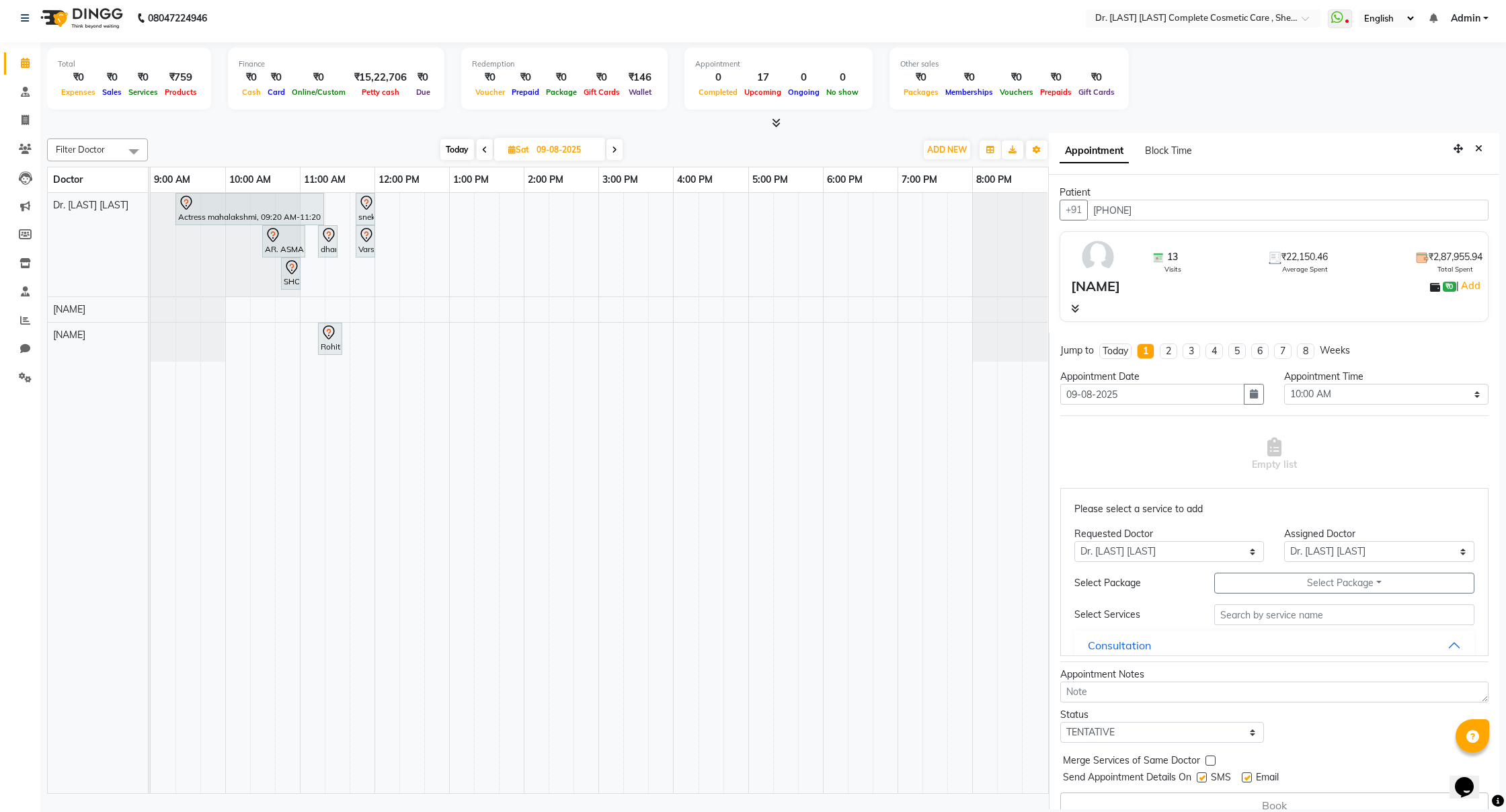 scroll, scrollTop: 0, scrollLeft: 0, axis: both 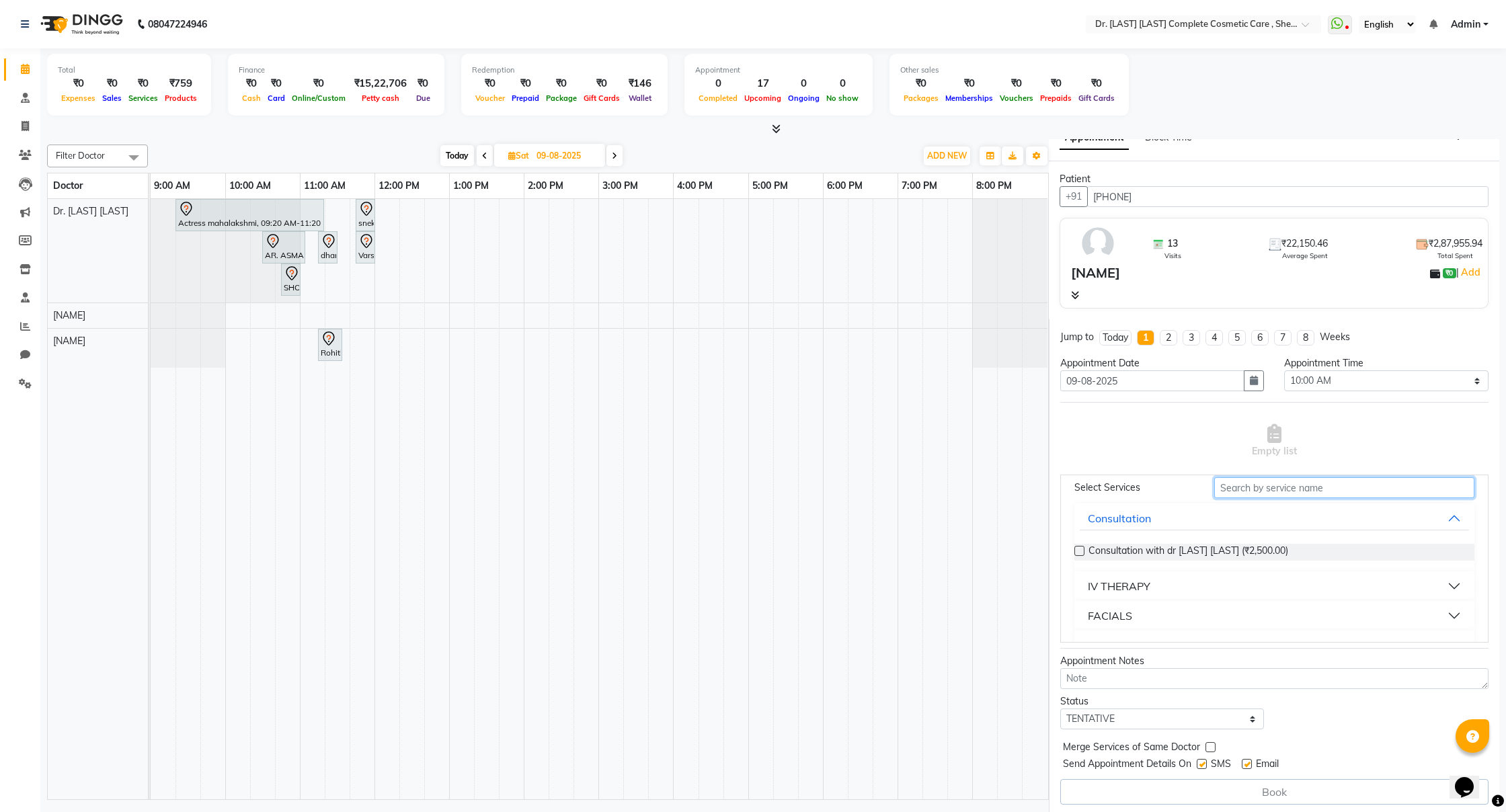 click at bounding box center (1344, 487) 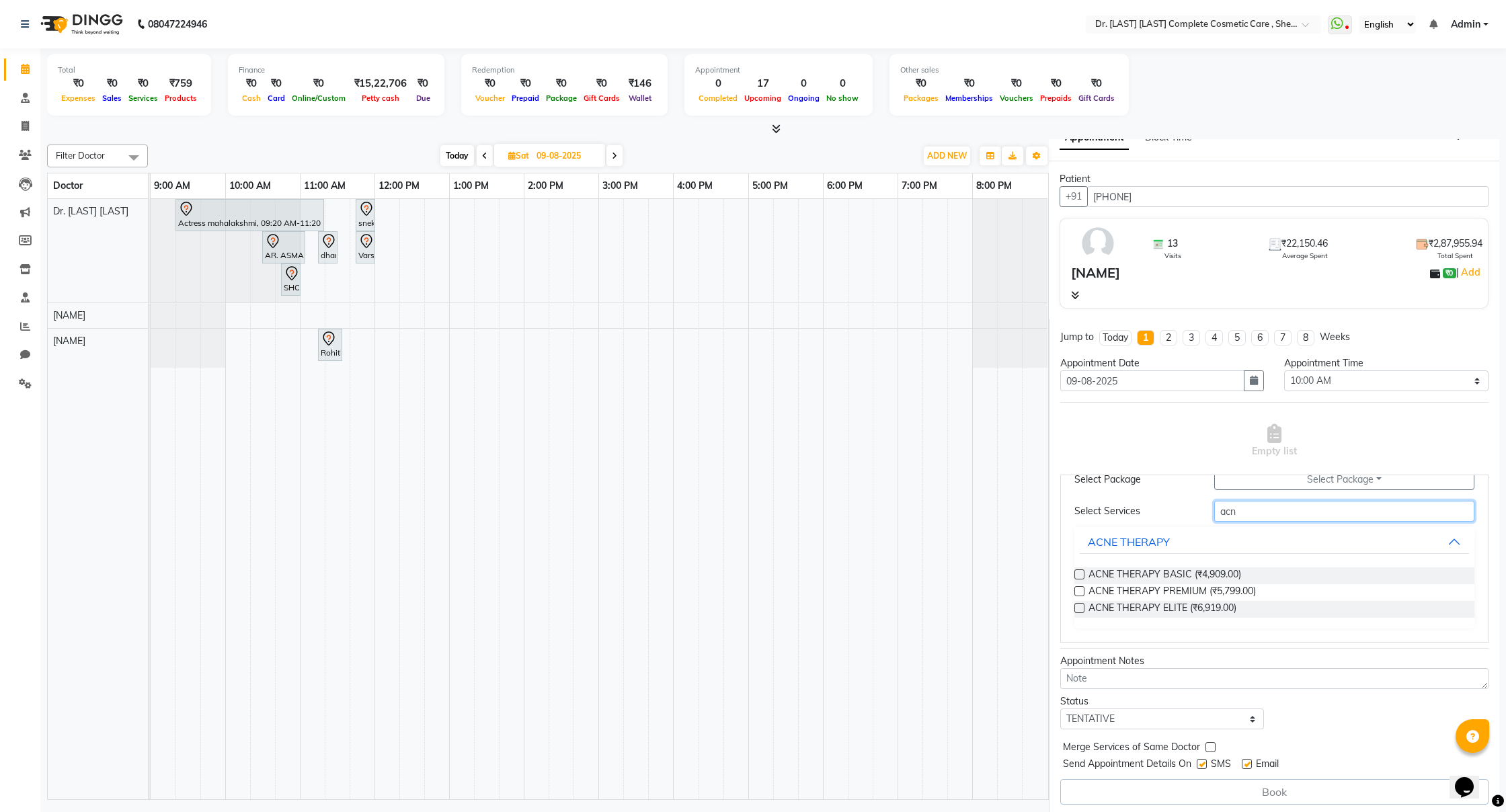 scroll, scrollTop: 90, scrollLeft: 0, axis: vertical 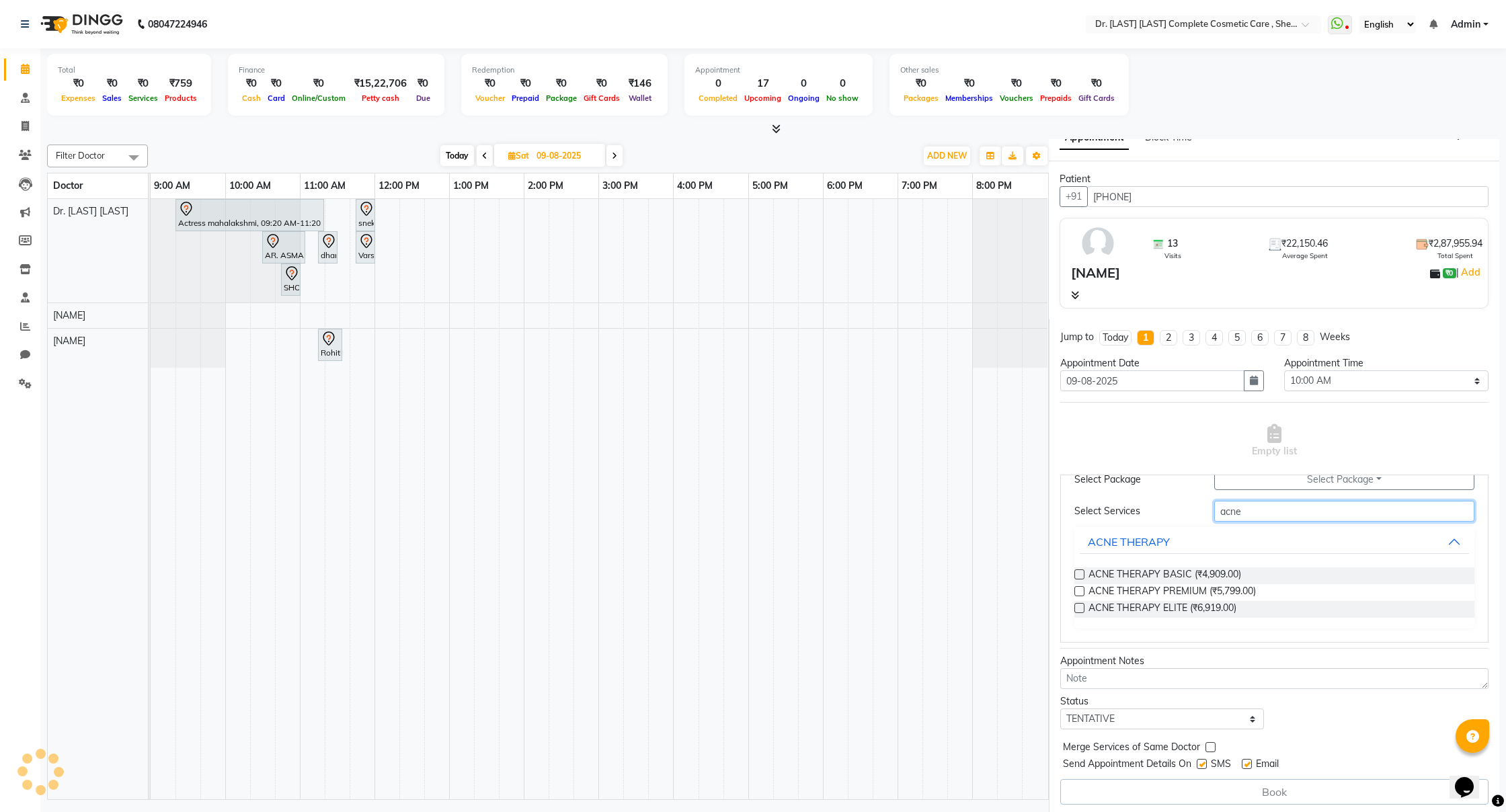 type on "acne" 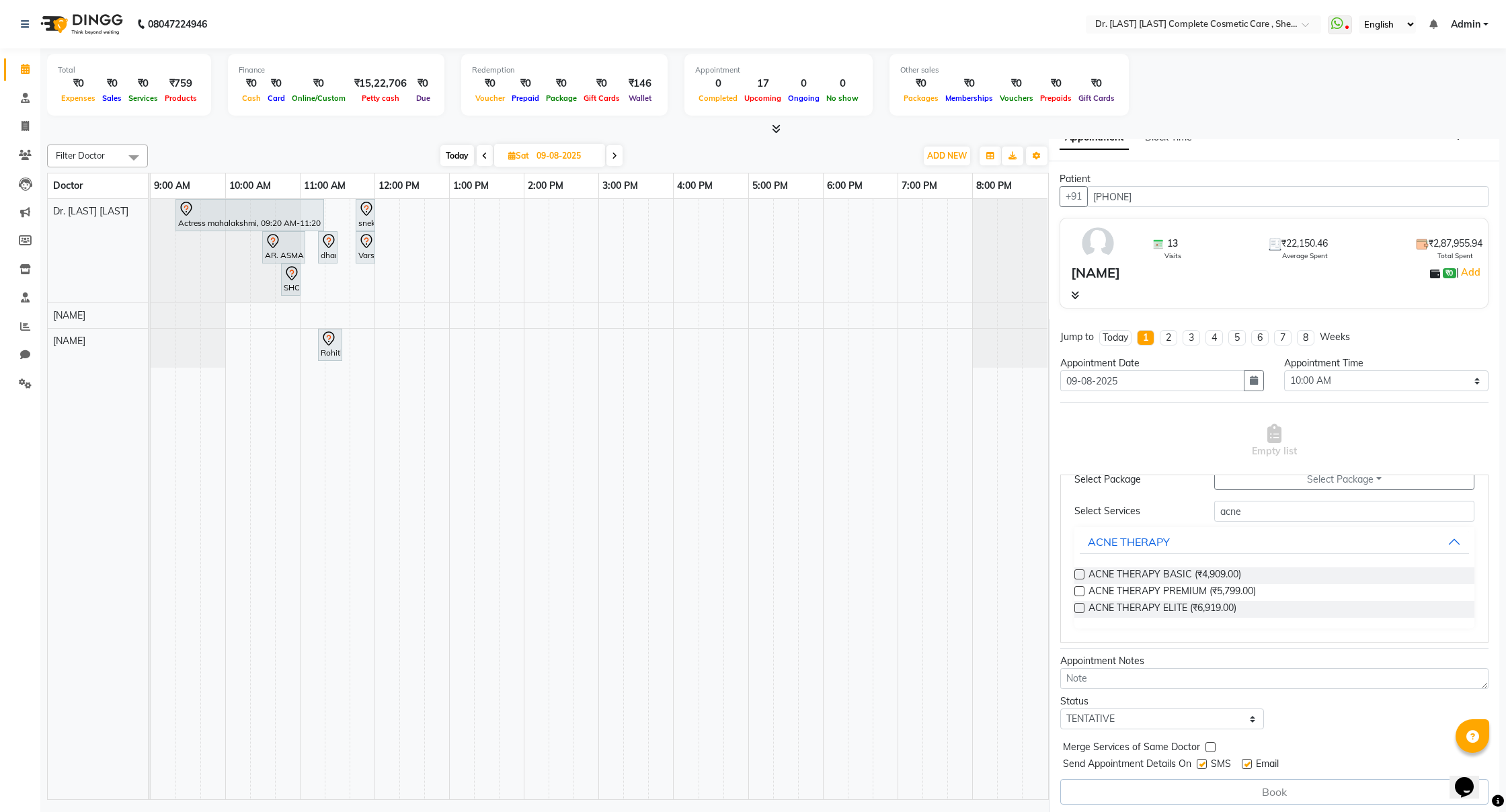 click at bounding box center (1079, 608) 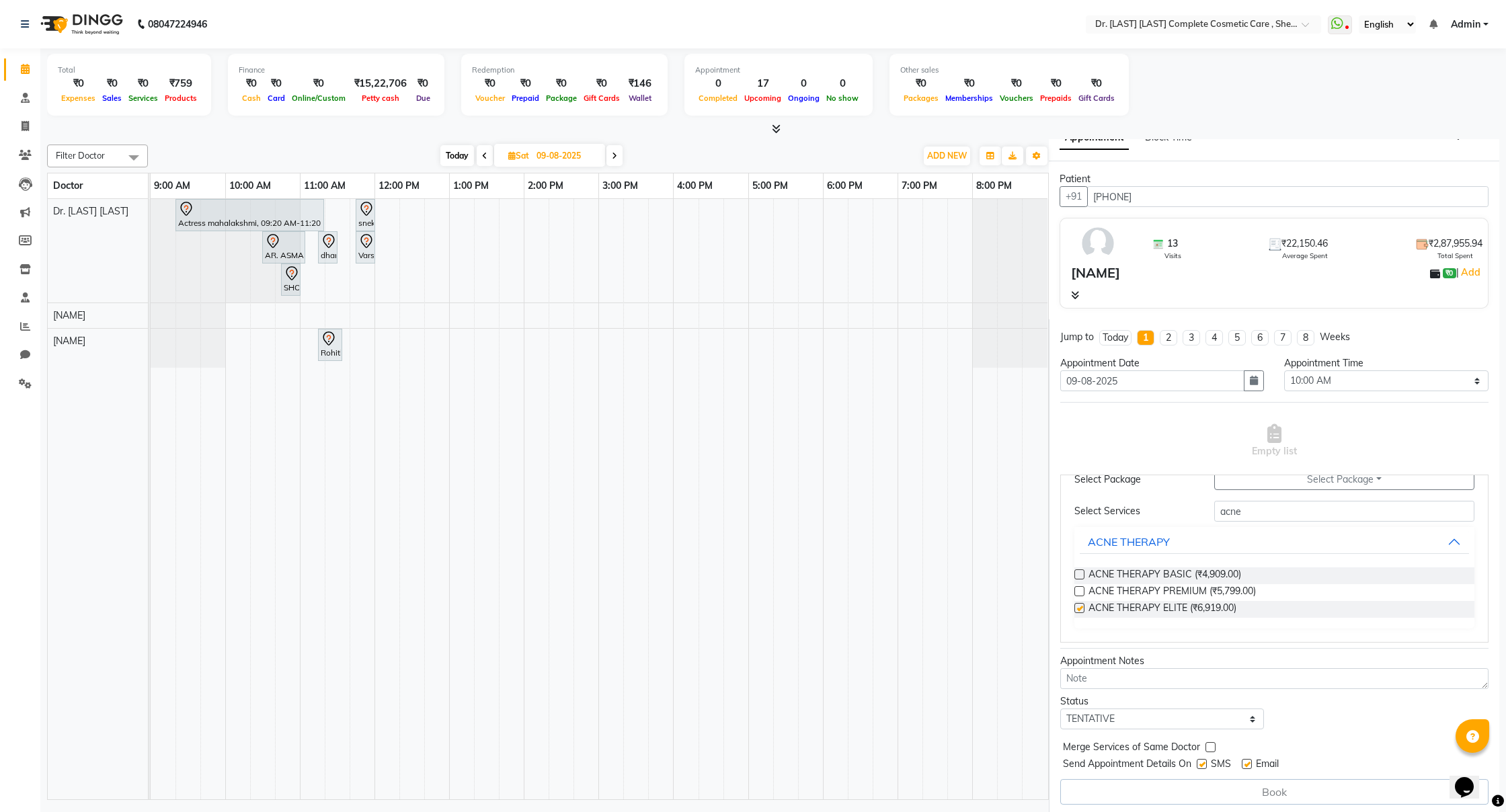 scroll, scrollTop: 0, scrollLeft: 0, axis: both 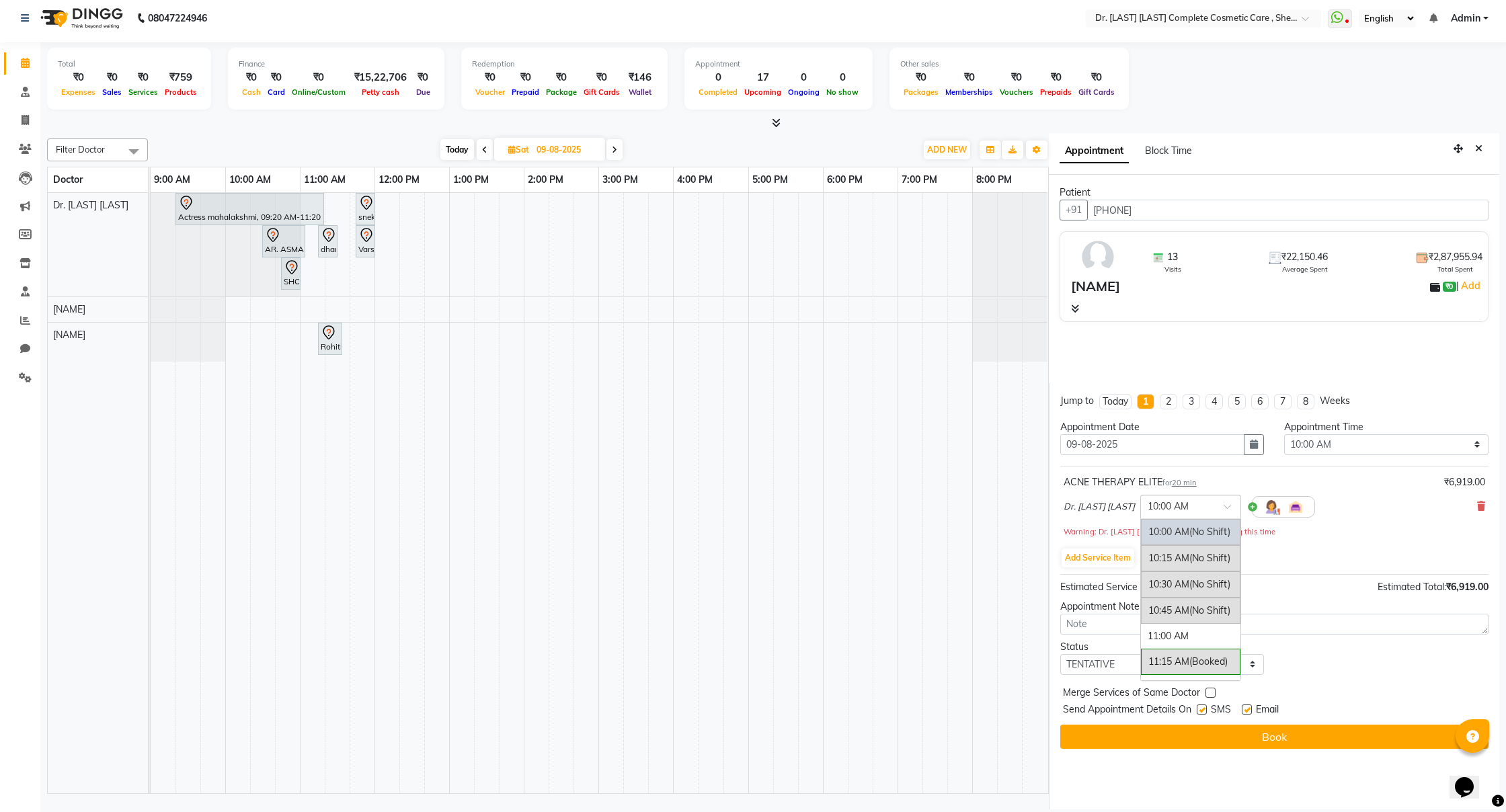 click at bounding box center [1191, 505] 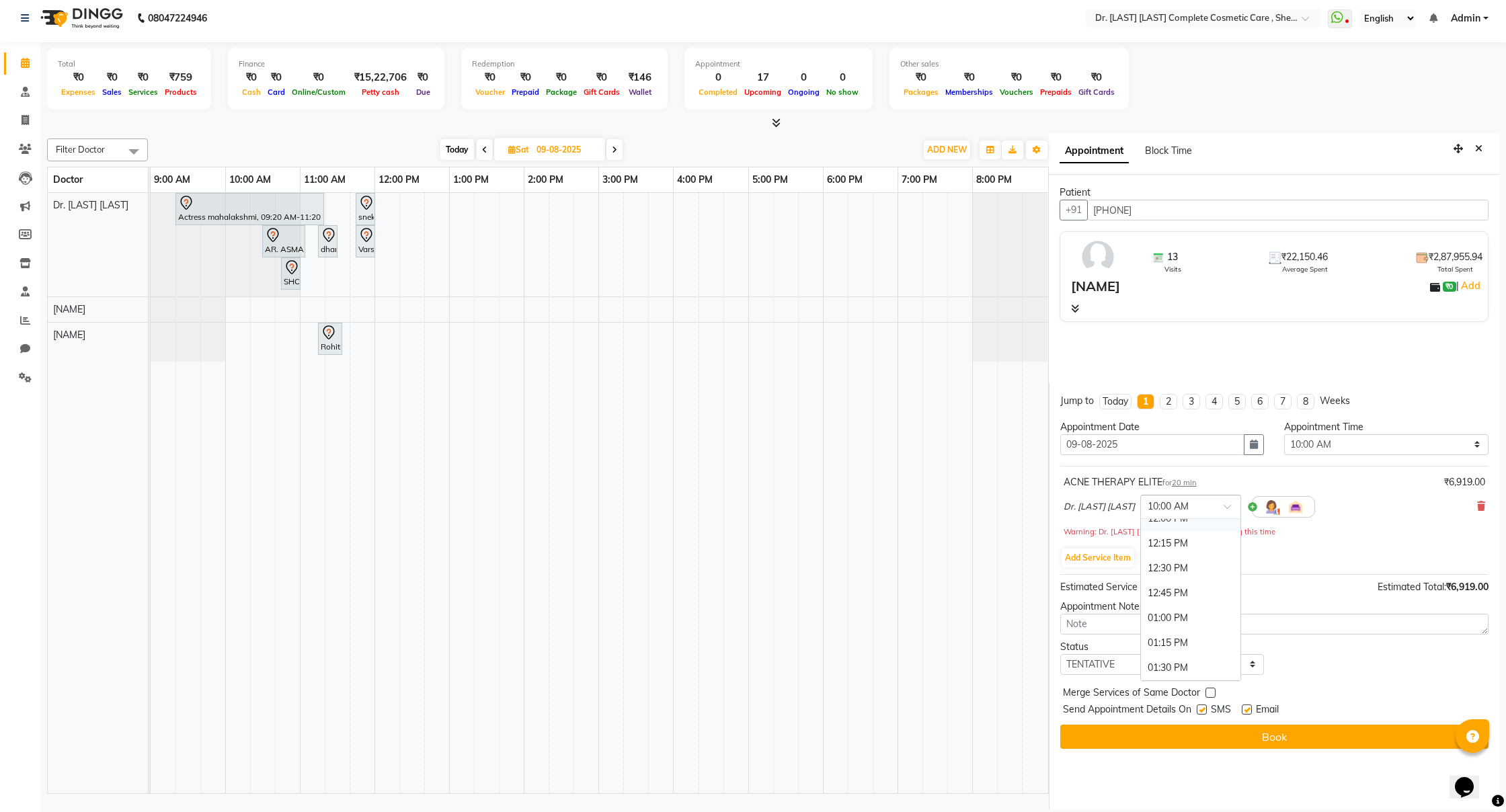 scroll, scrollTop: 222, scrollLeft: 0, axis: vertical 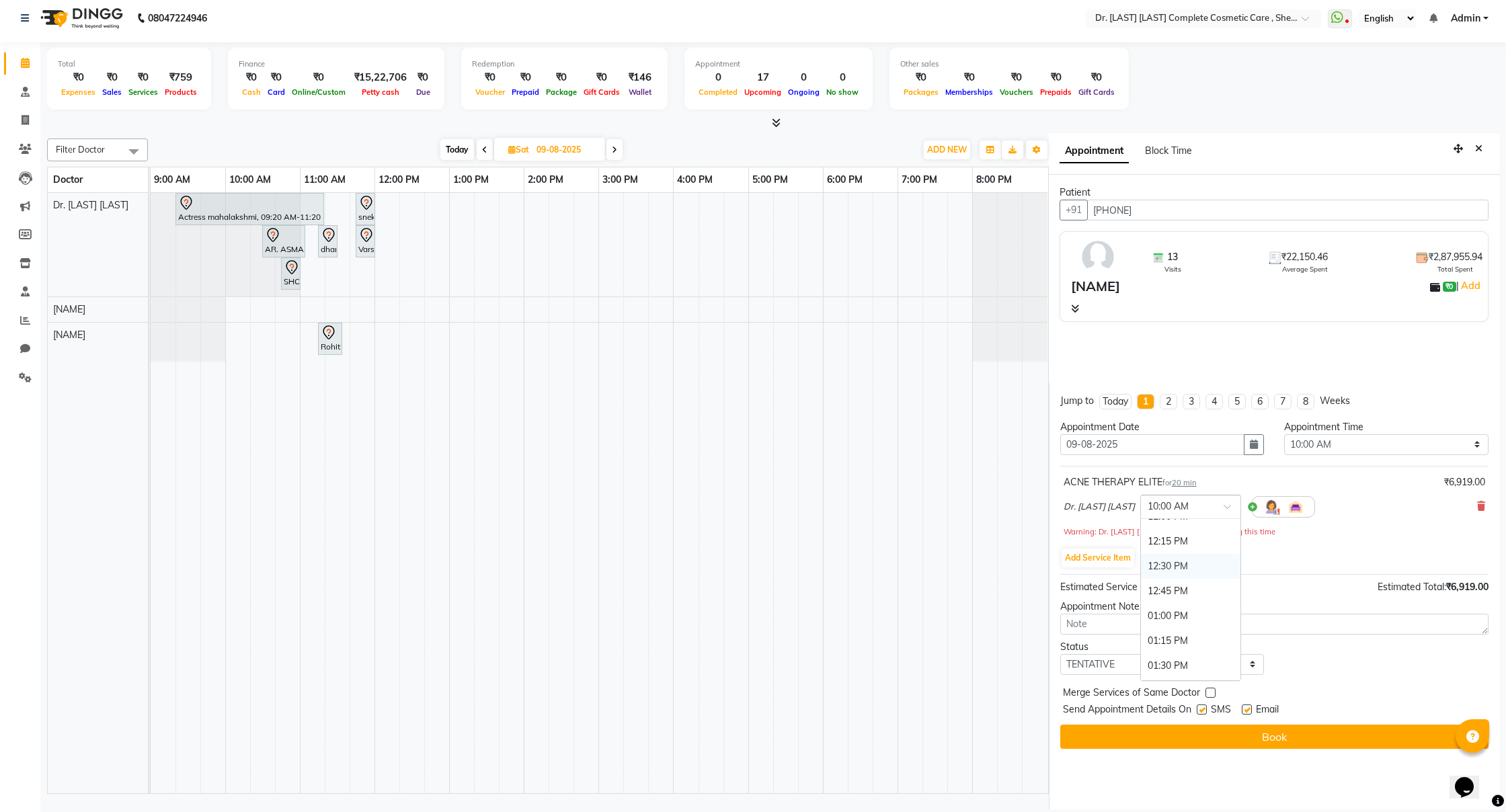 click on "12:30 PM" at bounding box center [1191, 566] 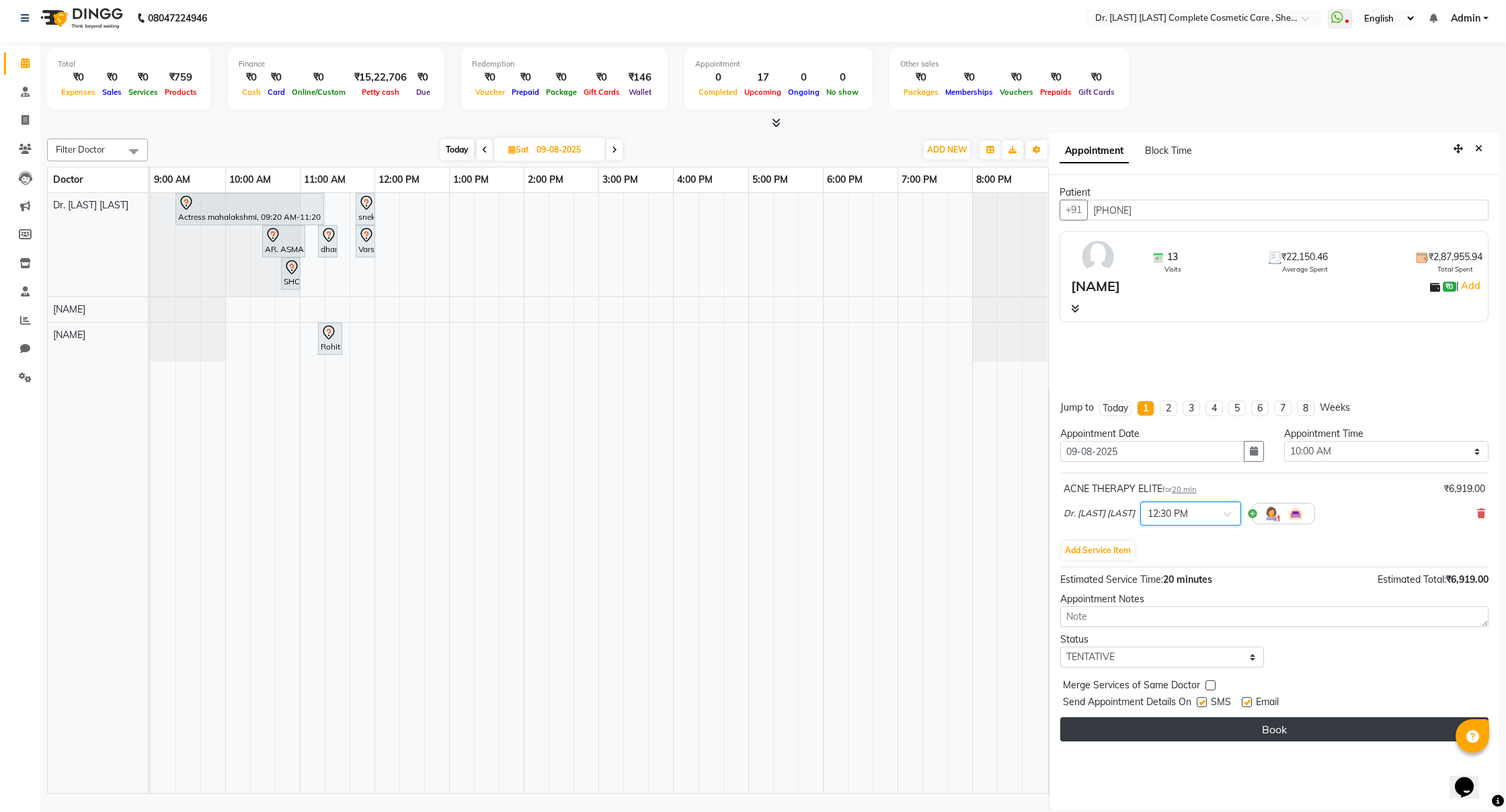 click on "Book" at bounding box center [1274, 729] 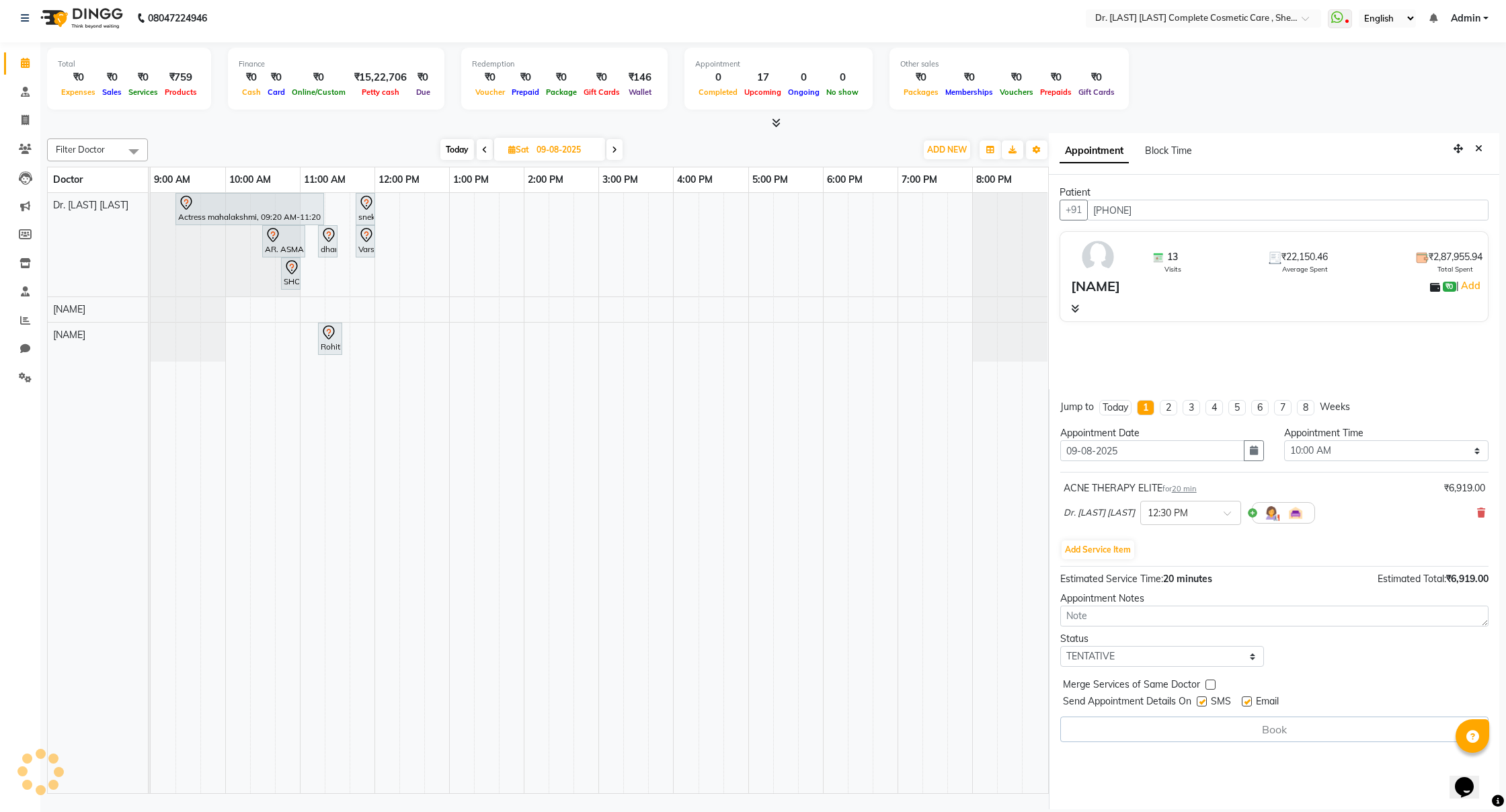 select on "67035" 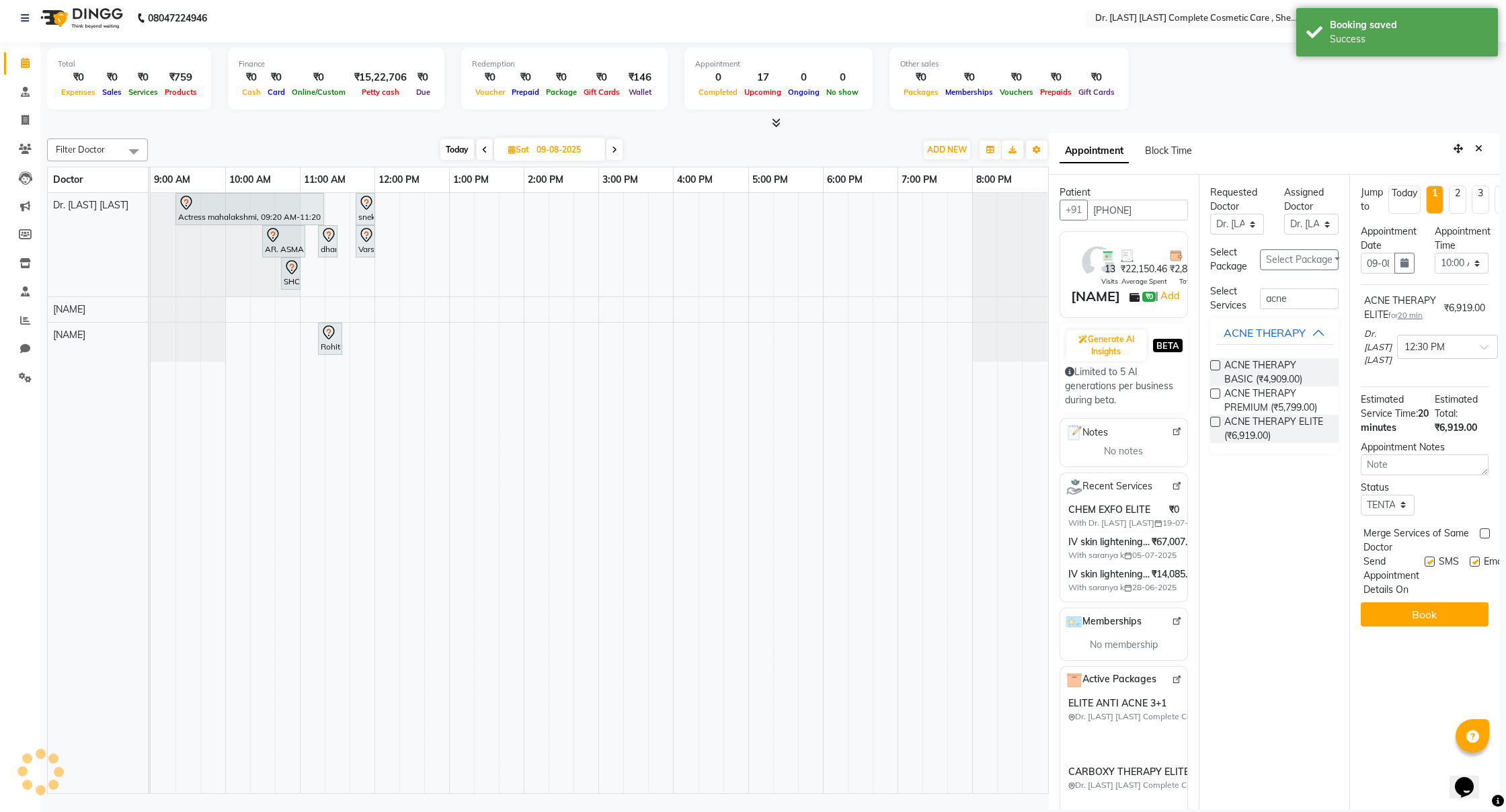 scroll, scrollTop: 0, scrollLeft: 0, axis: both 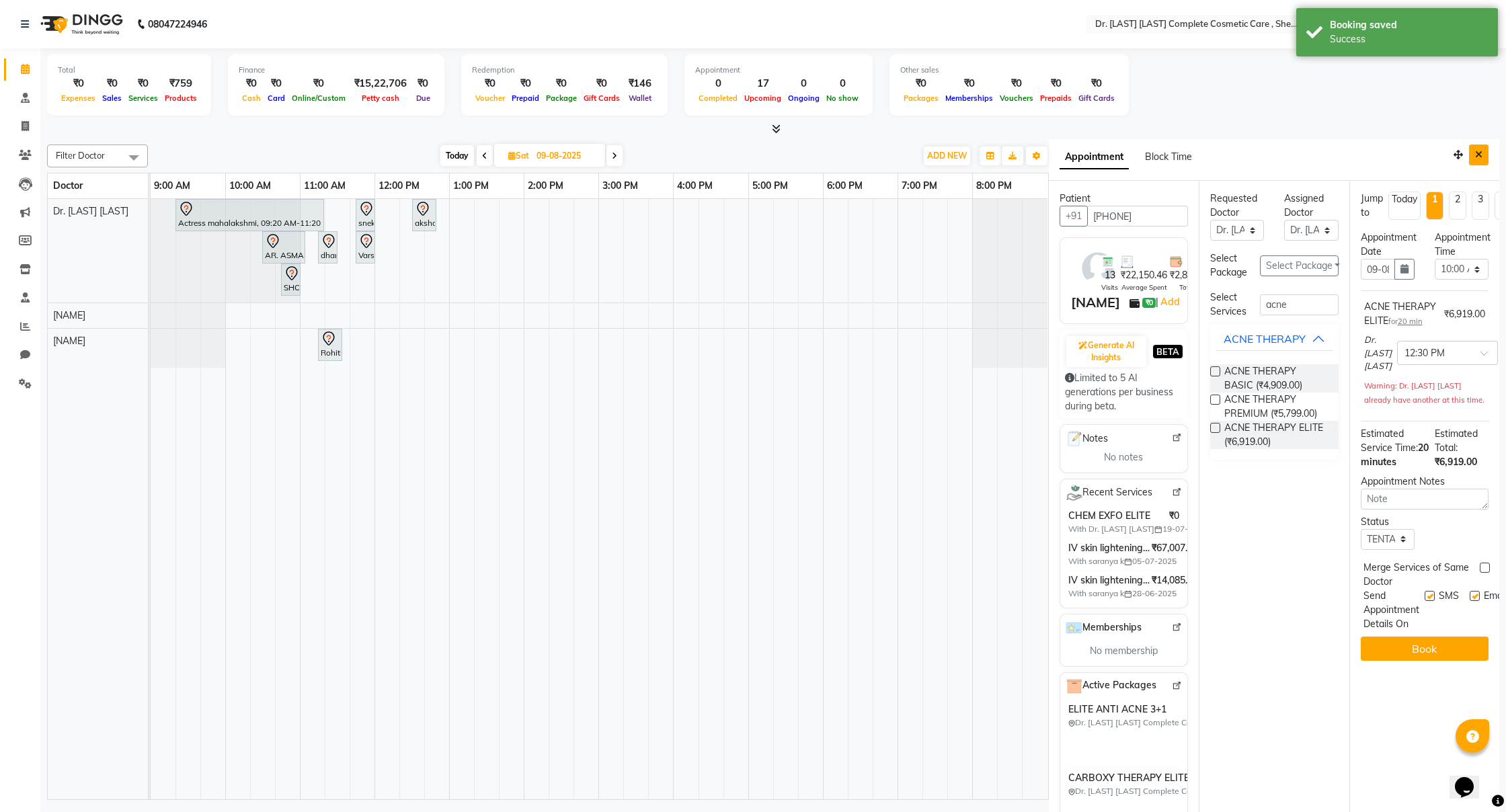 click at bounding box center (1478, 155) 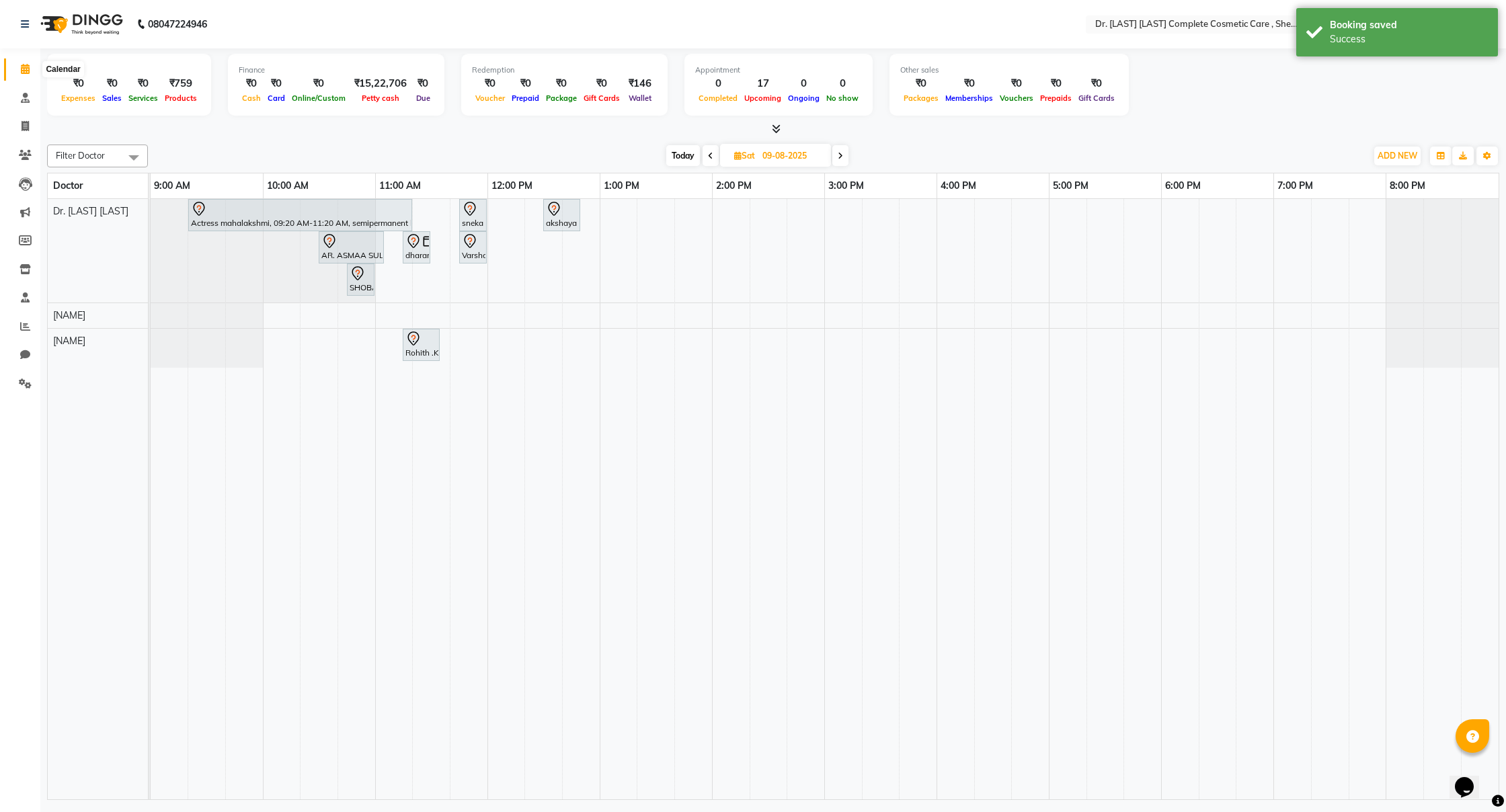 click 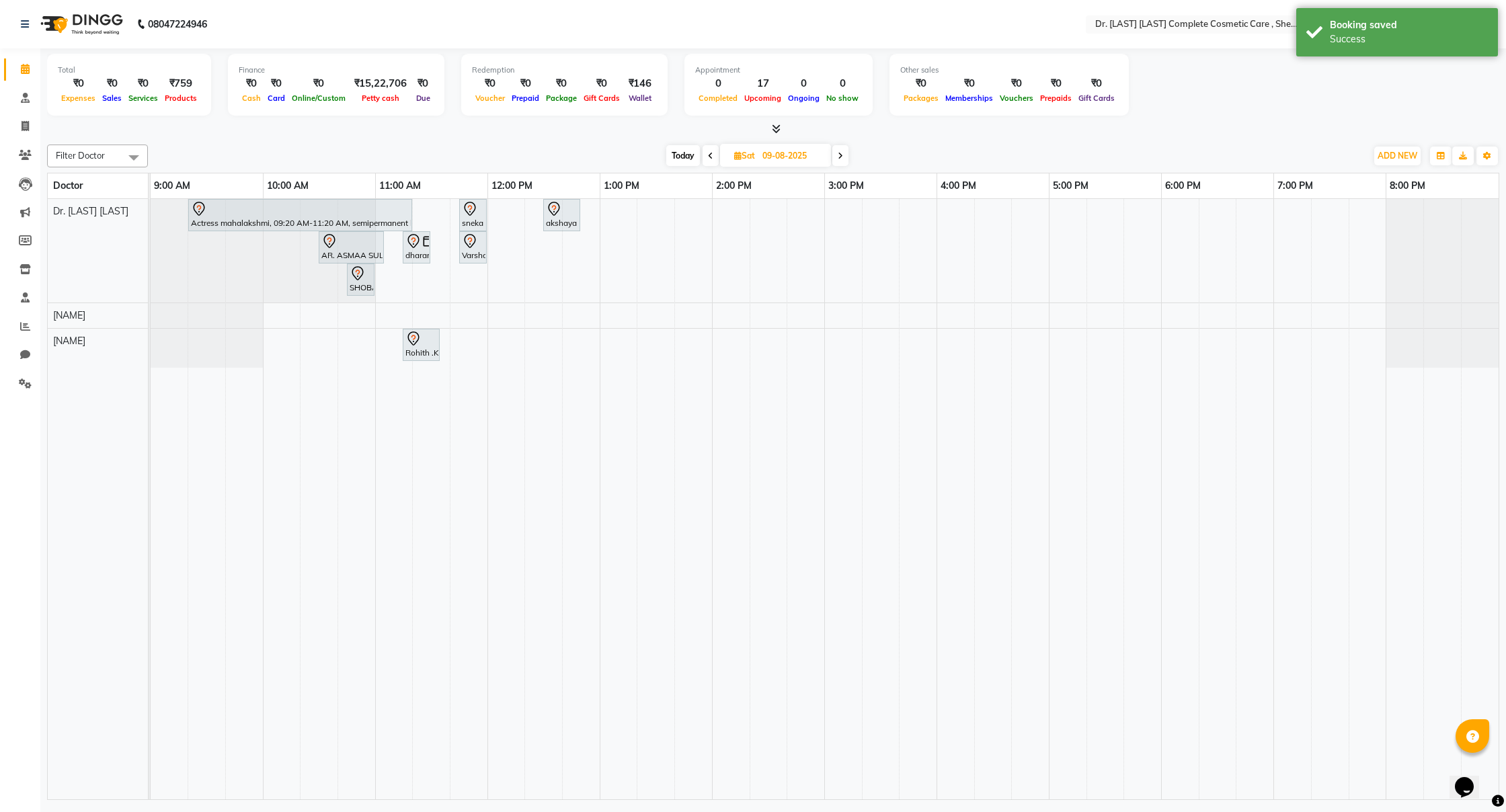 click on "Today" at bounding box center (683, 155) 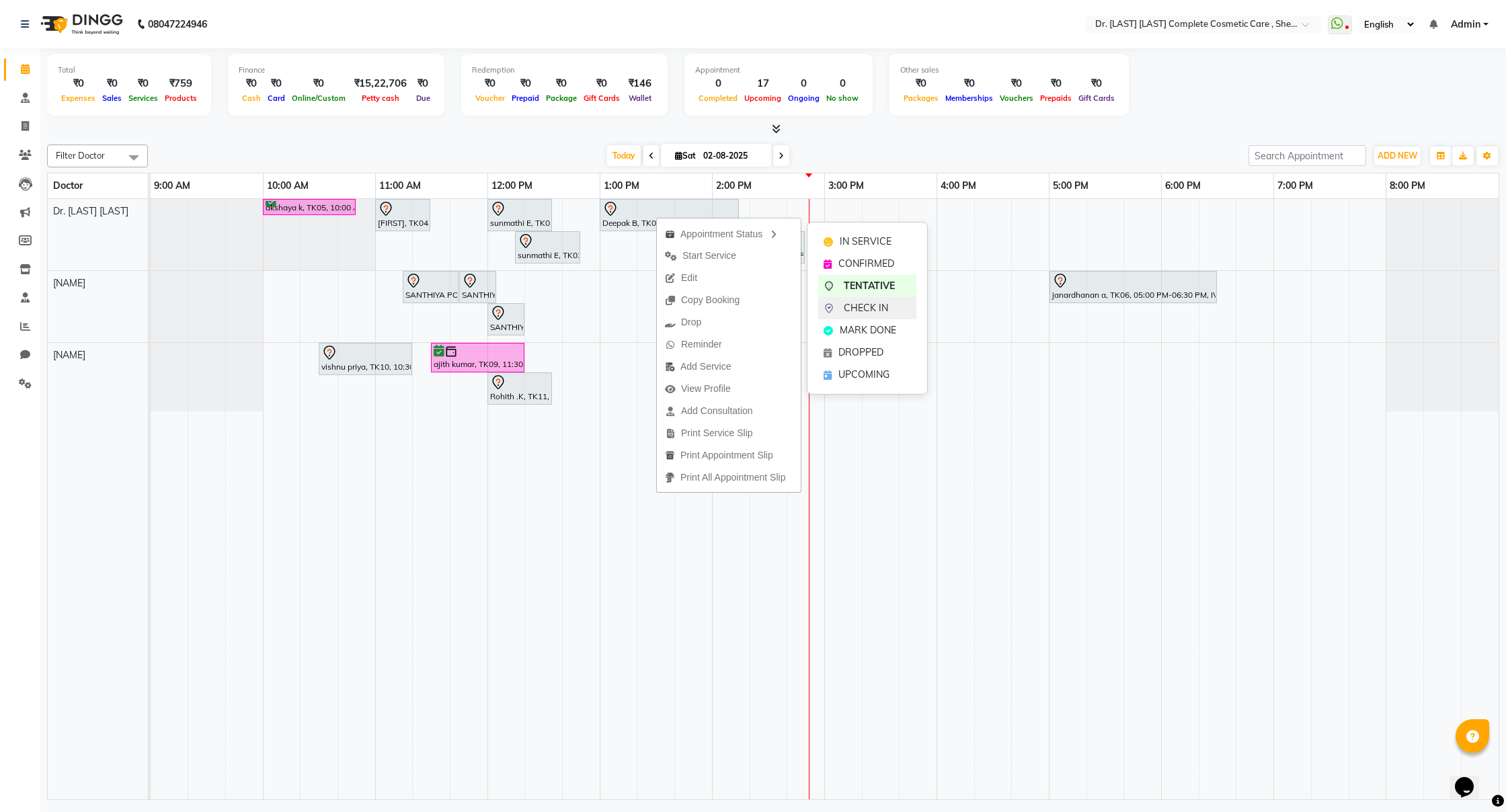 click on "CHECK IN" 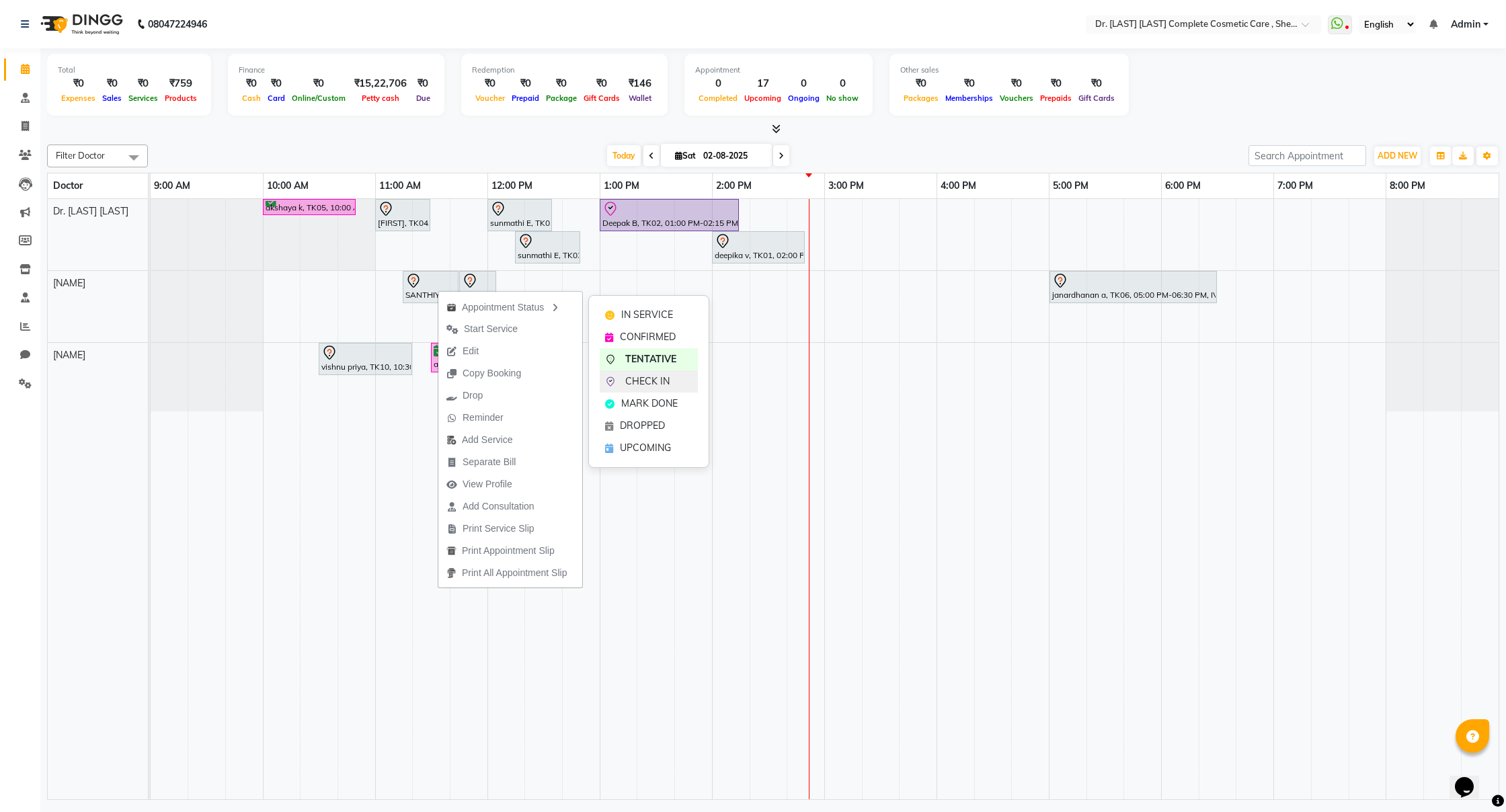 click on "CHECK IN" 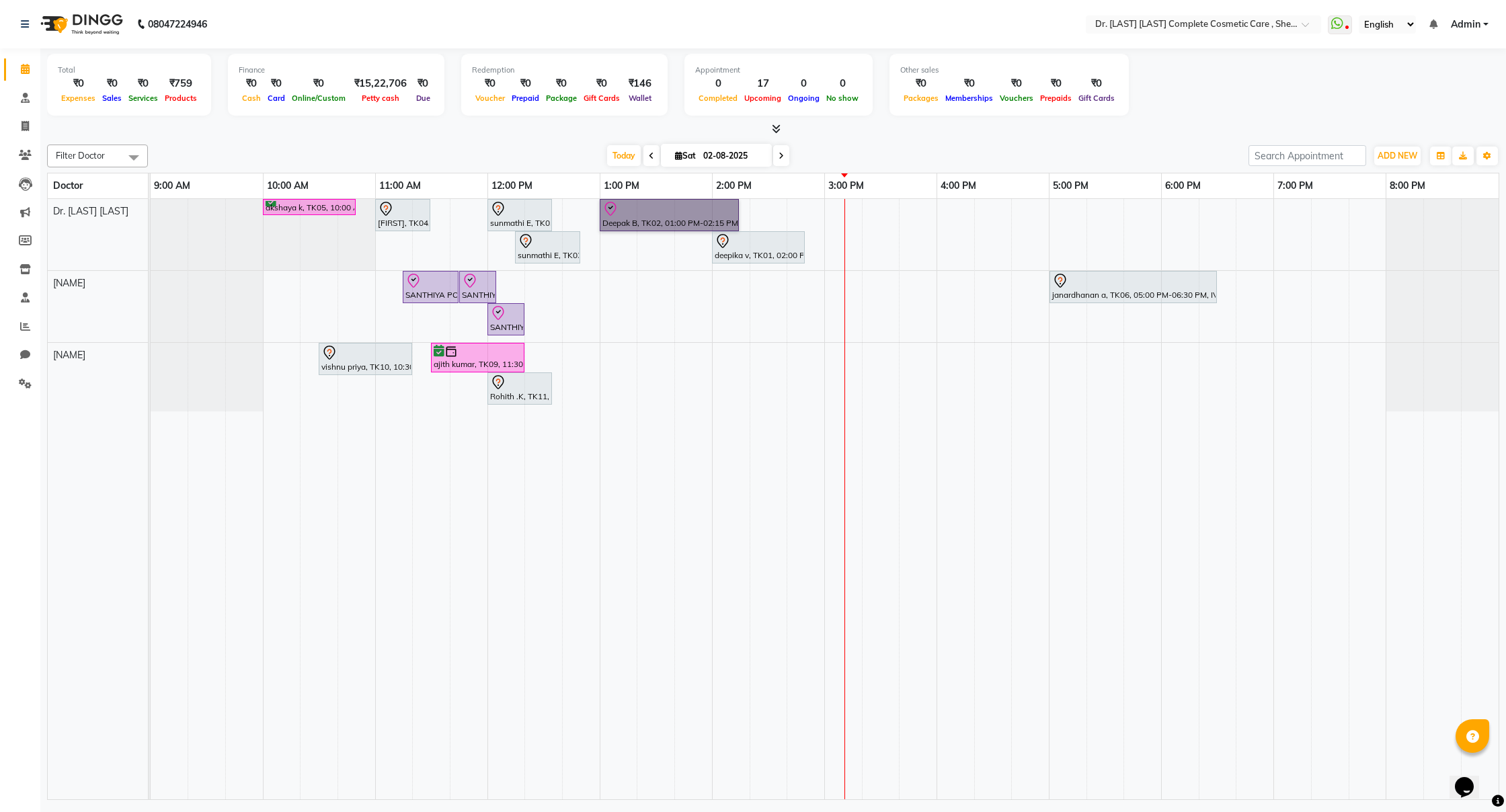 scroll, scrollTop: 0, scrollLeft: 0, axis: both 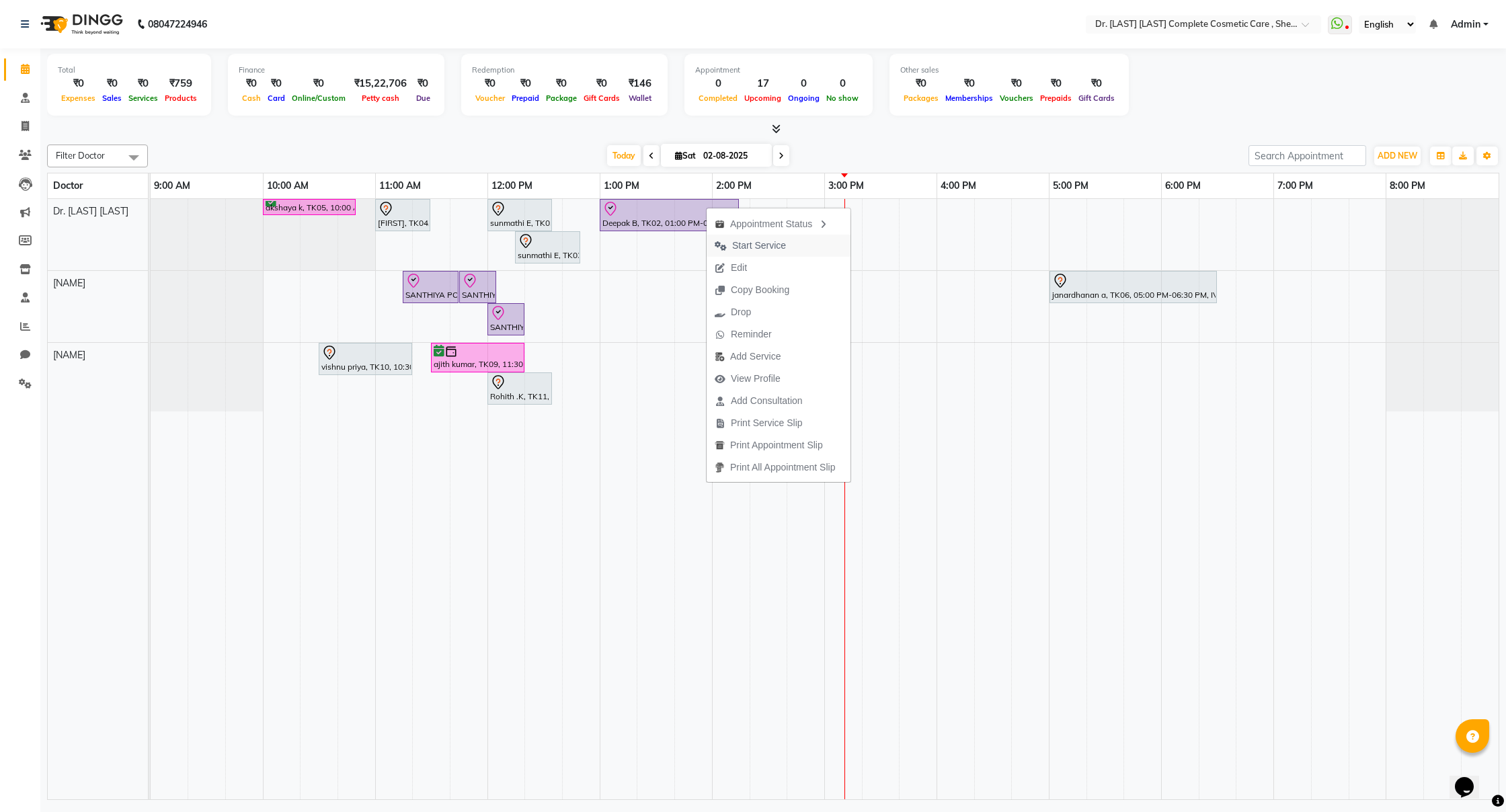 click on "Start Service" at bounding box center (750, 245) 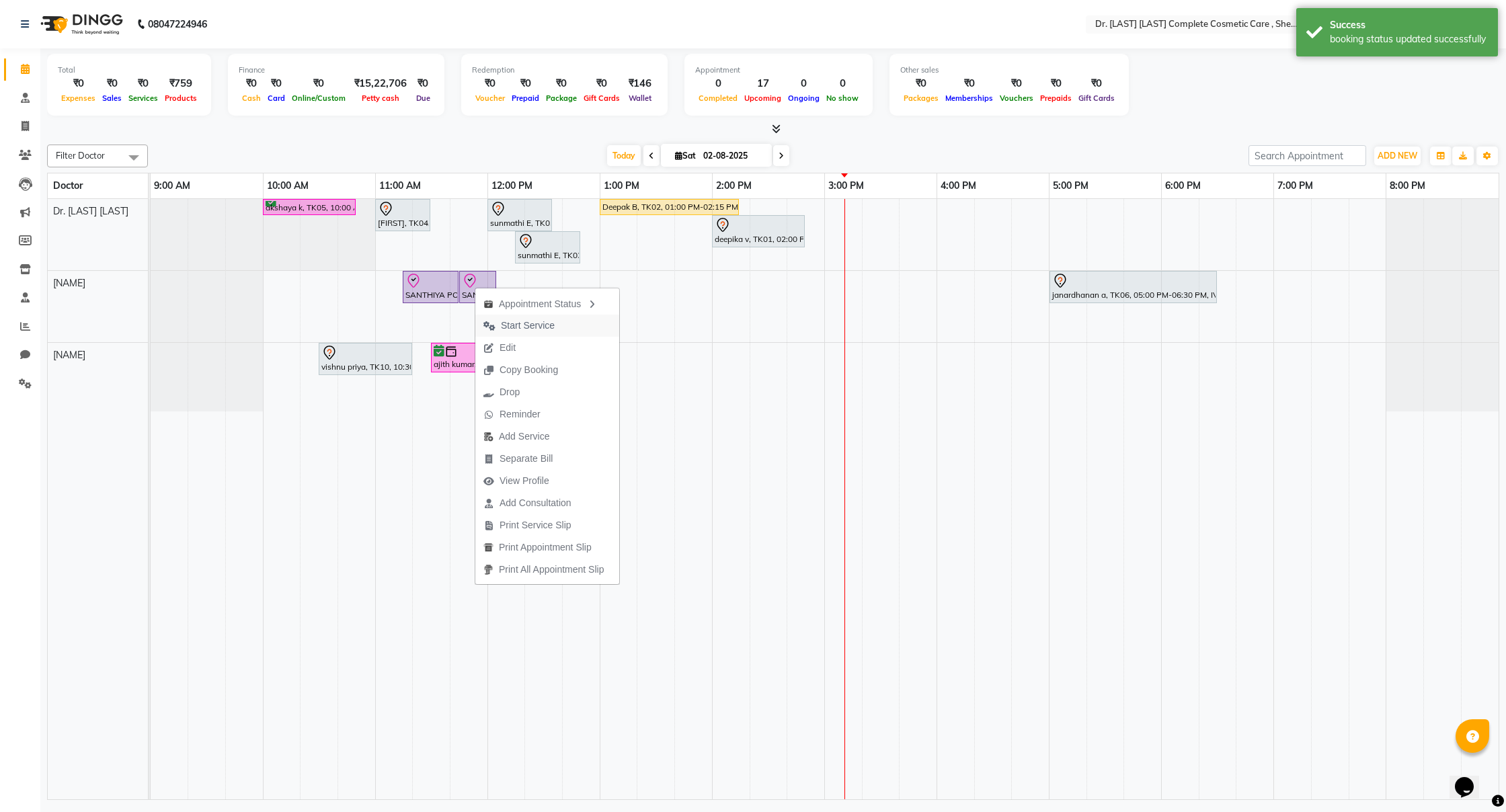 click on "Start Service" at bounding box center [528, 325] 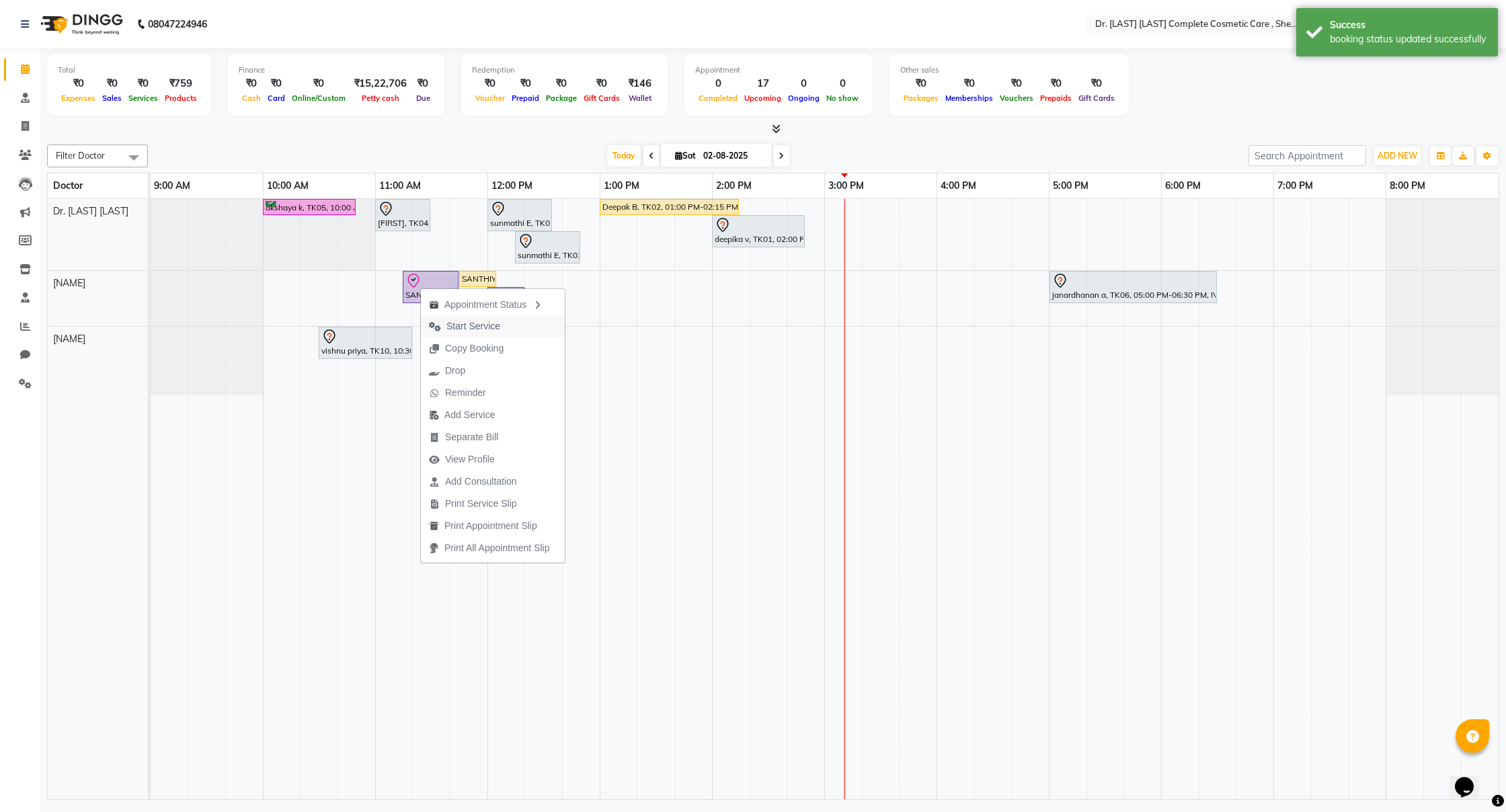 click on "Start Service" at bounding box center (473, 326) 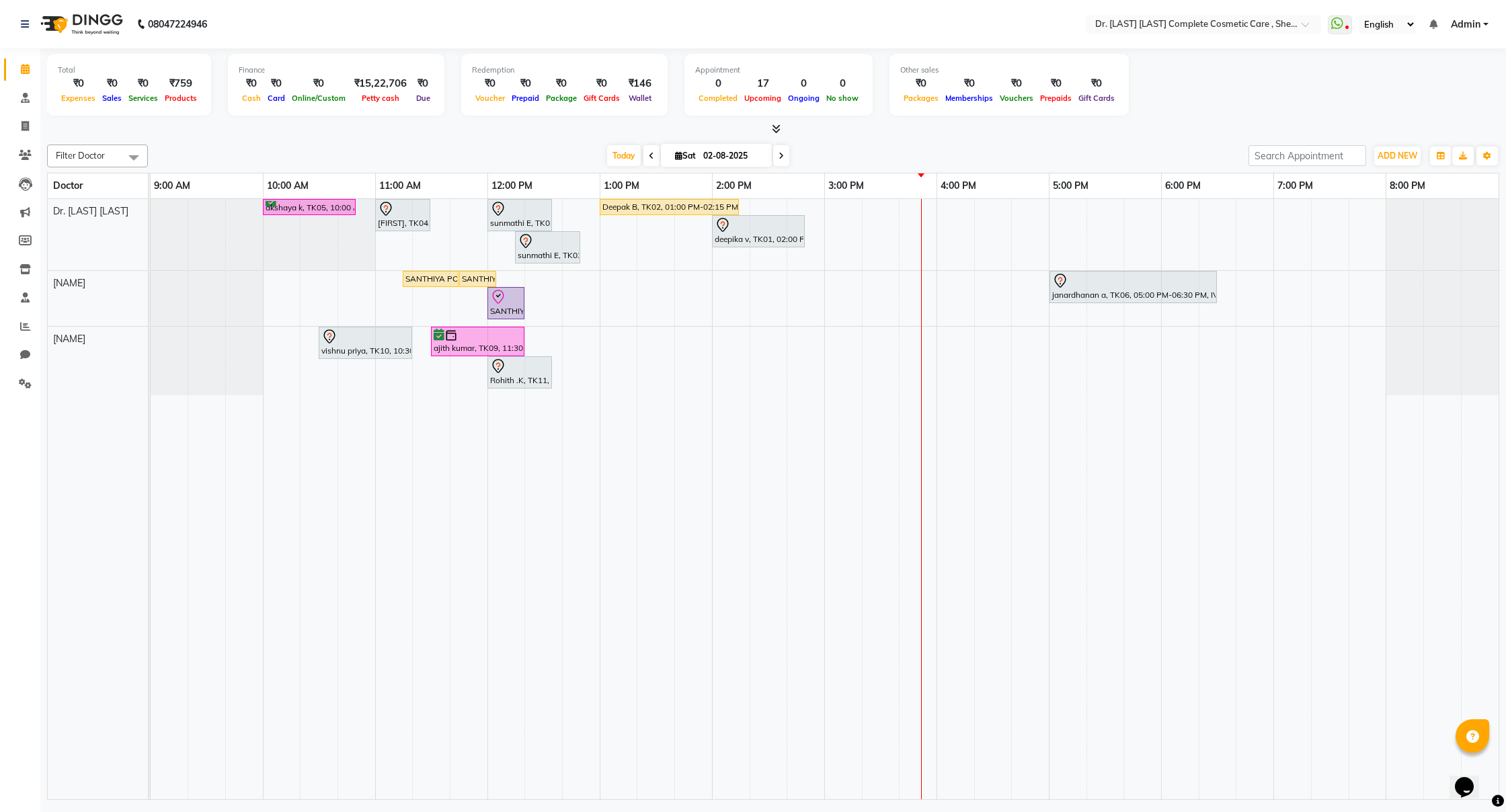 click at bounding box center (781, 156) 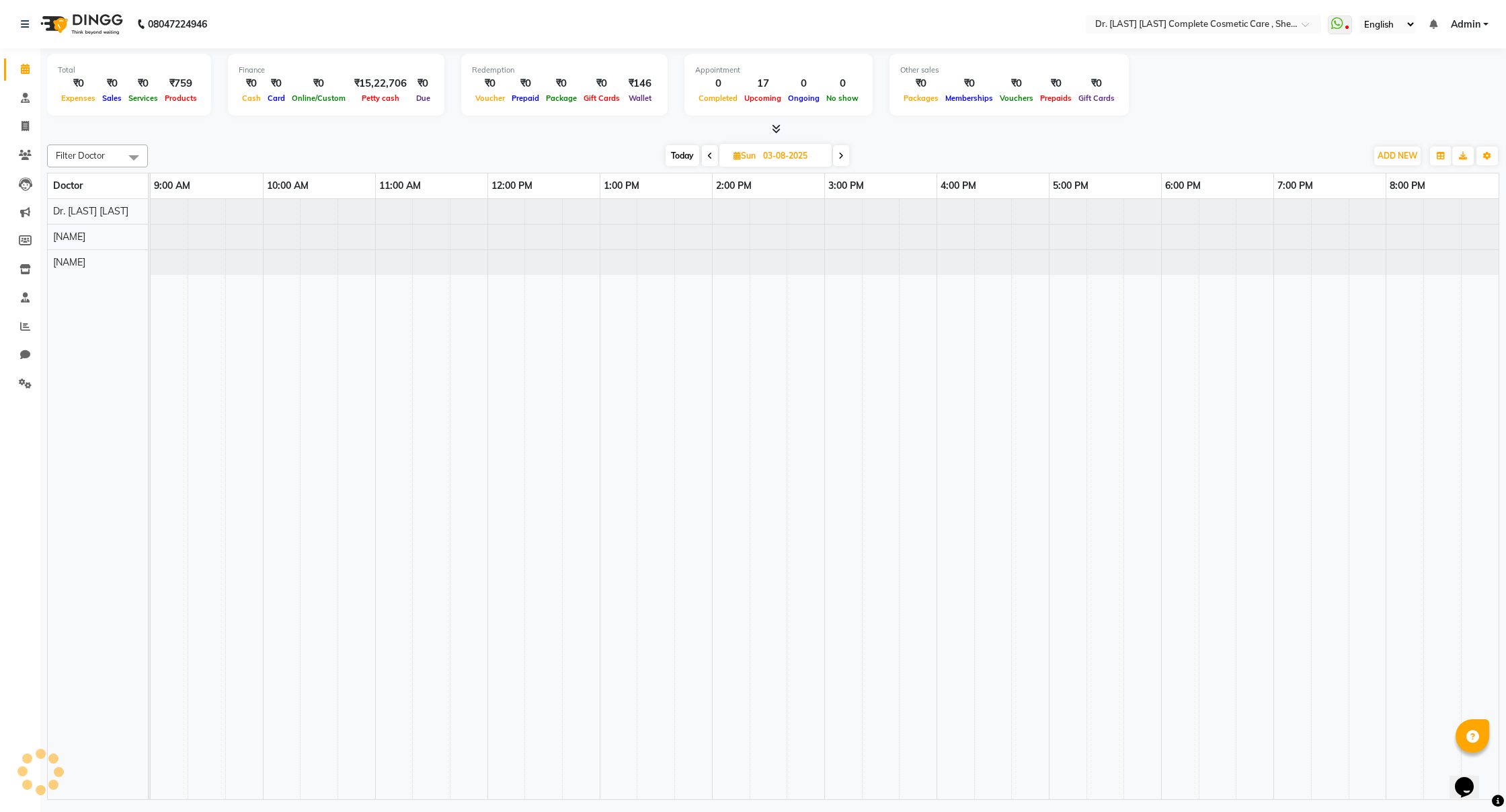 click on "03-08-2025" at bounding box center [793, 156] 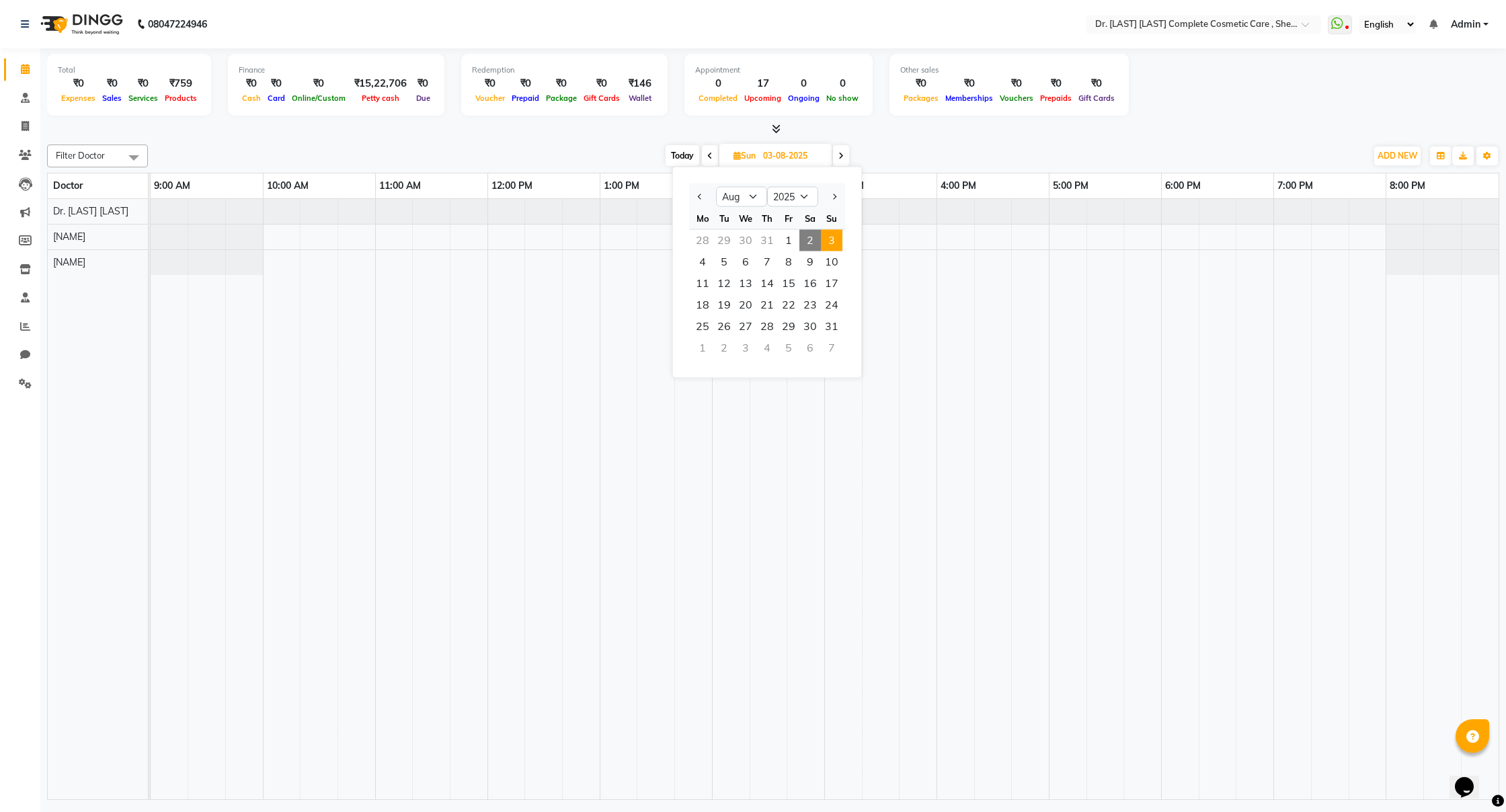 click at bounding box center (841, 156) 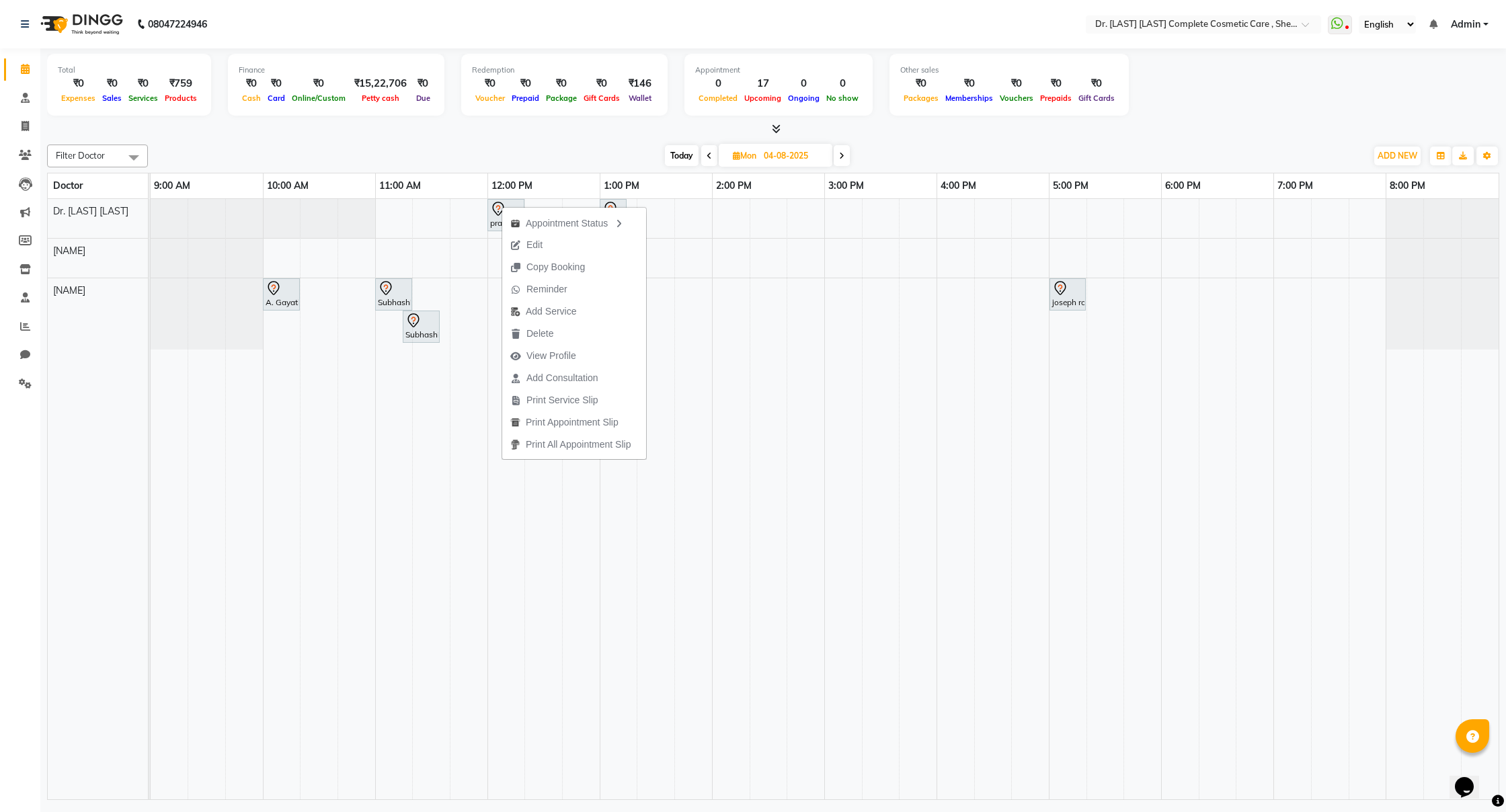 click on "Filter Doctor Select All ashika s Dr. [LAST] [LAST] skin therapist yinmi Today Mon 04-08-2025 Toggle Dropdown Add Appointment Add Invoice Add Expense Add Attendance Add Patient Add Transaction Toggle Dropdown Add Appointment Add Invoice Add Expense Add Attendance Add Patient ADD NEW Toggle Dropdown Add Appointment Add Invoice Add Expense Add Attendance Add Patient Add Transaction Filter Doctor Select All ashika s Dr. [LAST] [LAST] skin therapist yinmi Group By Staff View Room View View as Vertical Vertical - Week View Horizontal Horizontal - Week View List Toggle Dropdown Calendar Settings Manage Tags Arrange Doctors Reset Doctors Full Screen Show Available Stylist Appointment Form Zoom 75% Doctor 9:00 AM 10:00 AM 11:00 AM 12:00 PM 1:00 PM 2:00 PM 3:00 PM 4:00 PM 5:00 PM 6:00 PM 7:00 PM 8:00 PM Dr. [LAST] [LAST] skin therapist yinmi ashika s pradanth A, 12:00 PM-12:20 PM, ACNE THERAPY BASIC Manimozhi s, 01:00 PM-01:15 PM, follow up discussion" 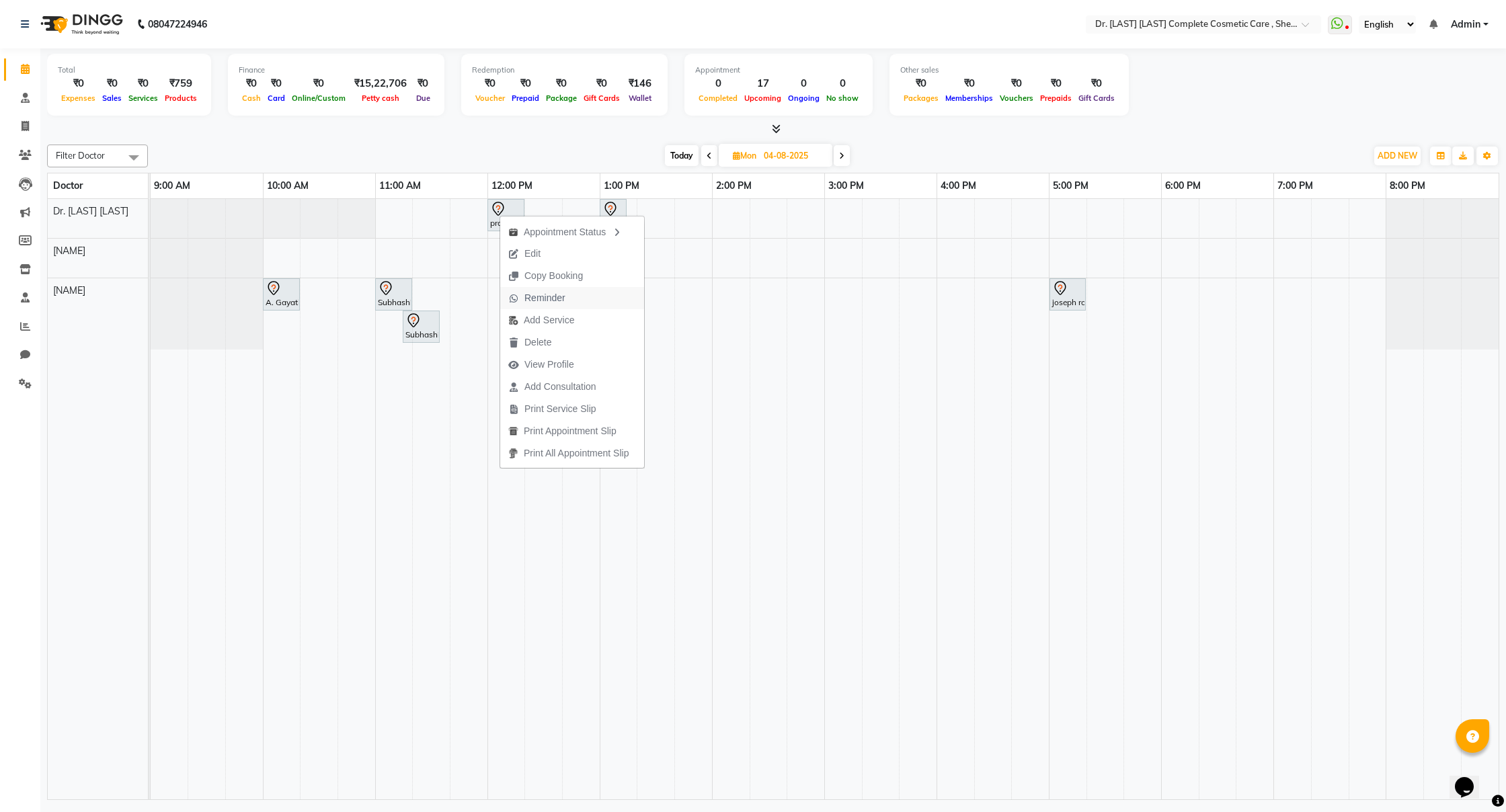 click on "Reminder" at bounding box center [572, 298] 